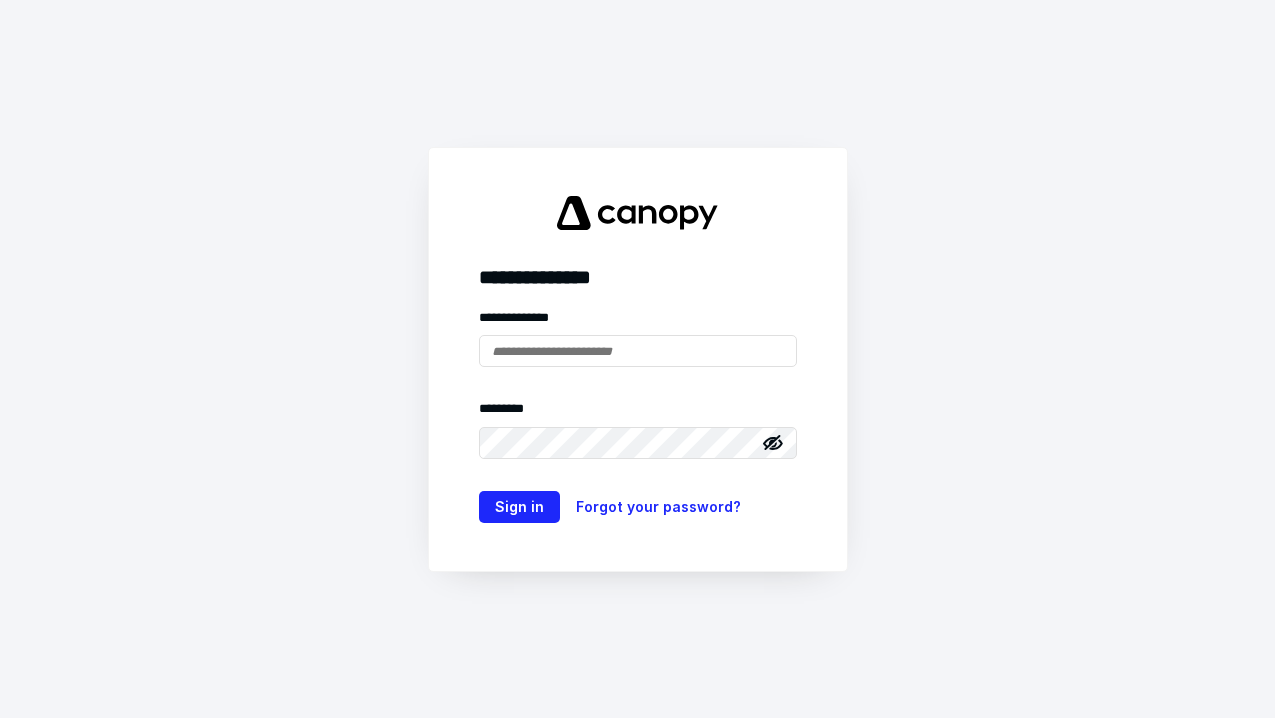 scroll, scrollTop: 0, scrollLeft: 0, axis: both 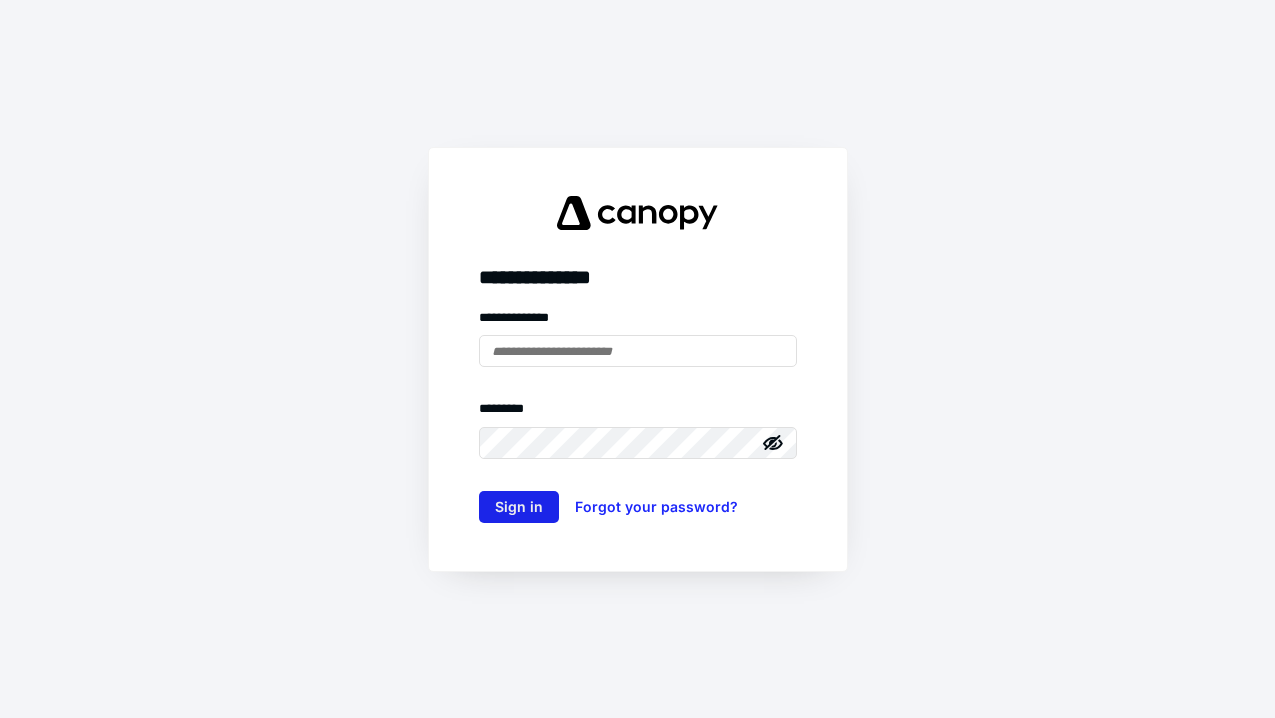 type on "**********" 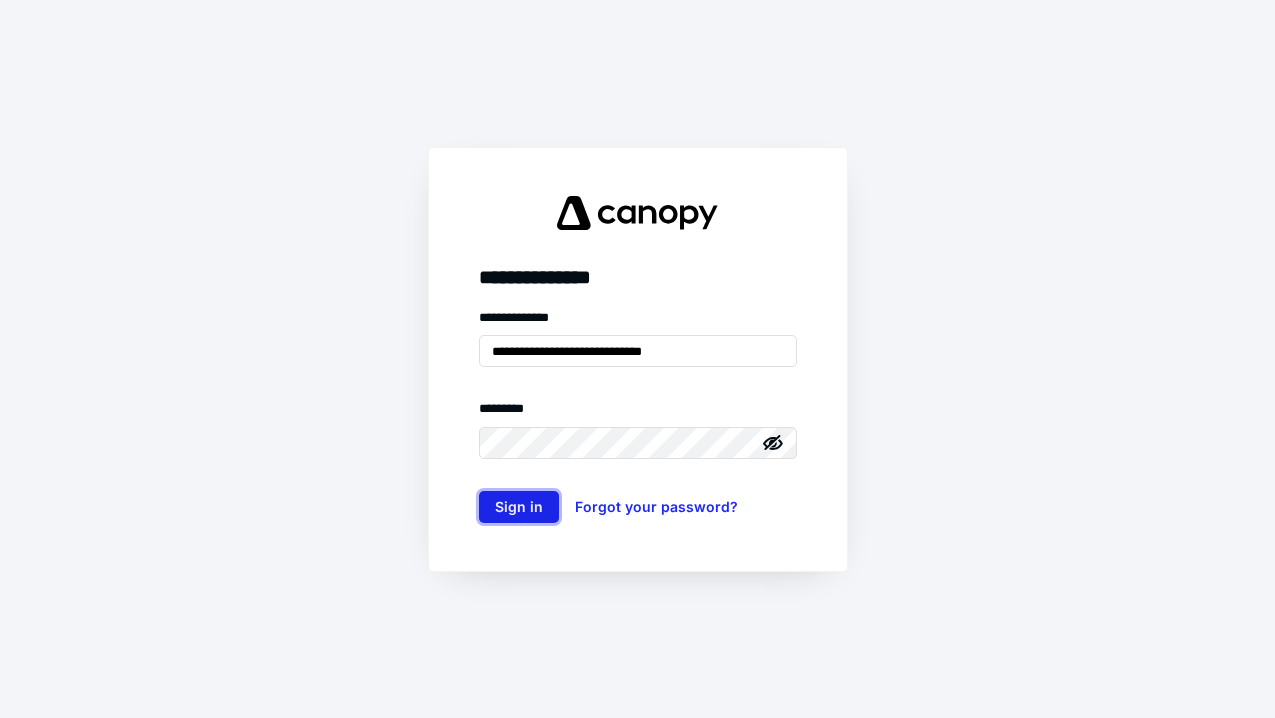 click on "Sign in" at bounding box center [519, 507] 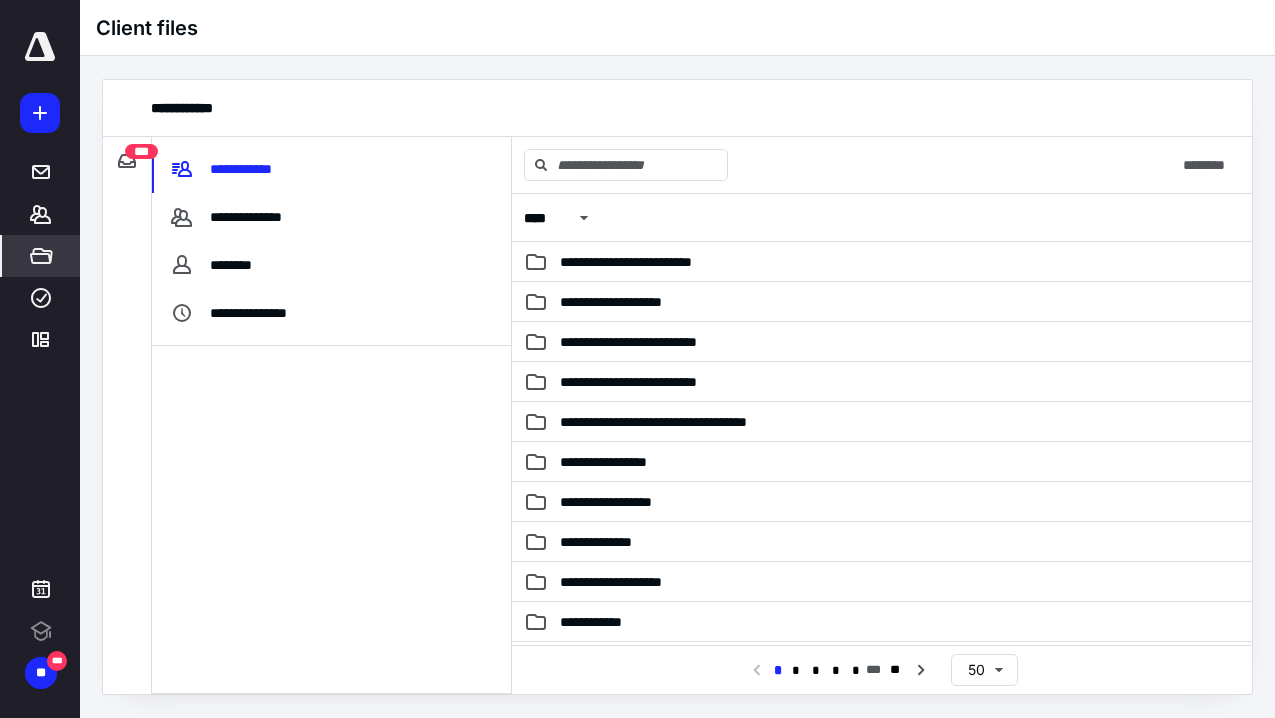 scroll, scrollTop: 0, scrollLeft: 0, axis: both 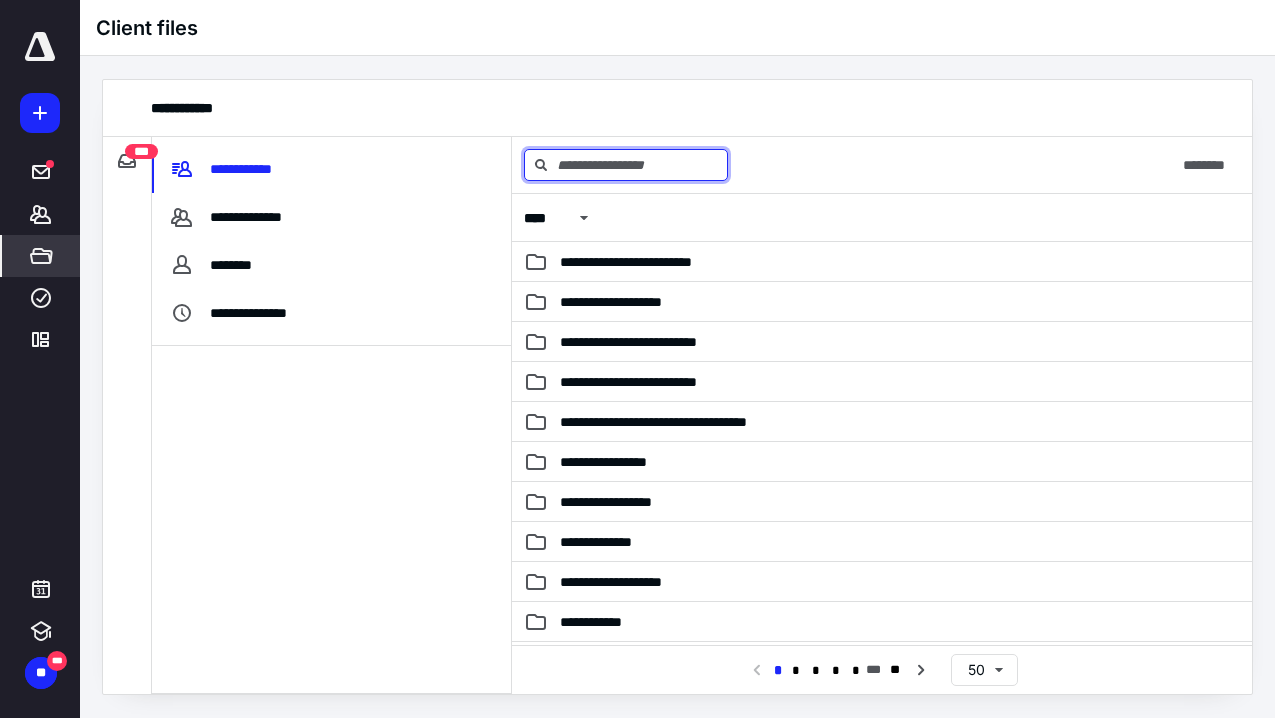 click at bounding box center (626, 165) 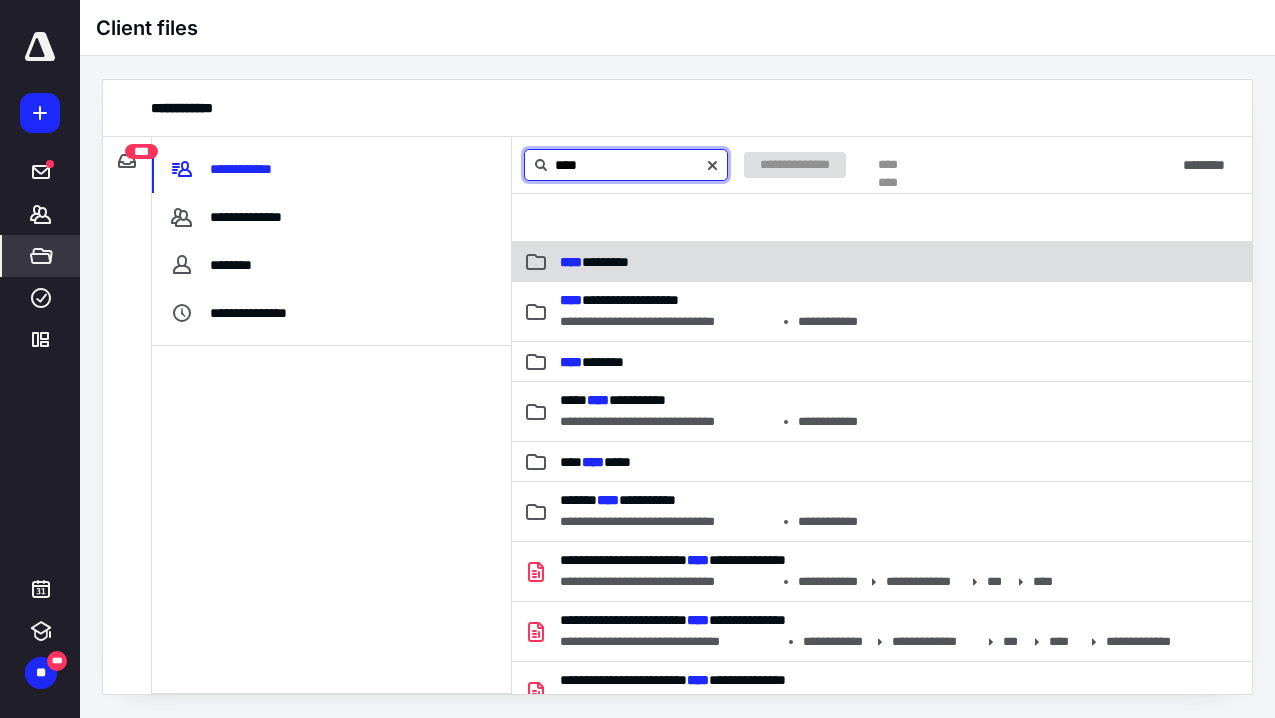 type on "****" 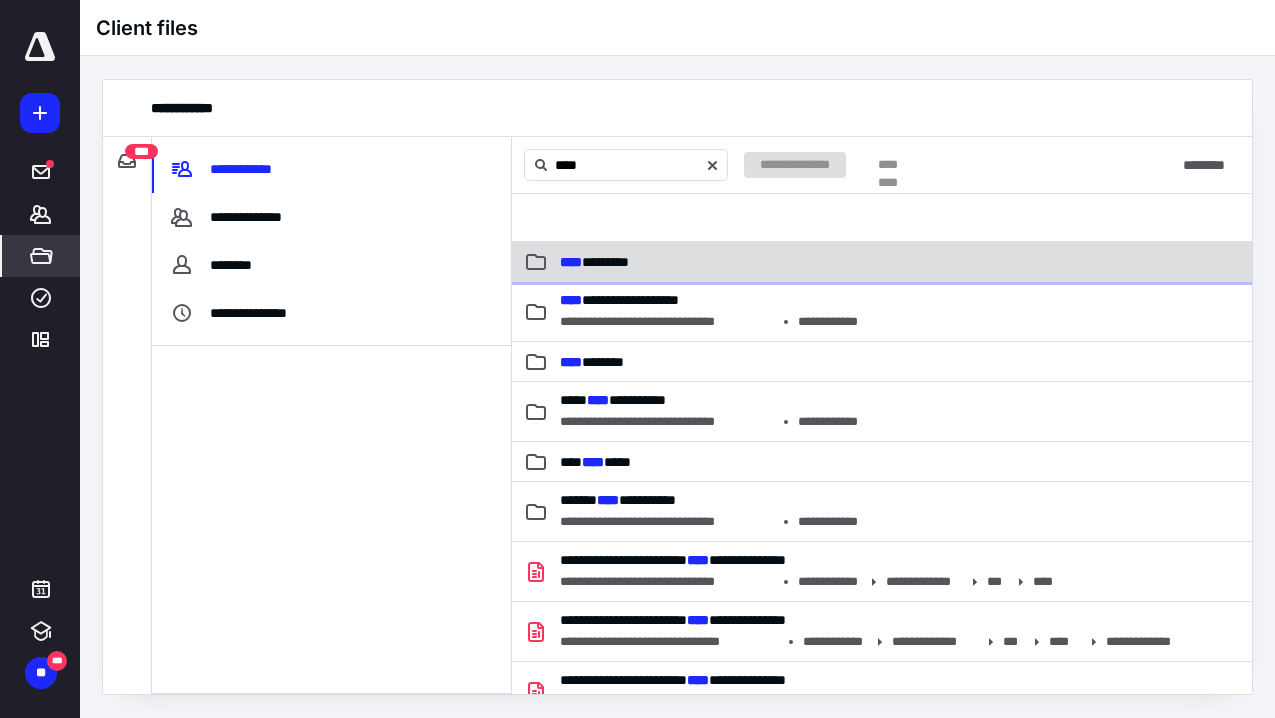 click on "**** ********" at bounding box center (779, 262) 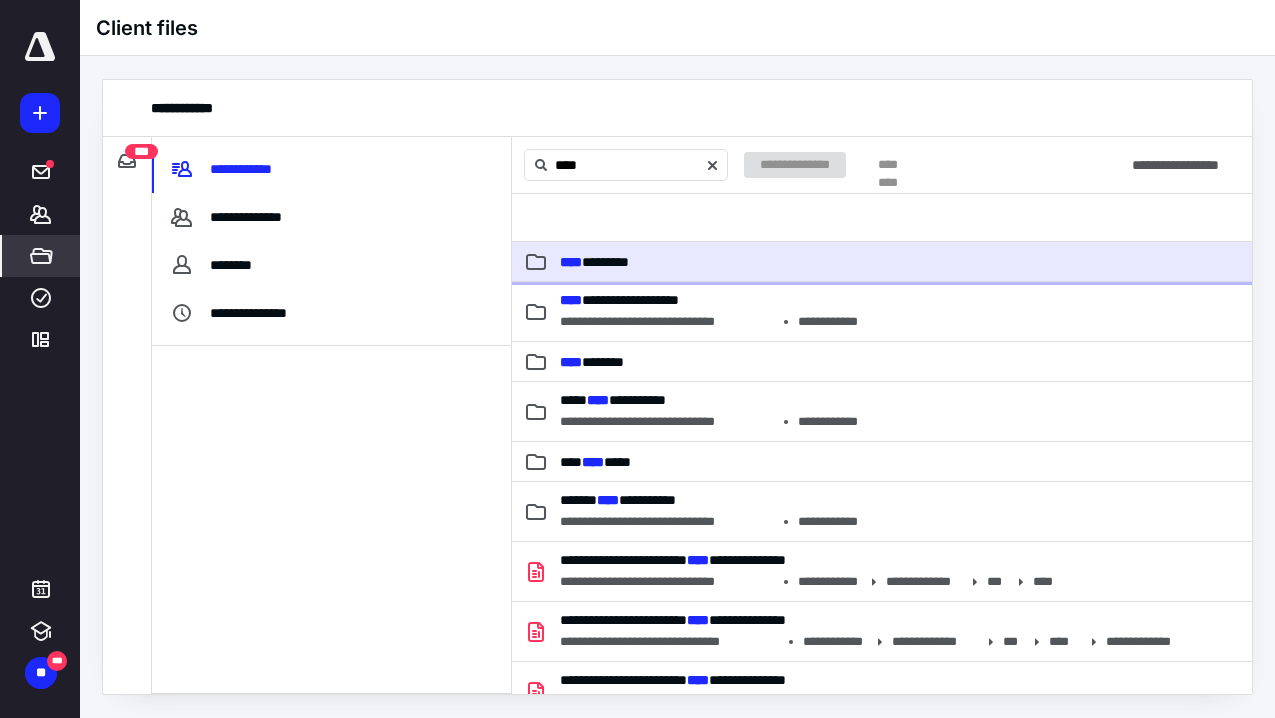 click on "**** ********" at bounding box center [779, 262] 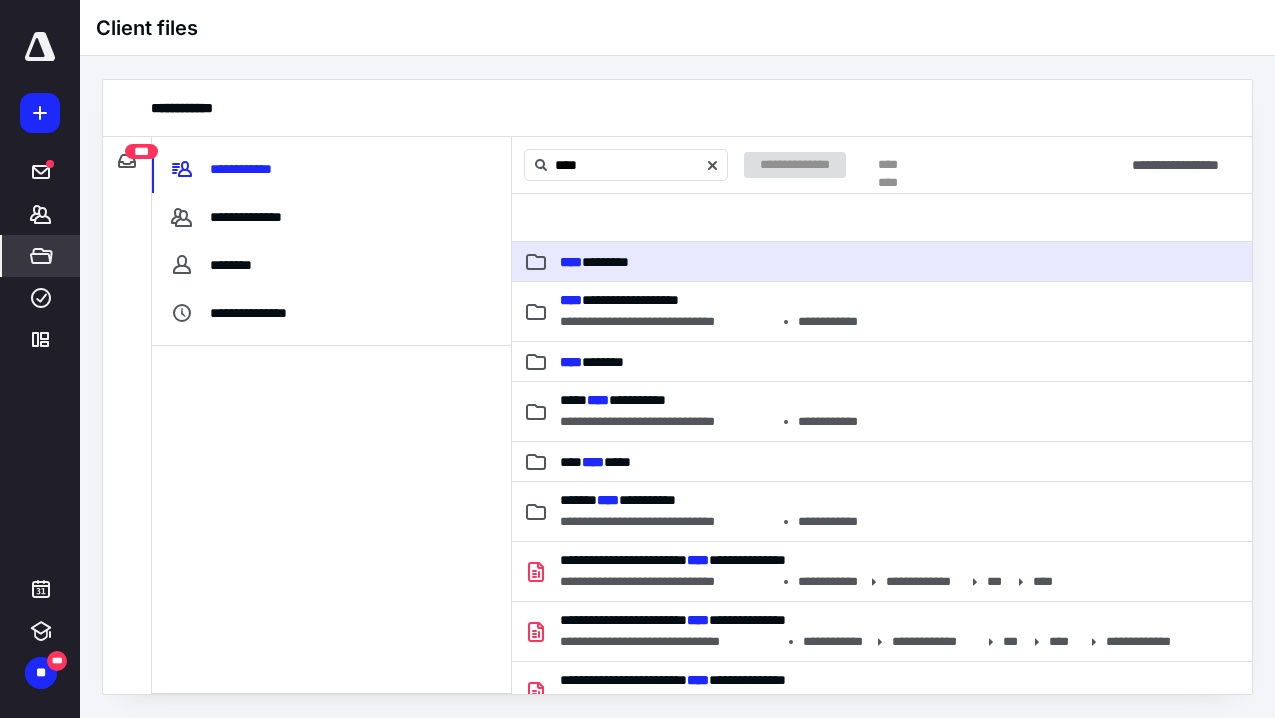 type 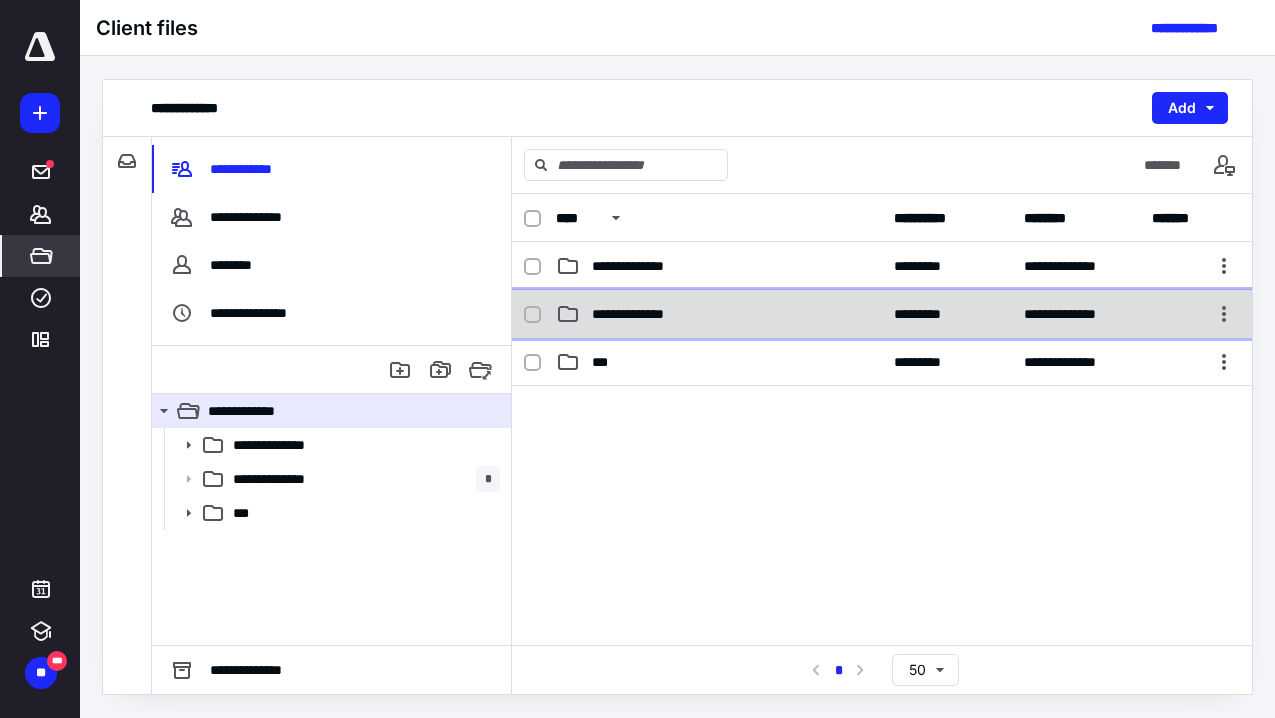 click on "**********" at bounding box center [719, 314] 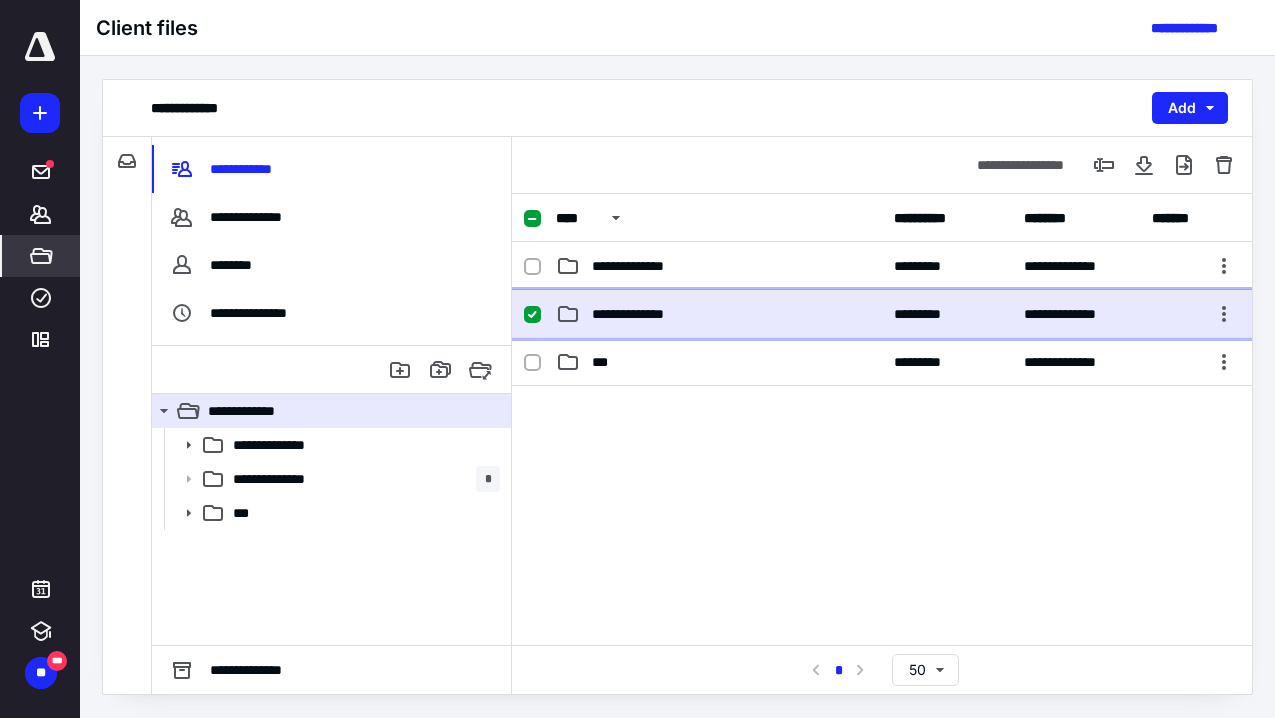click on "**********" at bounding box center [719, 314] 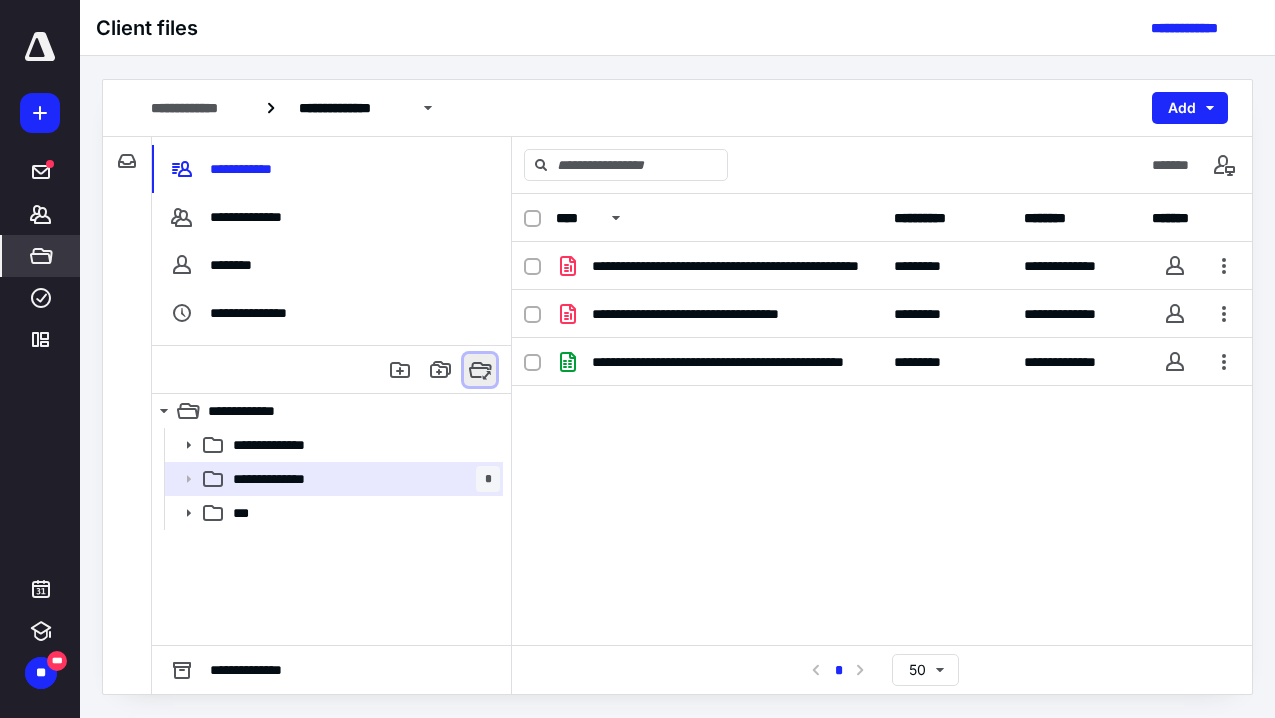 click at bounding box center [480, 370] 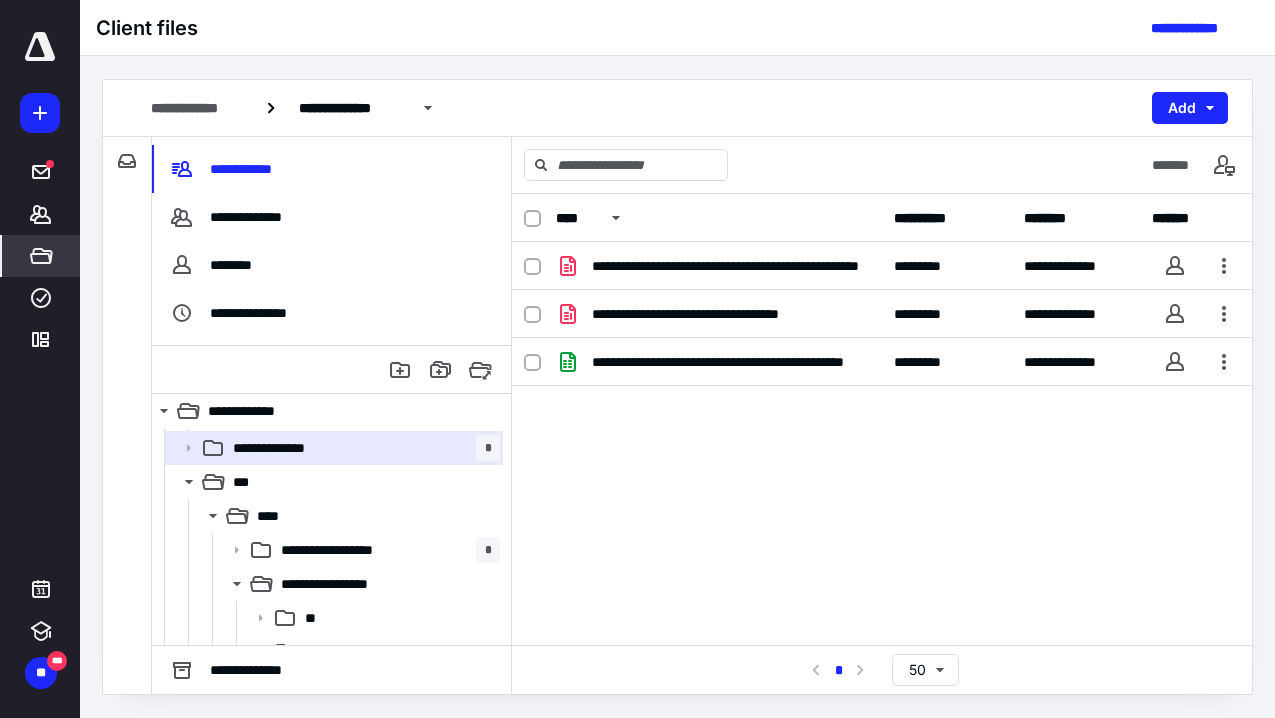 scroll, scrollTop: 200, scrollLeft: 0, axis: vertical 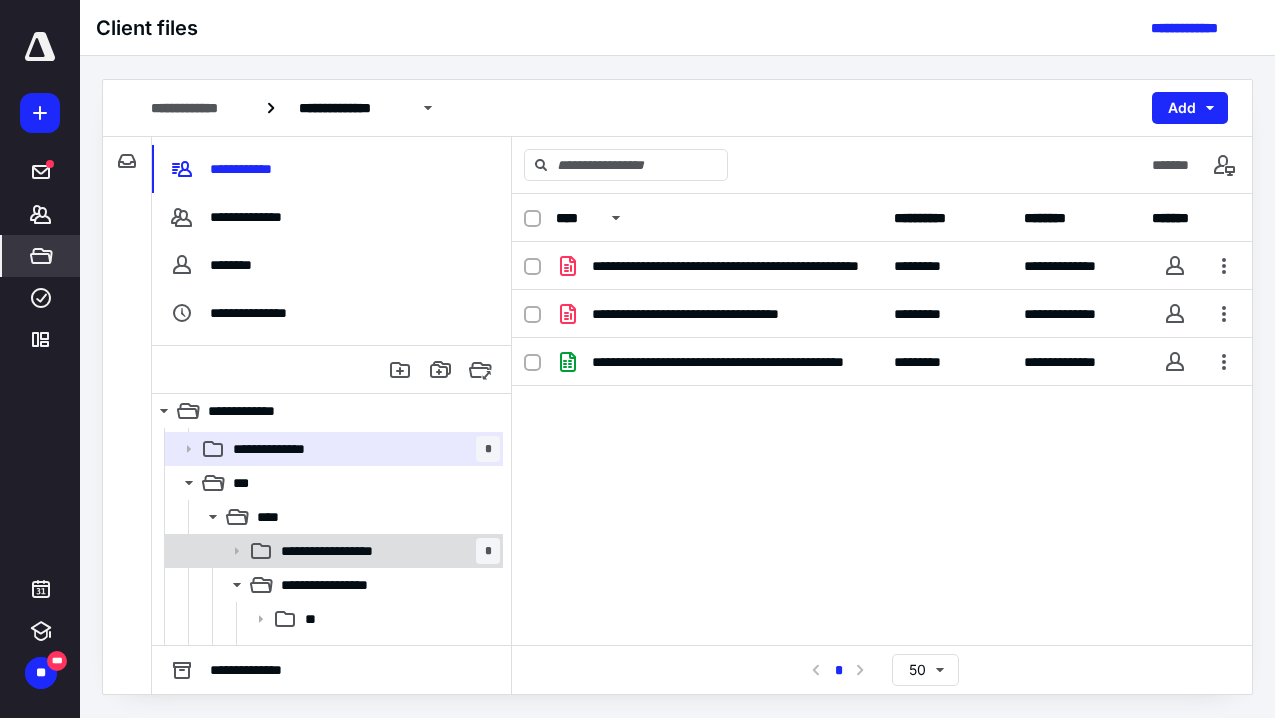 click on "**********" at bounding box center (386, 551) 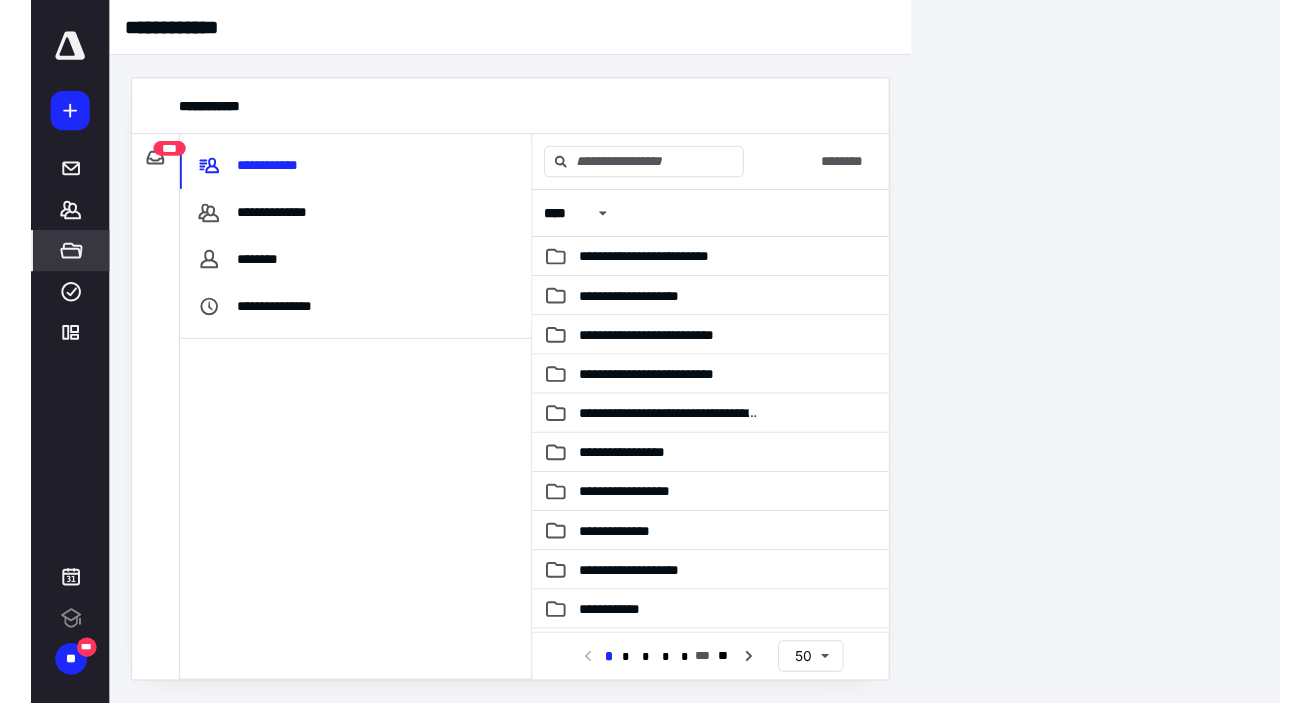 scroll, scrollTop: 0, scrollLeft: 0, axis: both 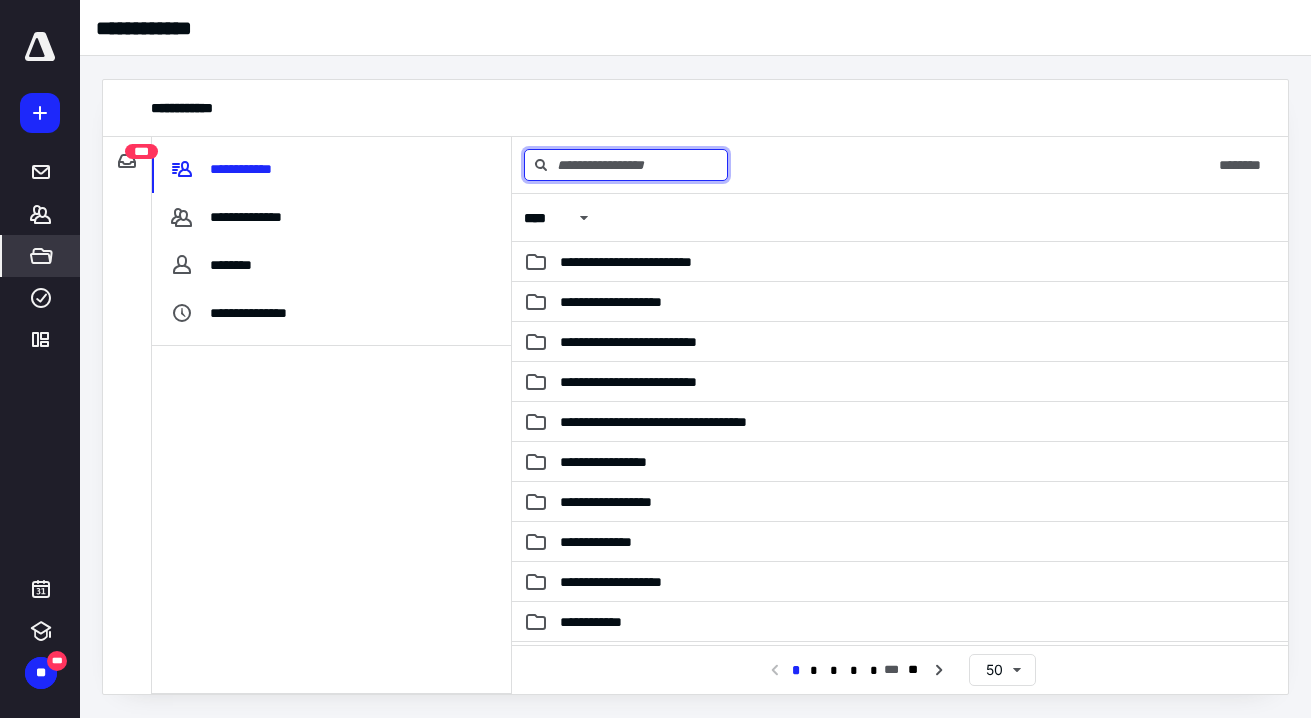 click at bounding box center (626, 165) 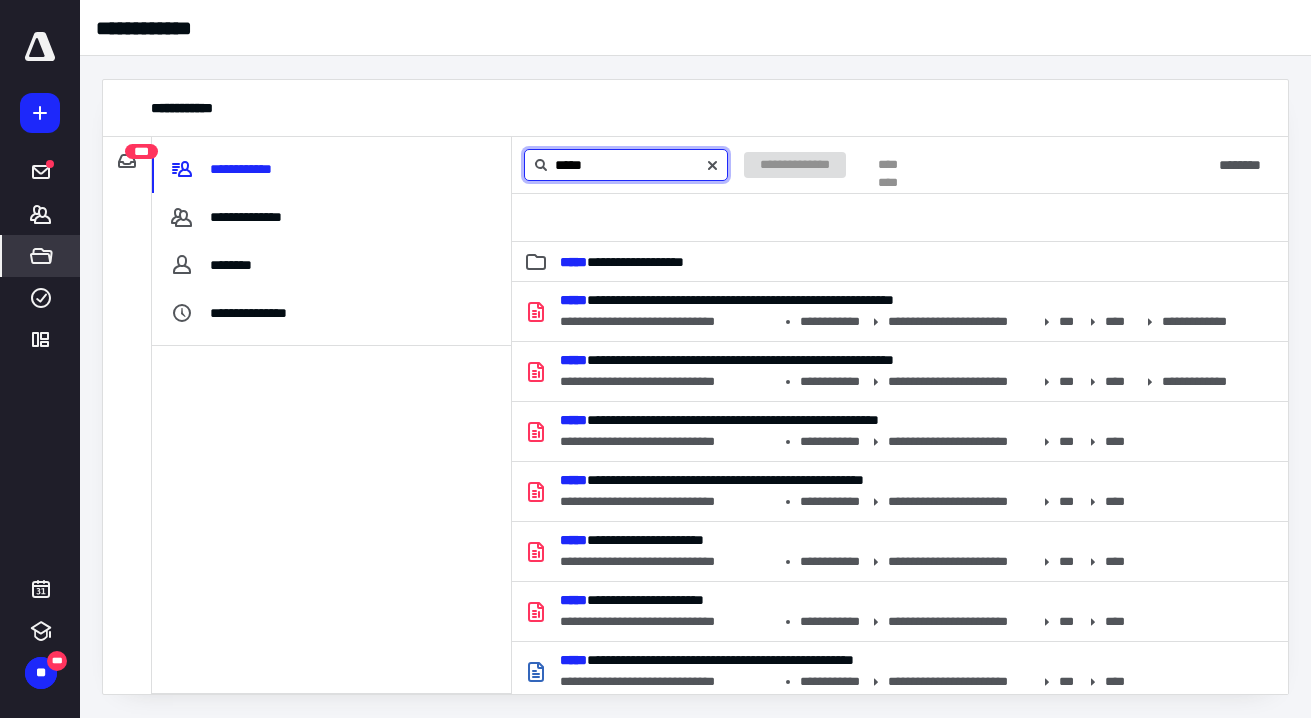 type on "*****" 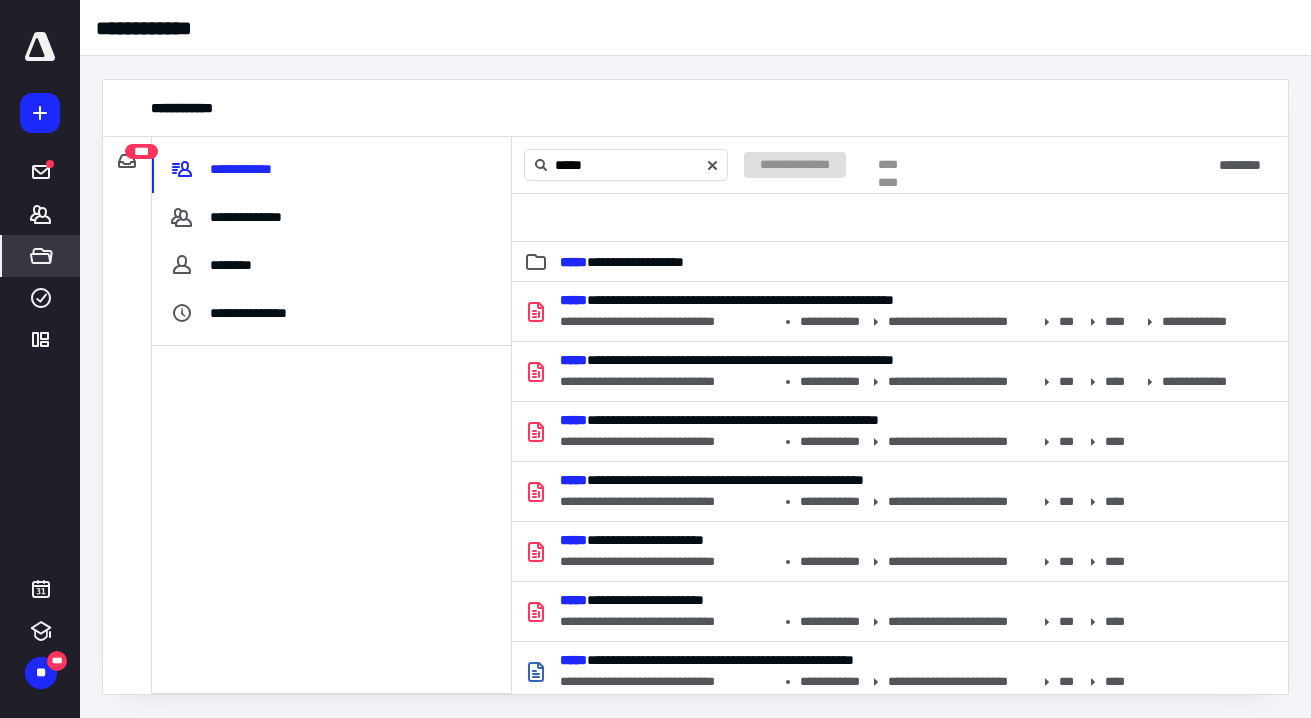 click 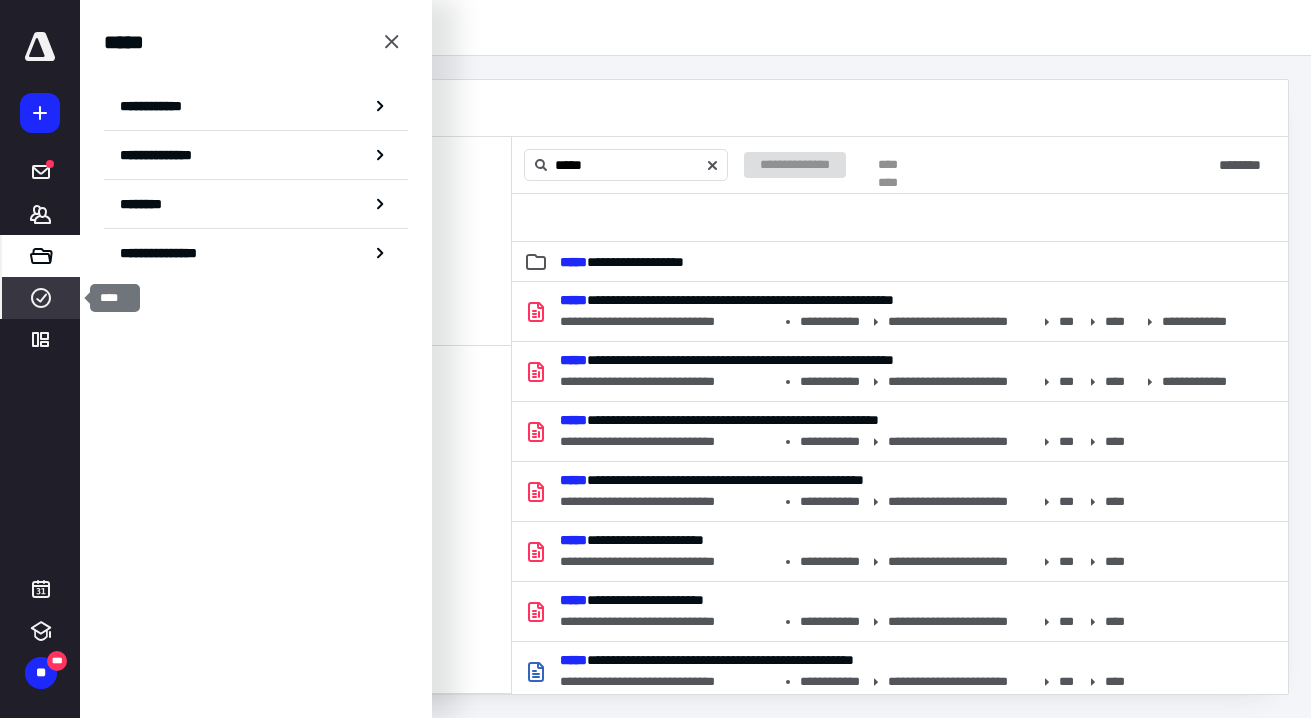 click 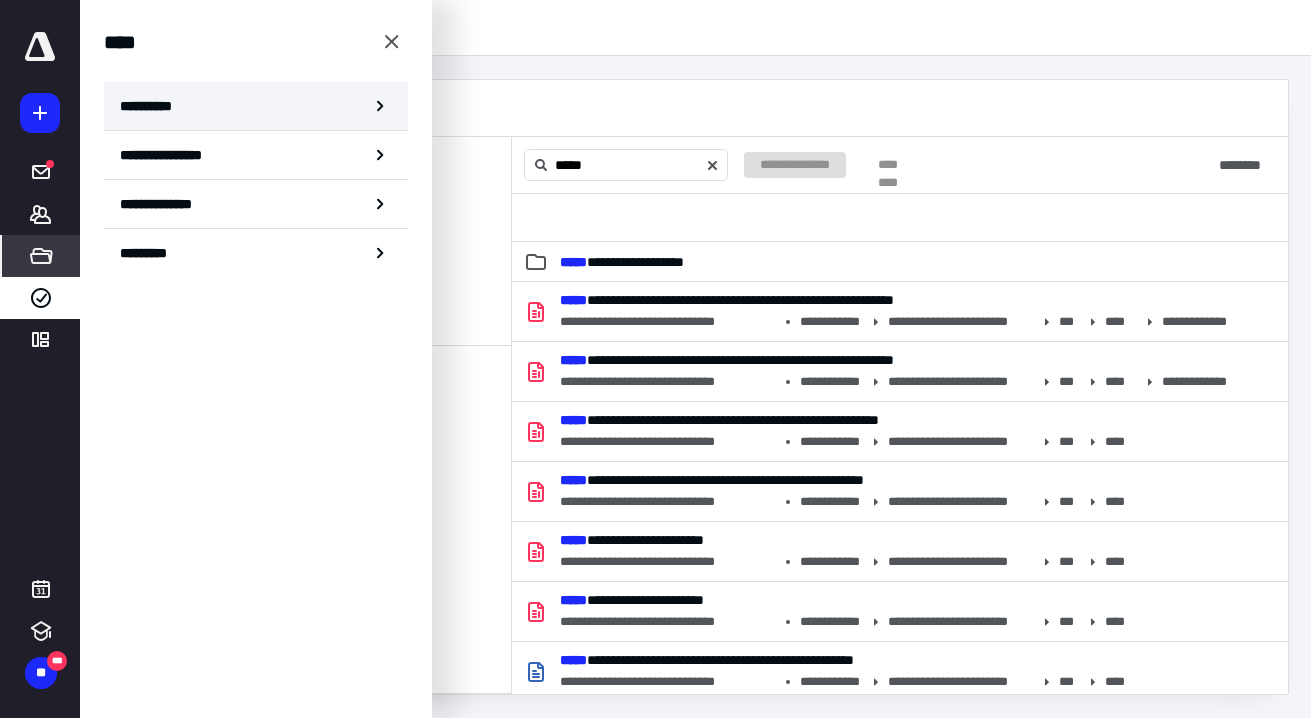 click on "**********" at bounding box center [153, 106] 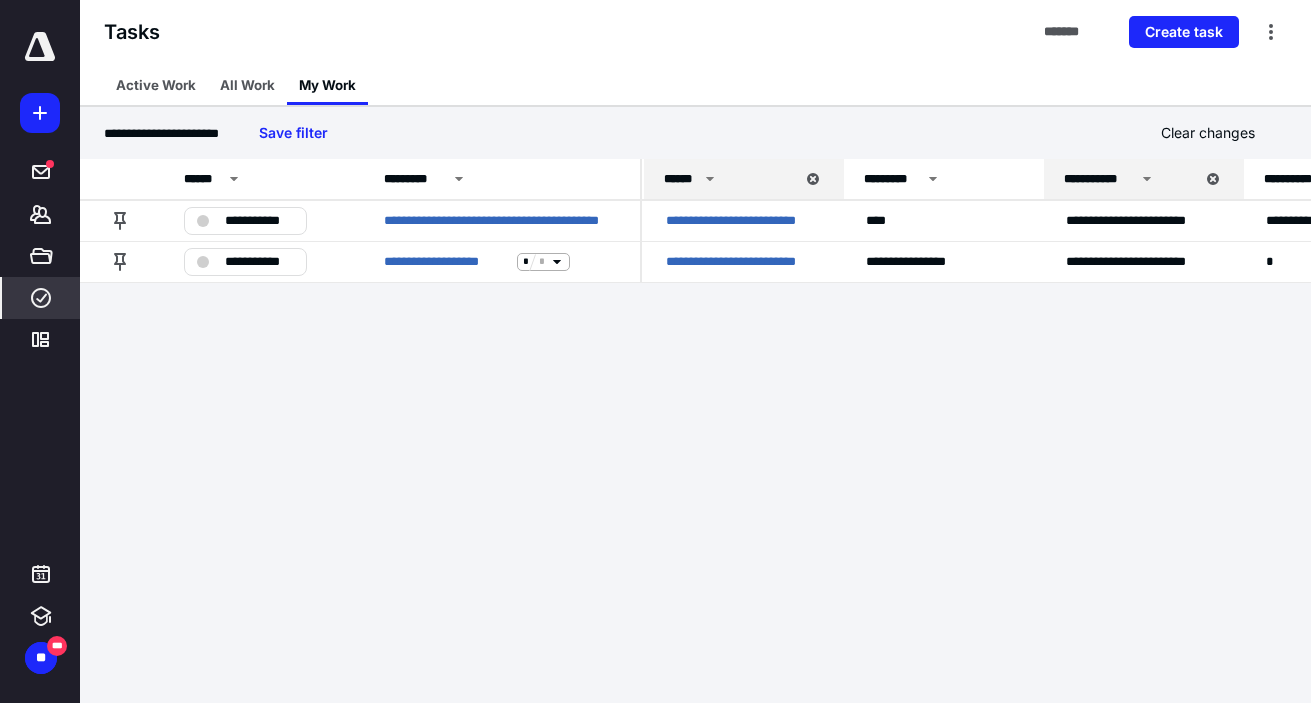 click on "******" at bounding box center [729, 179] 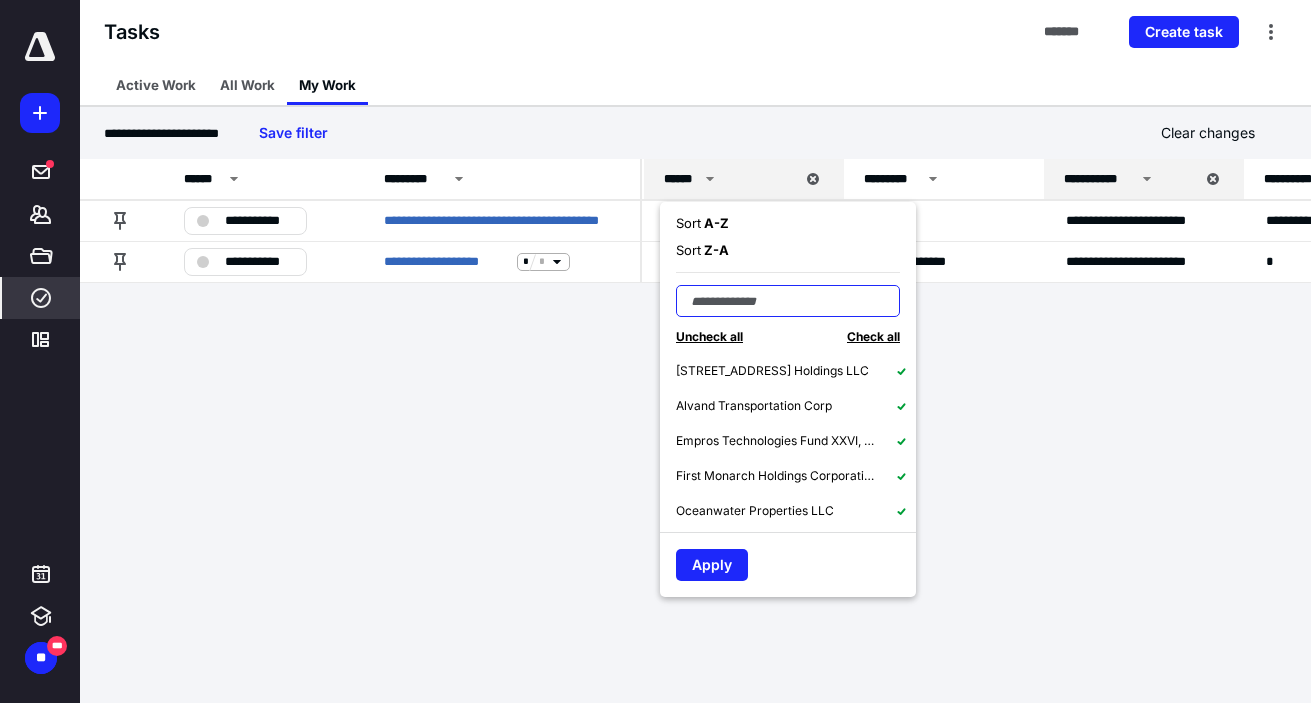 click at bounding box center [788, 301] 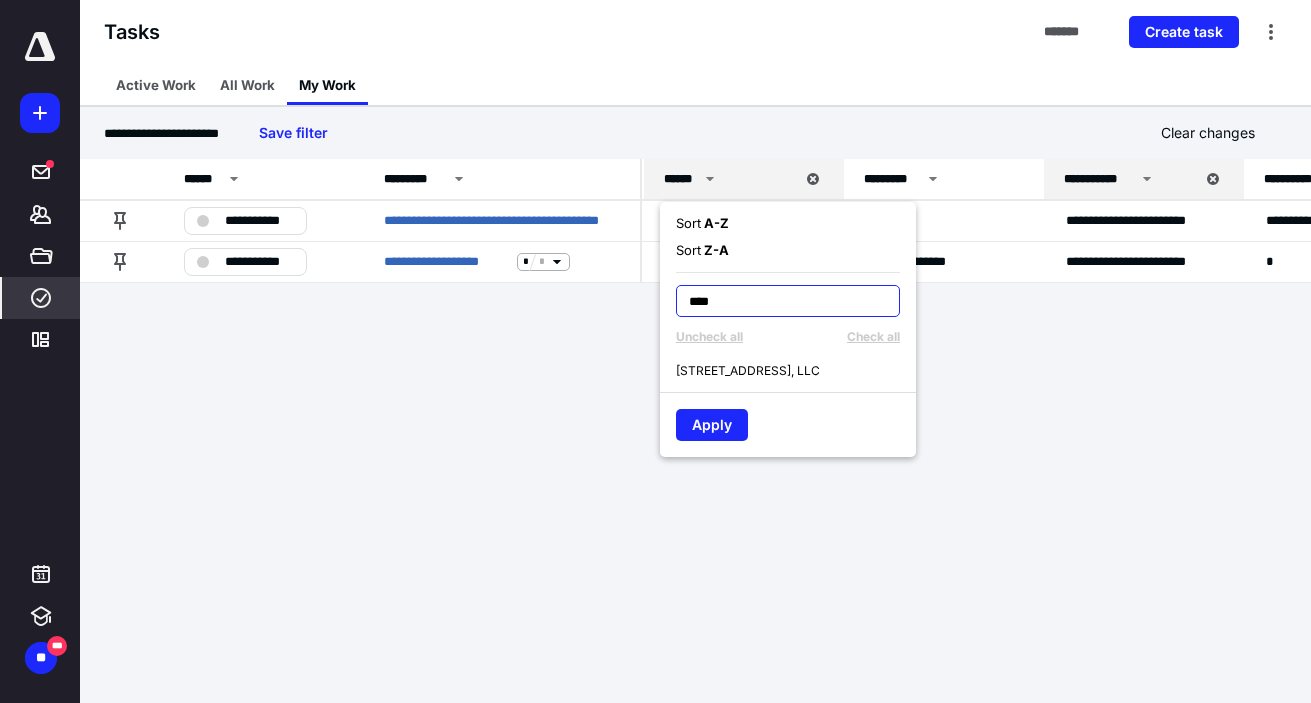 type on "****" 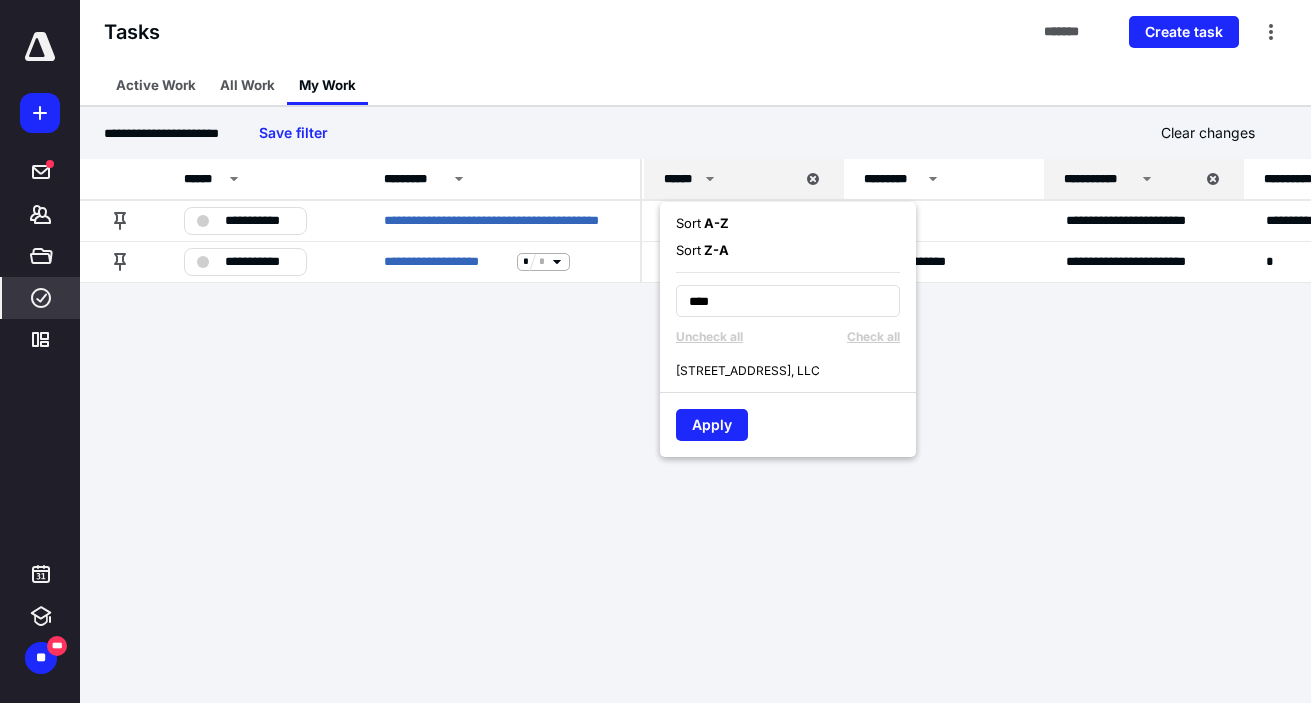 click on "12892 Foothill Blvd, LLC" at bounding box center (796, 370) 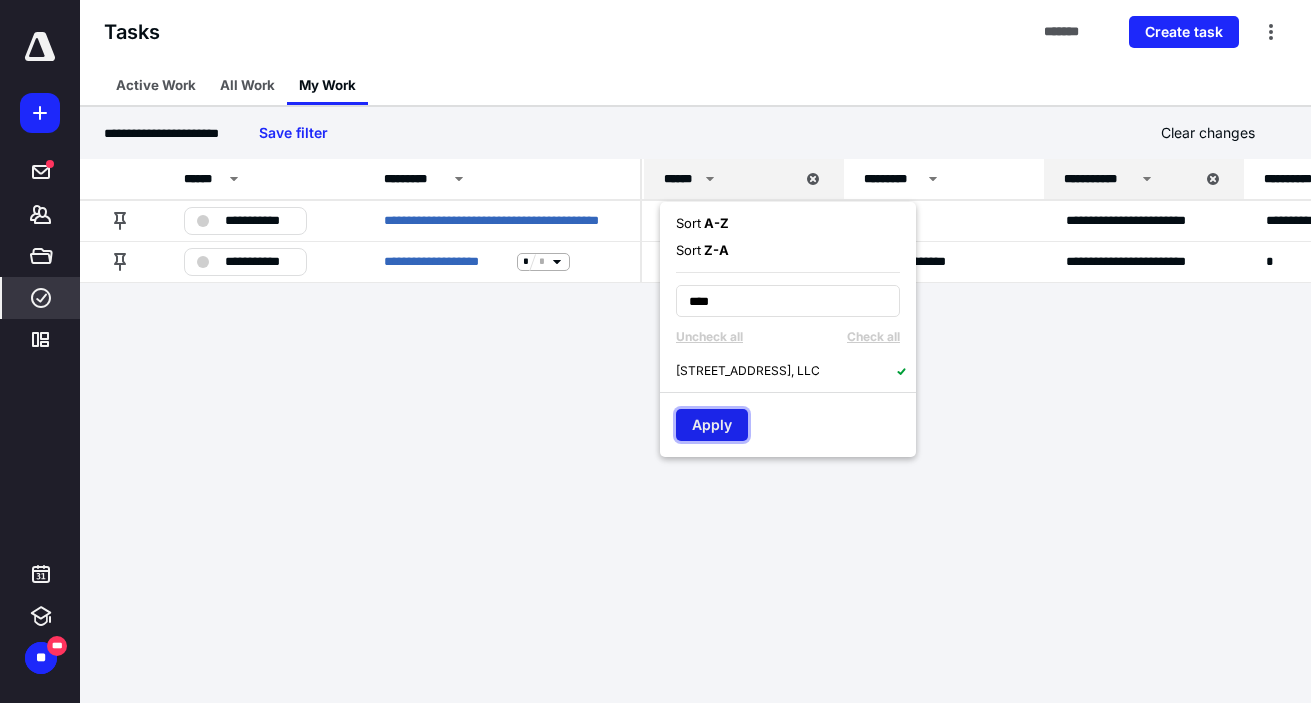 click on "Apply" at bounding box center (712, 425) 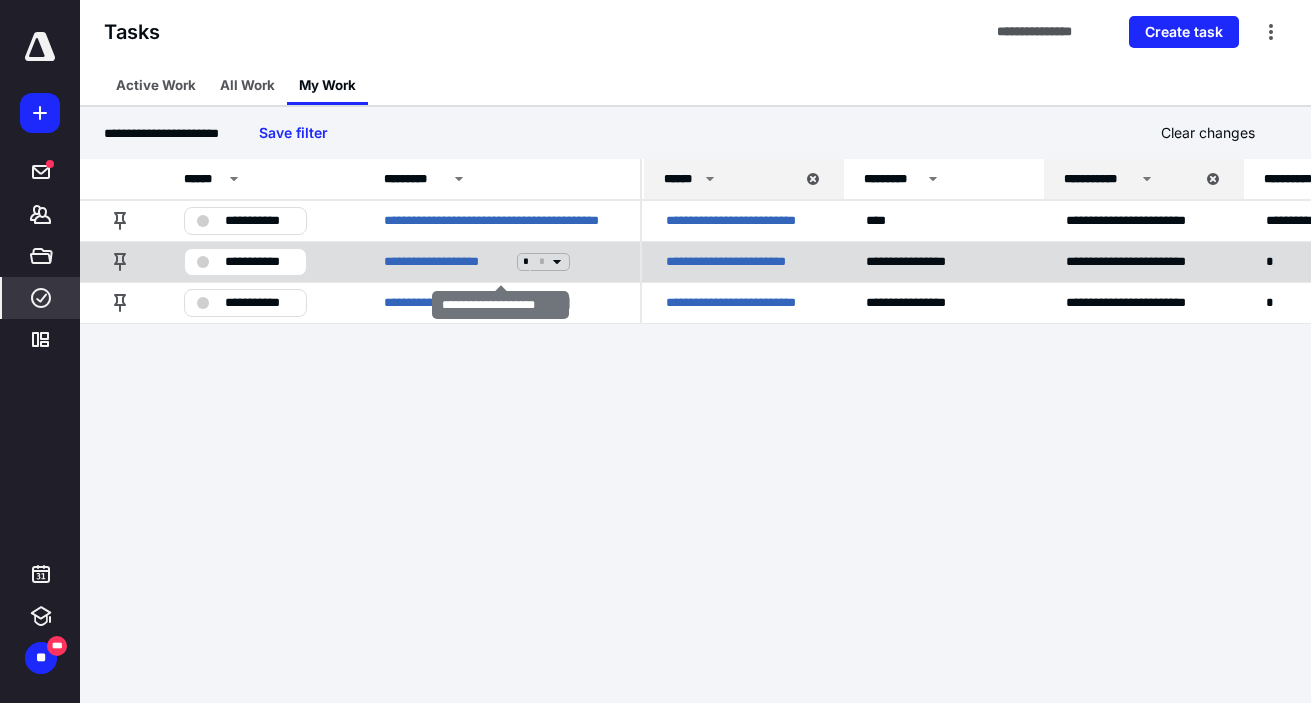 click 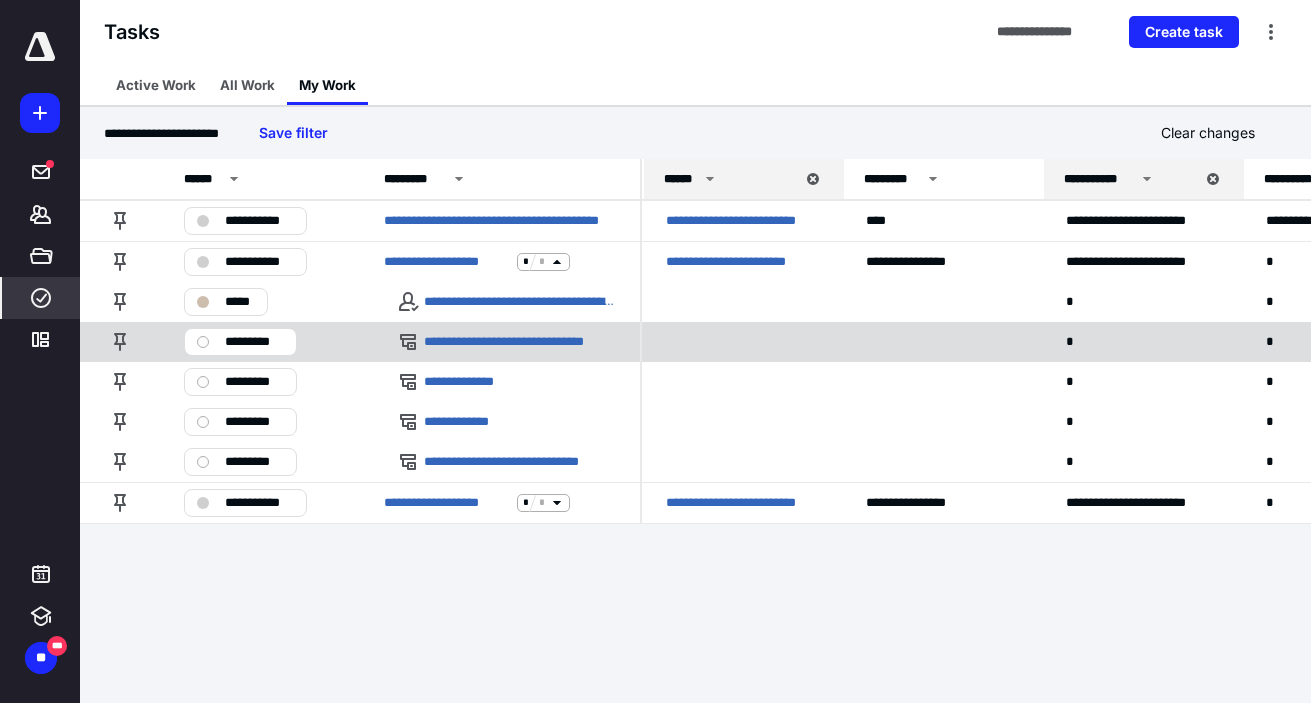 click on "*********" at bounding box center [254, 342] 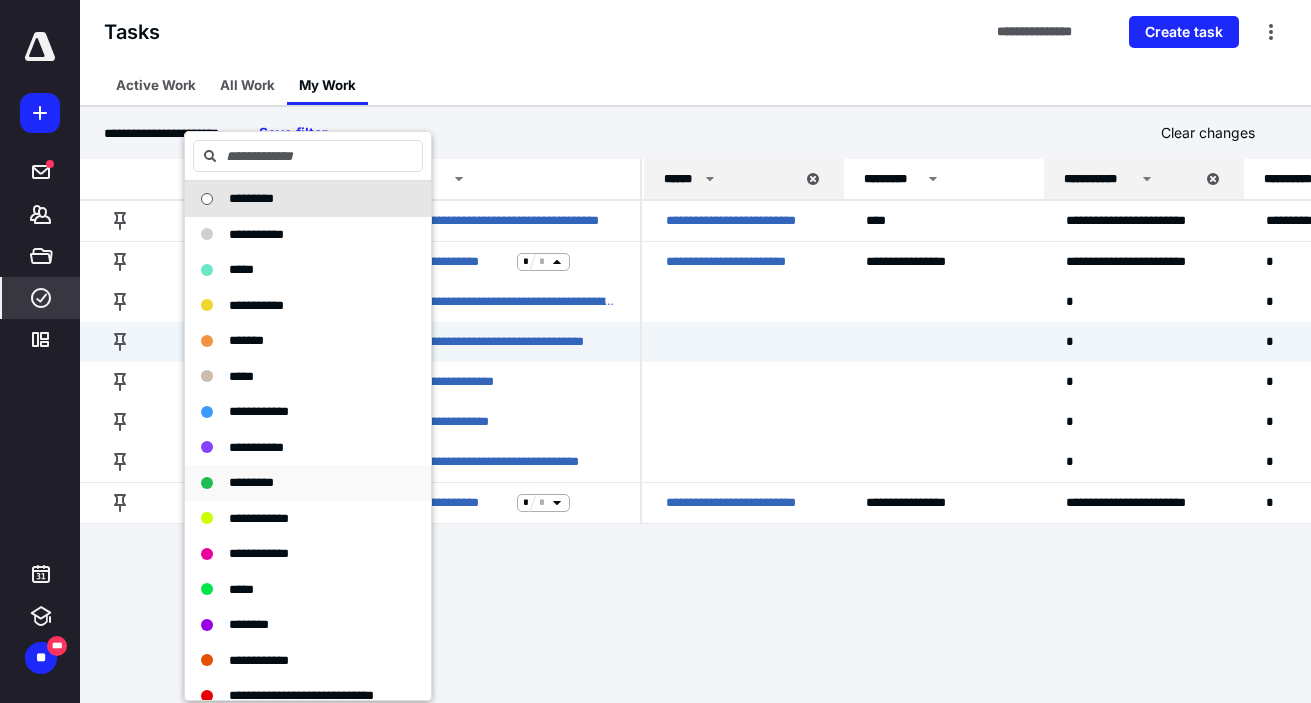 click on "*********" at bounding box center [296, 483] 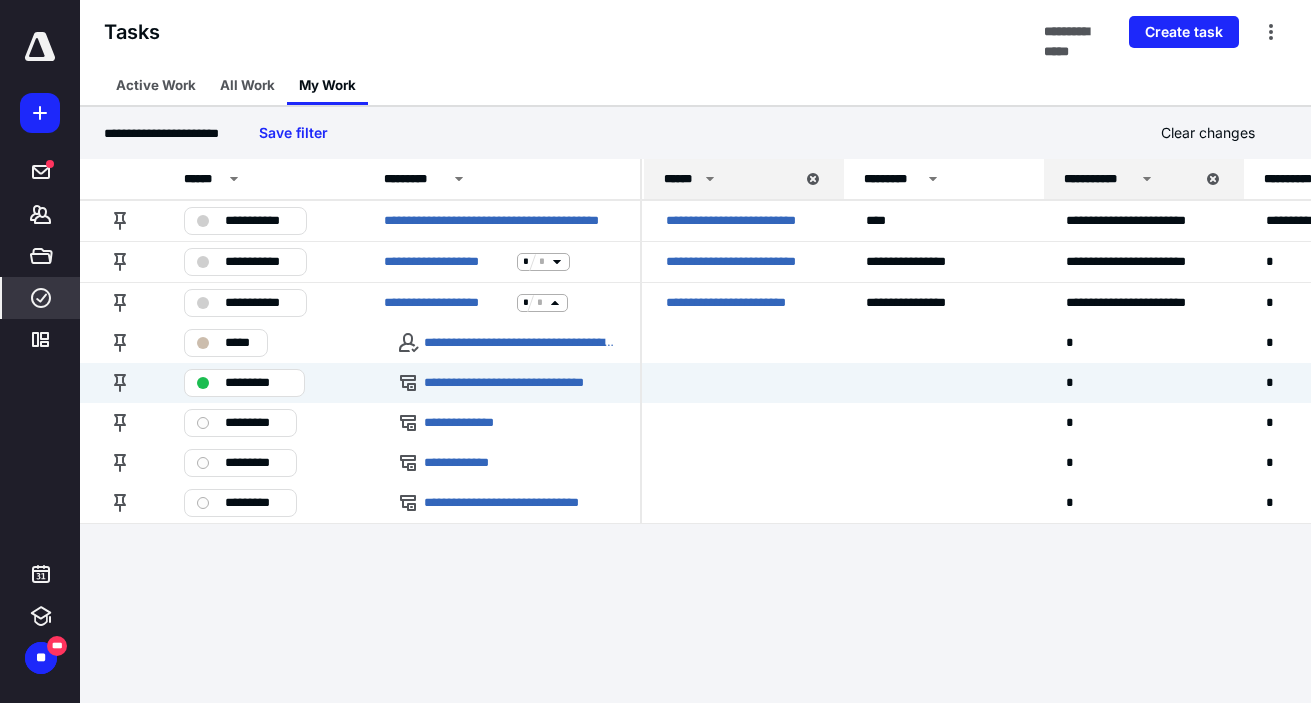 click on "*********" at bounding box center [258, 383] 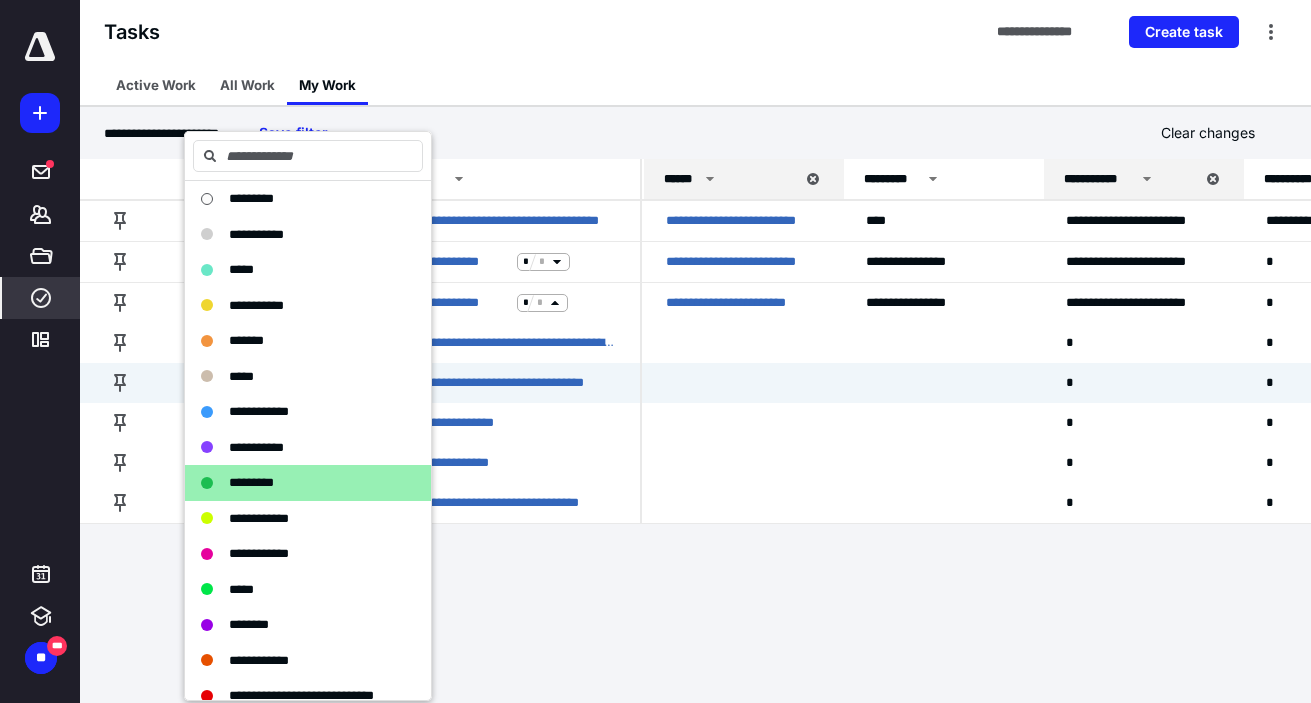 click on "**********" at bounding box center (655, 351) 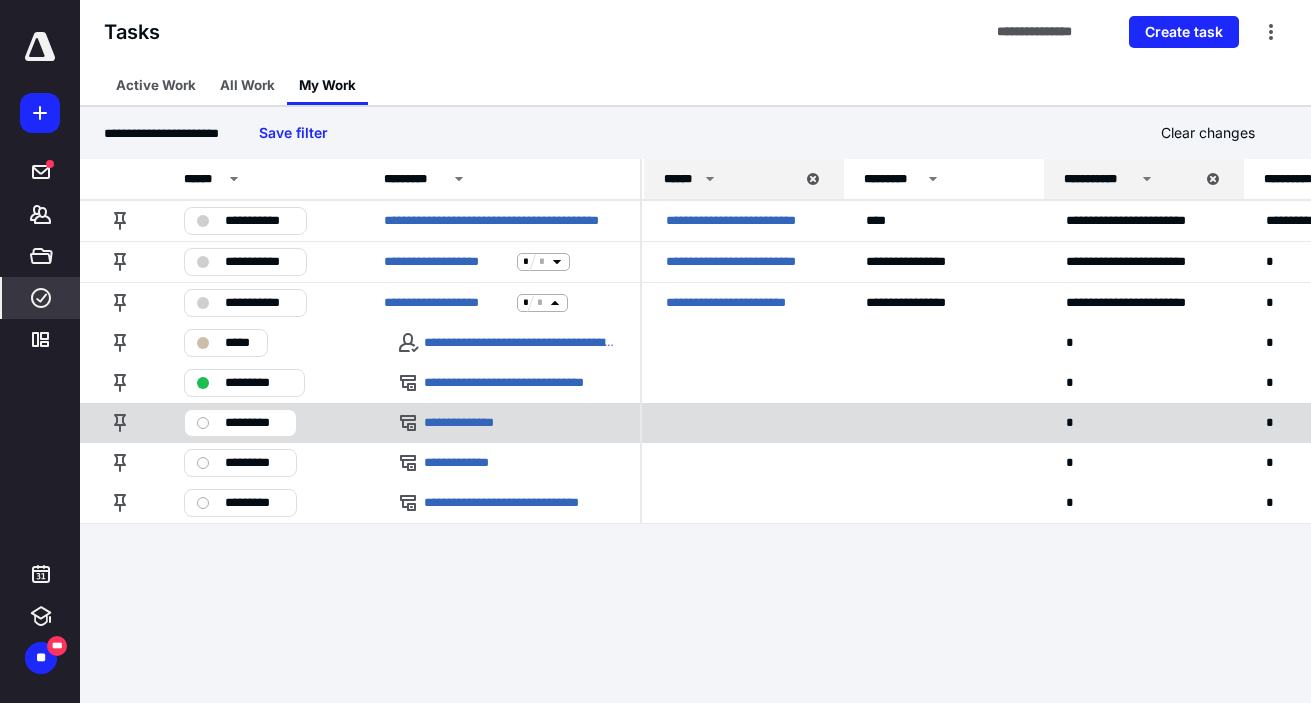 click on "*********" at bounding box center [254, 423] 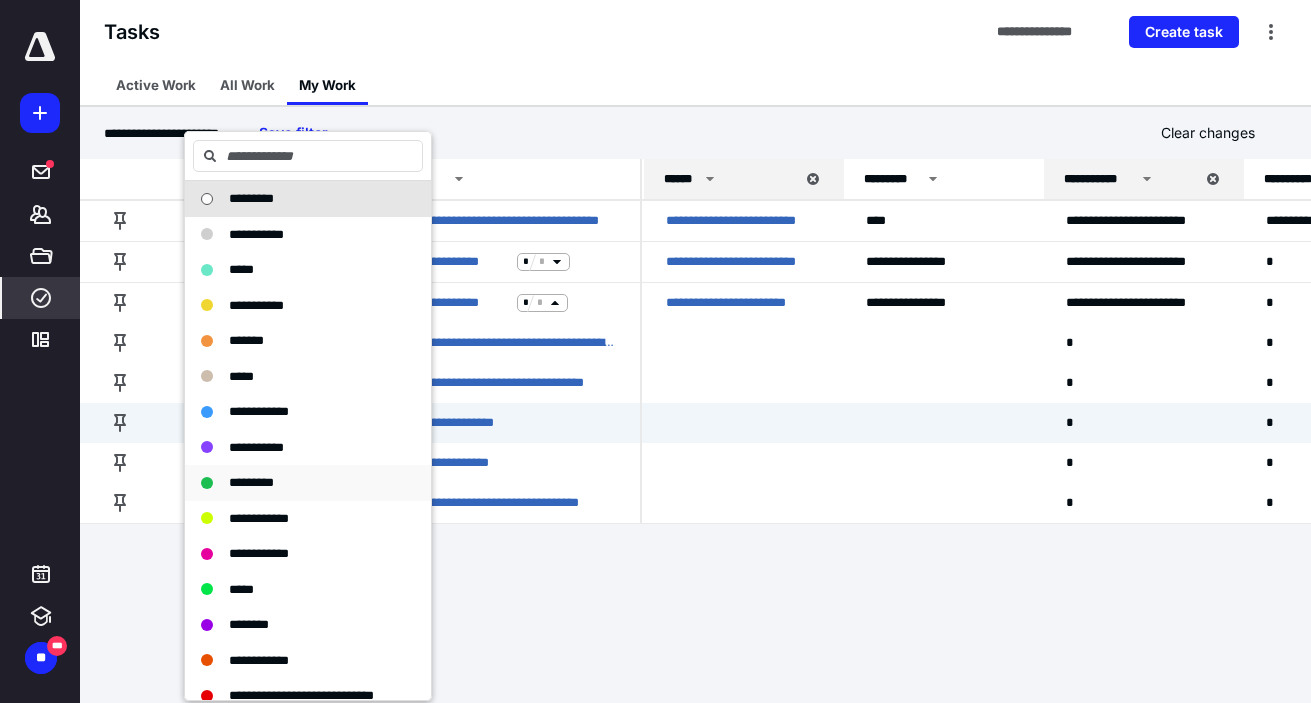 click on "*********" at bounding box center (296, 483) 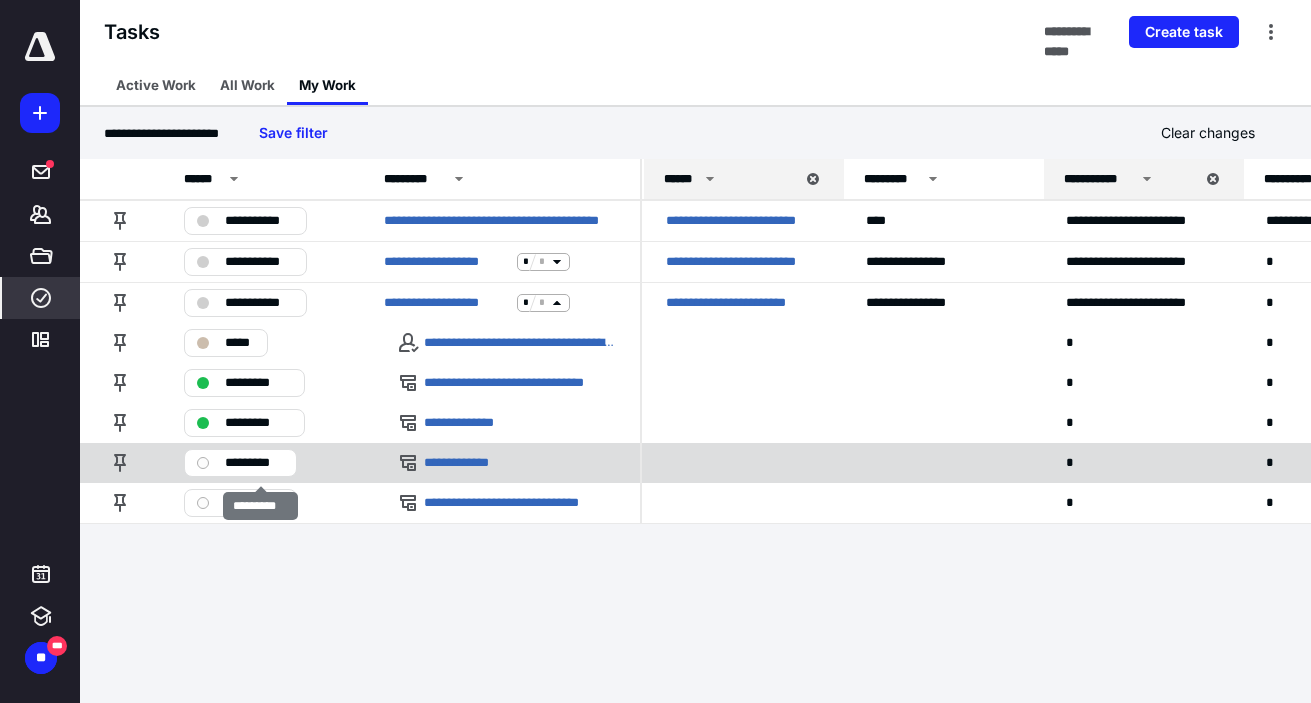 click on "*********" at bounding box center (254, 463) 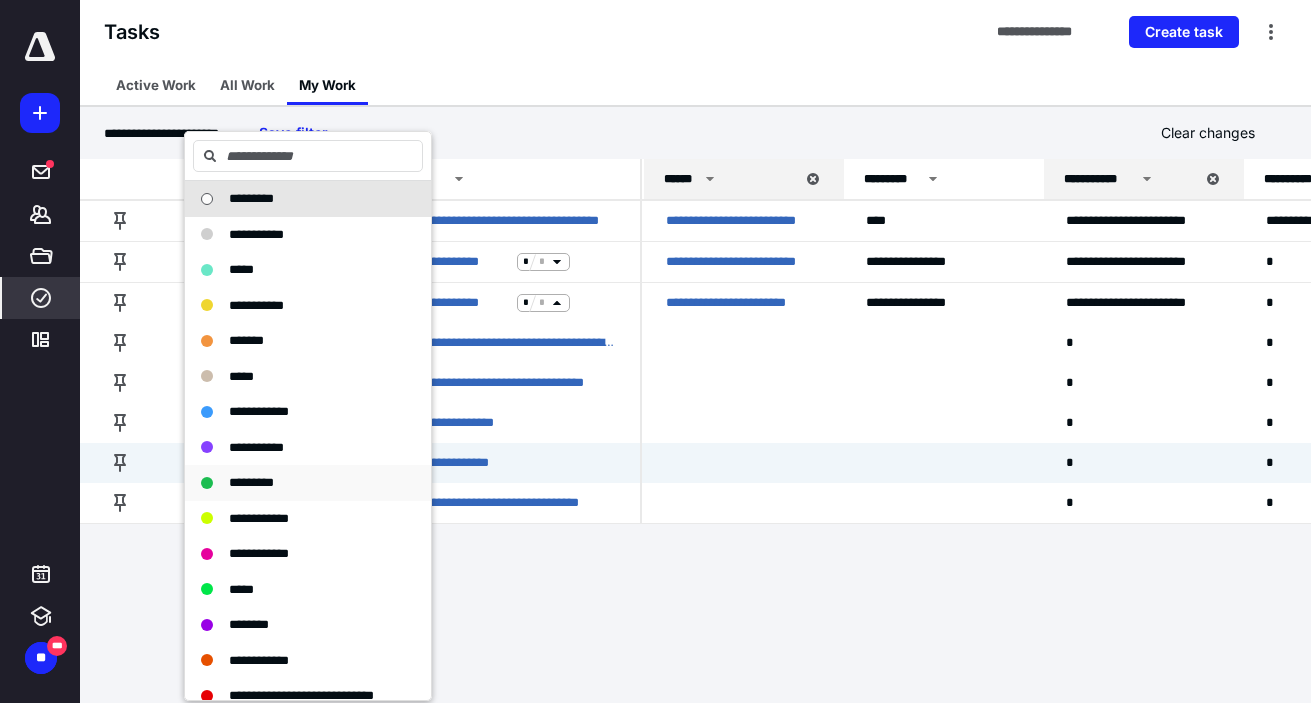click on "*********" at bounding box center [296, 483] 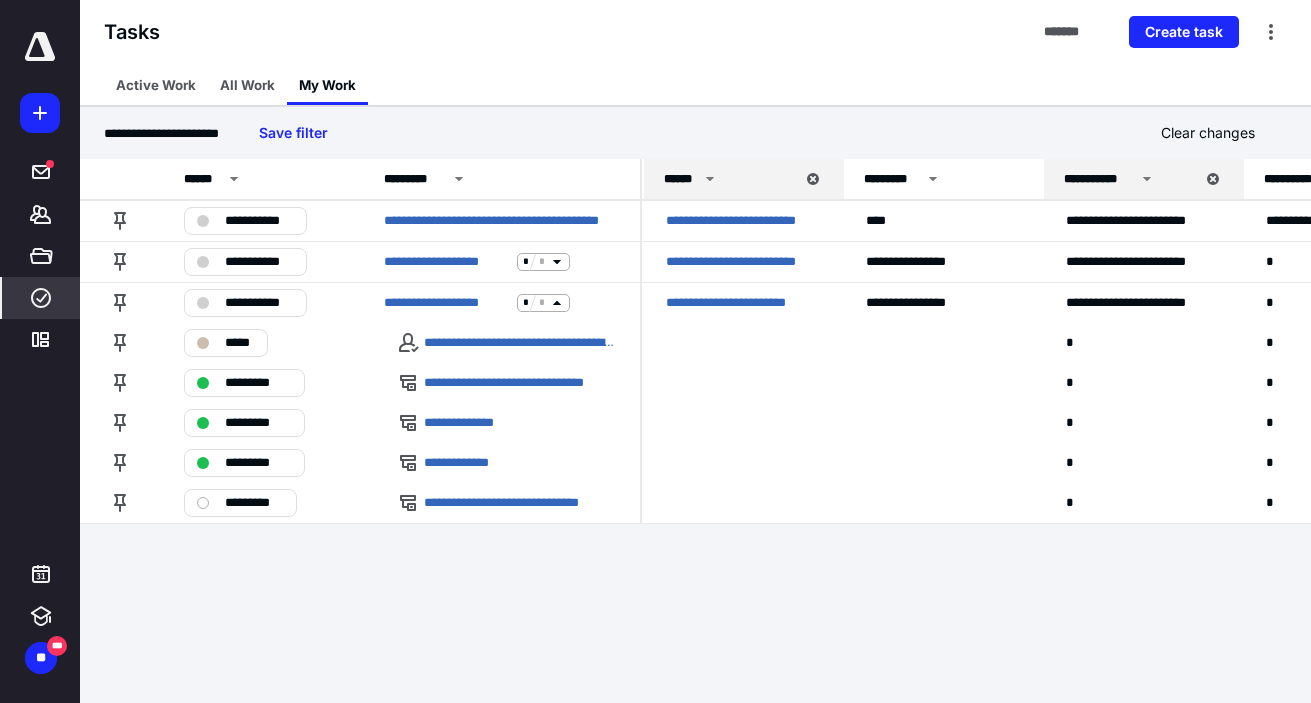 click on "**********" at bounding box center (655, 351) 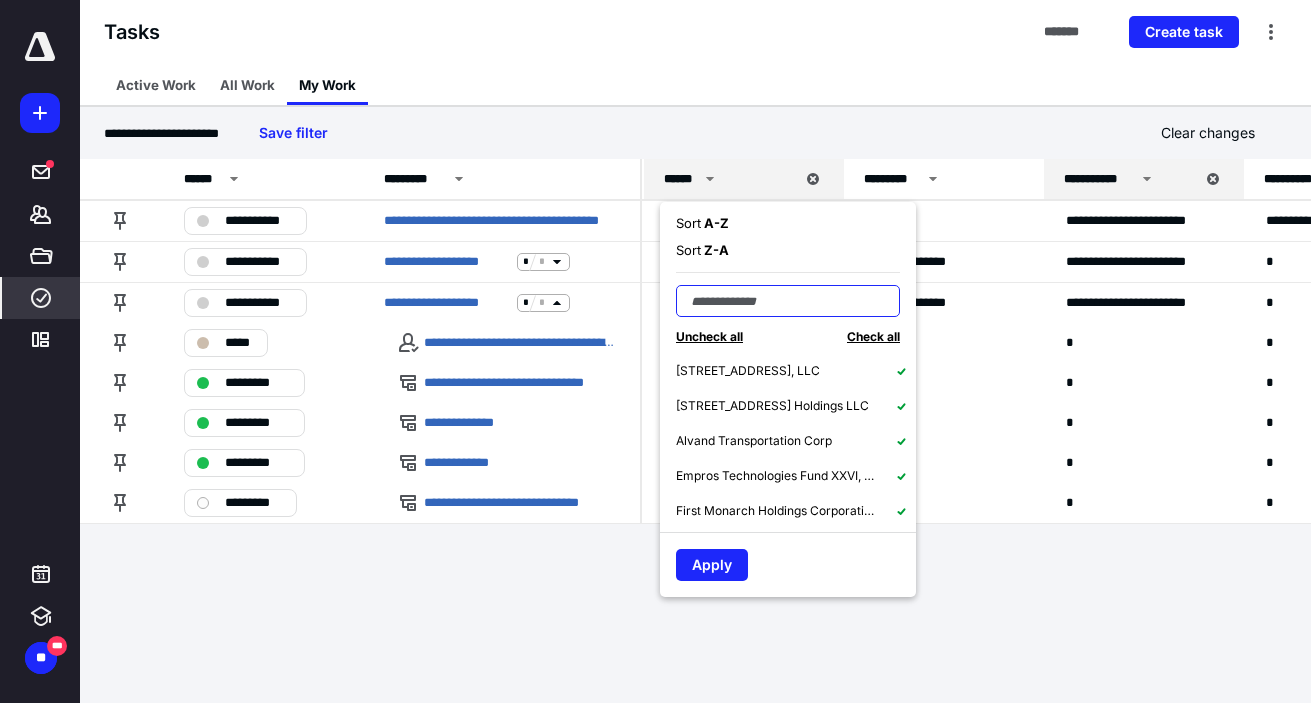 click at bounding box center [788, 301] 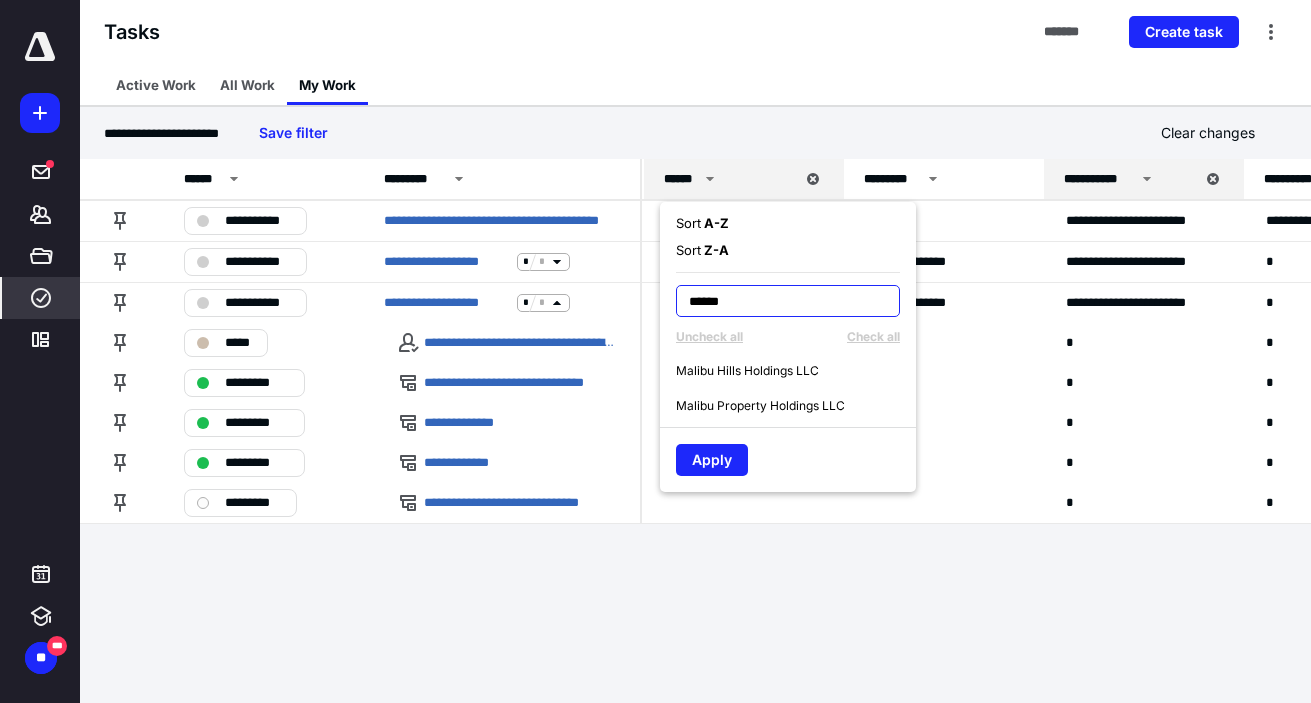 type on "******" 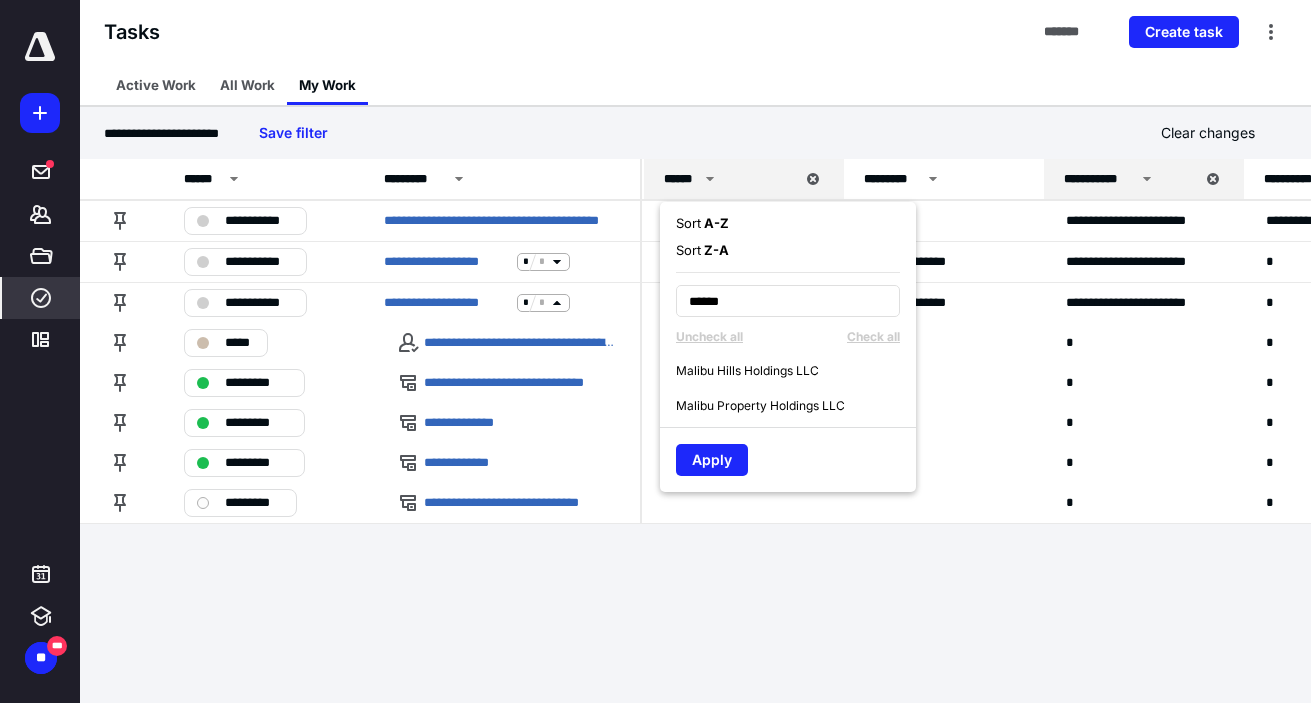click on "Malibu Property Holdings LLC" at bounding box center (796, 405) 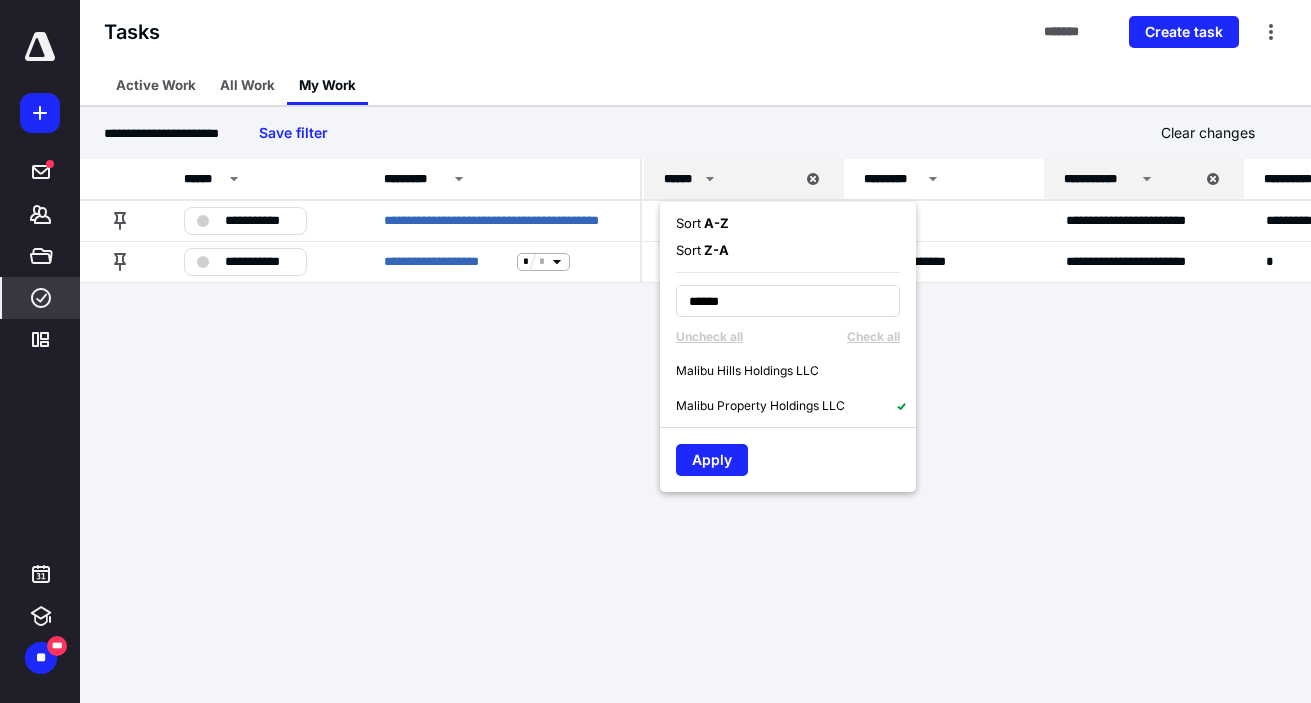 click on "**********" at bounding box center [655, 351] 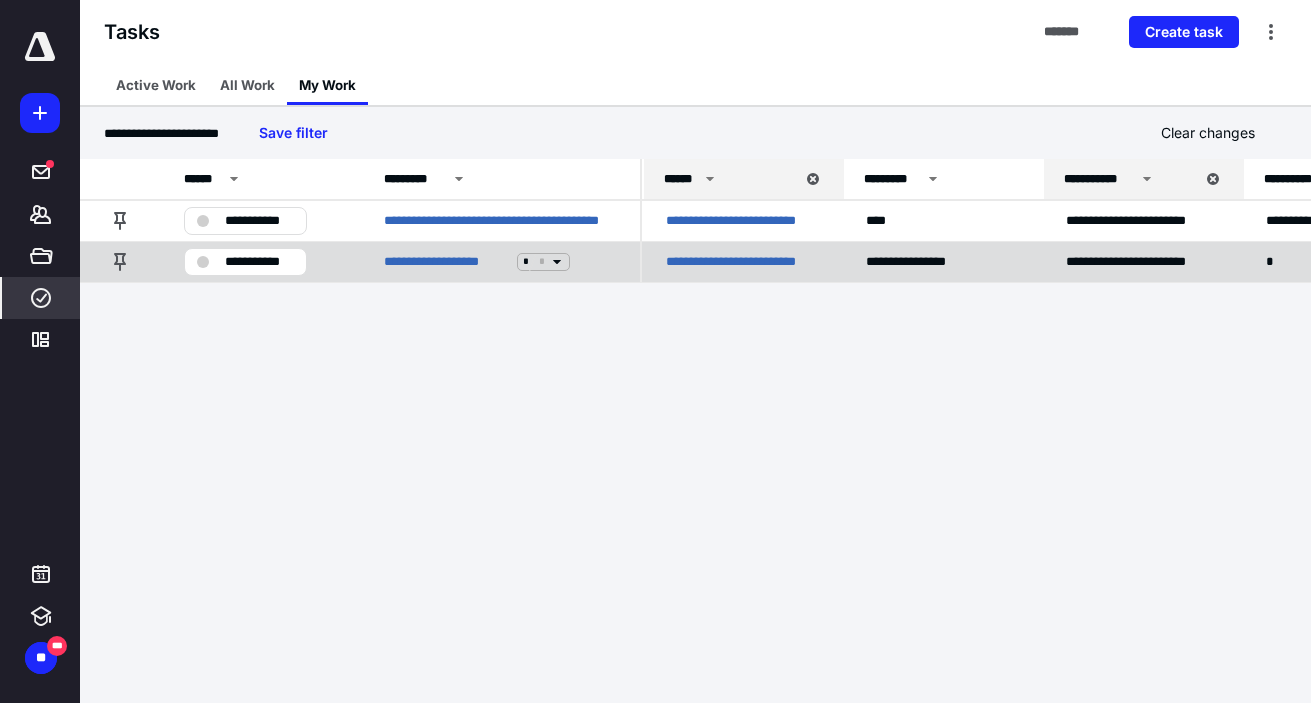 click on "**********" at bounding box center (260, 261) 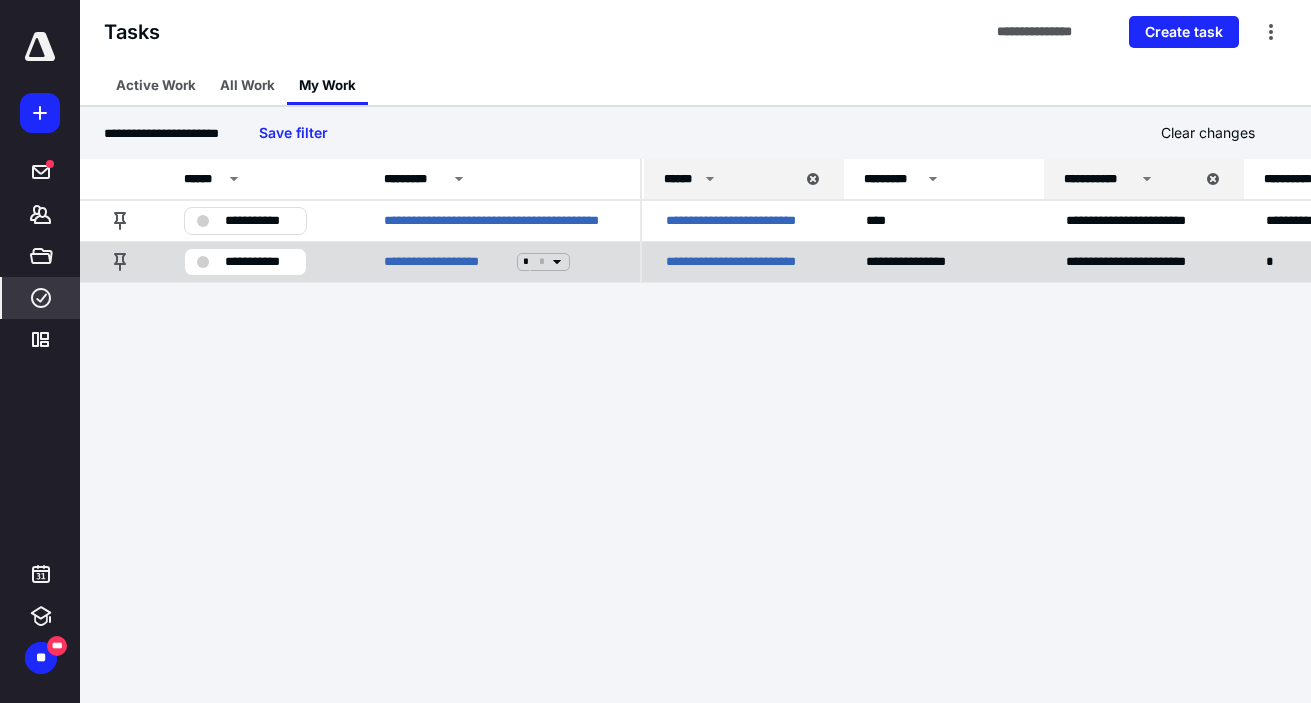 click on "**********" at bounding box center [500, 261] 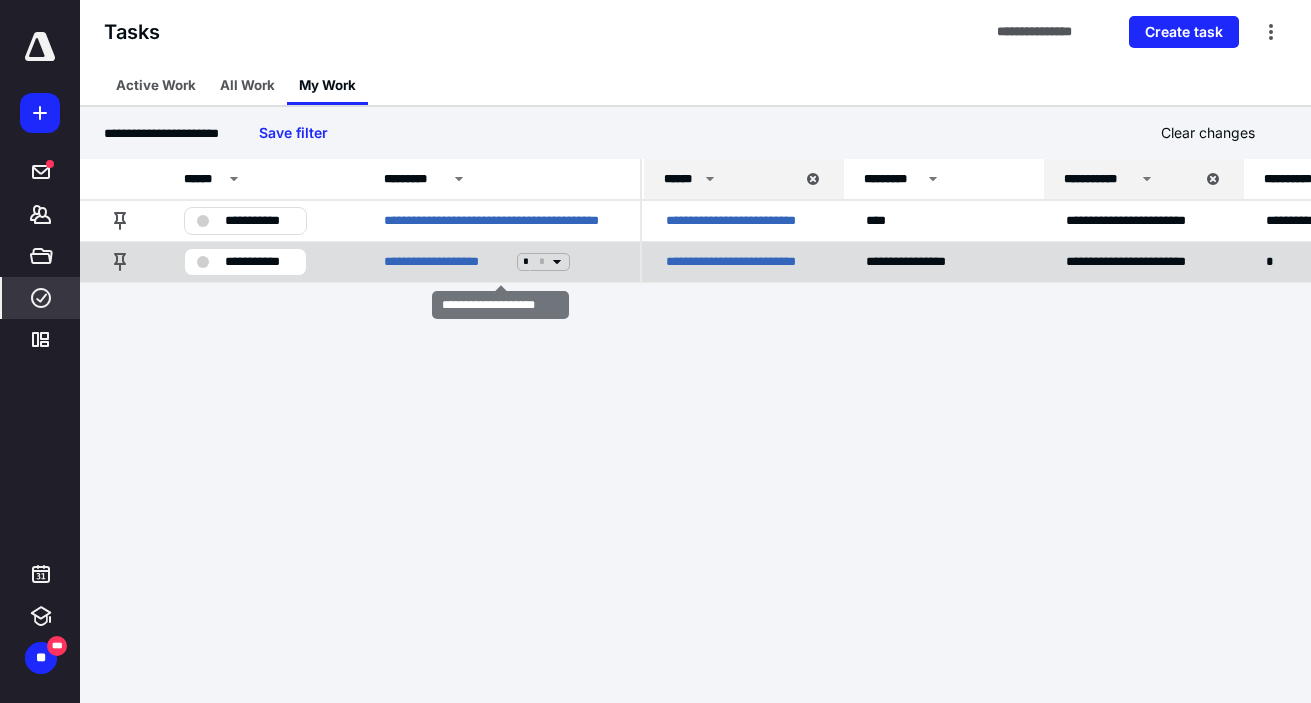 click 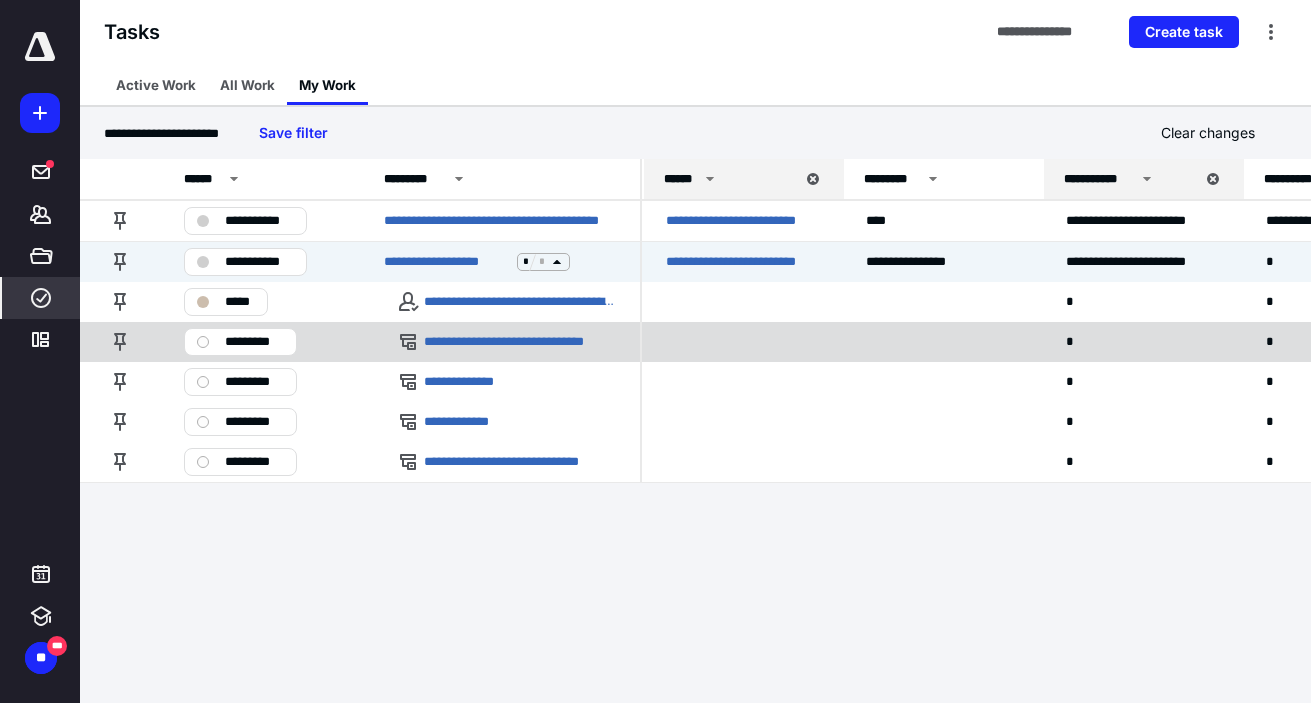 click on "*********" at bounding box center (254, 342) 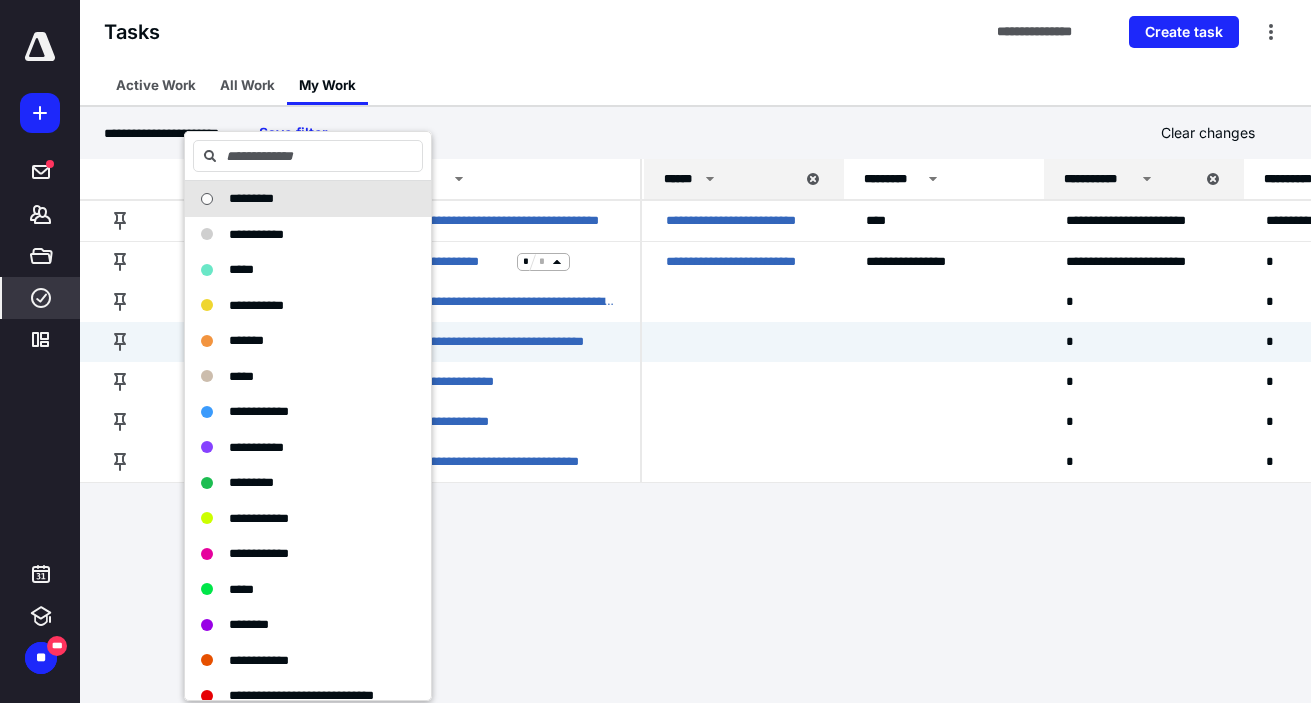 click on "**********" at bounding box center [655, 351] 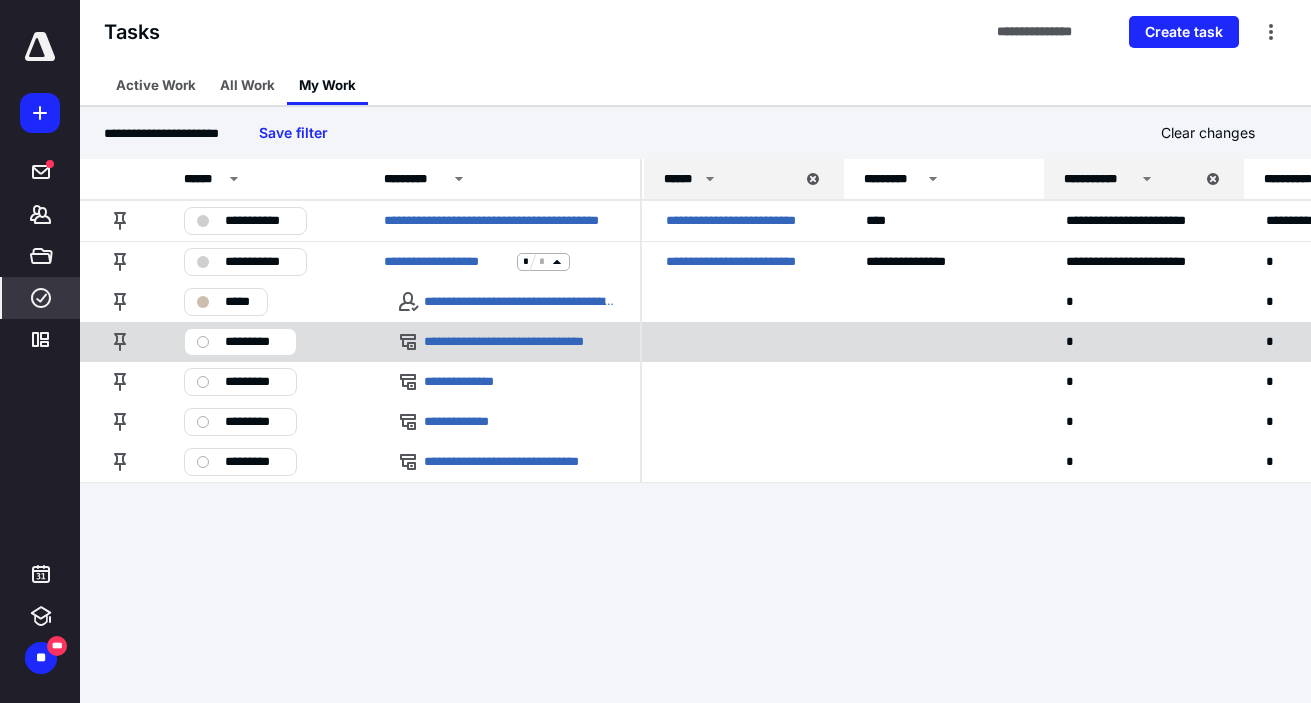 click on "*********" at bounding box center [240, 342] 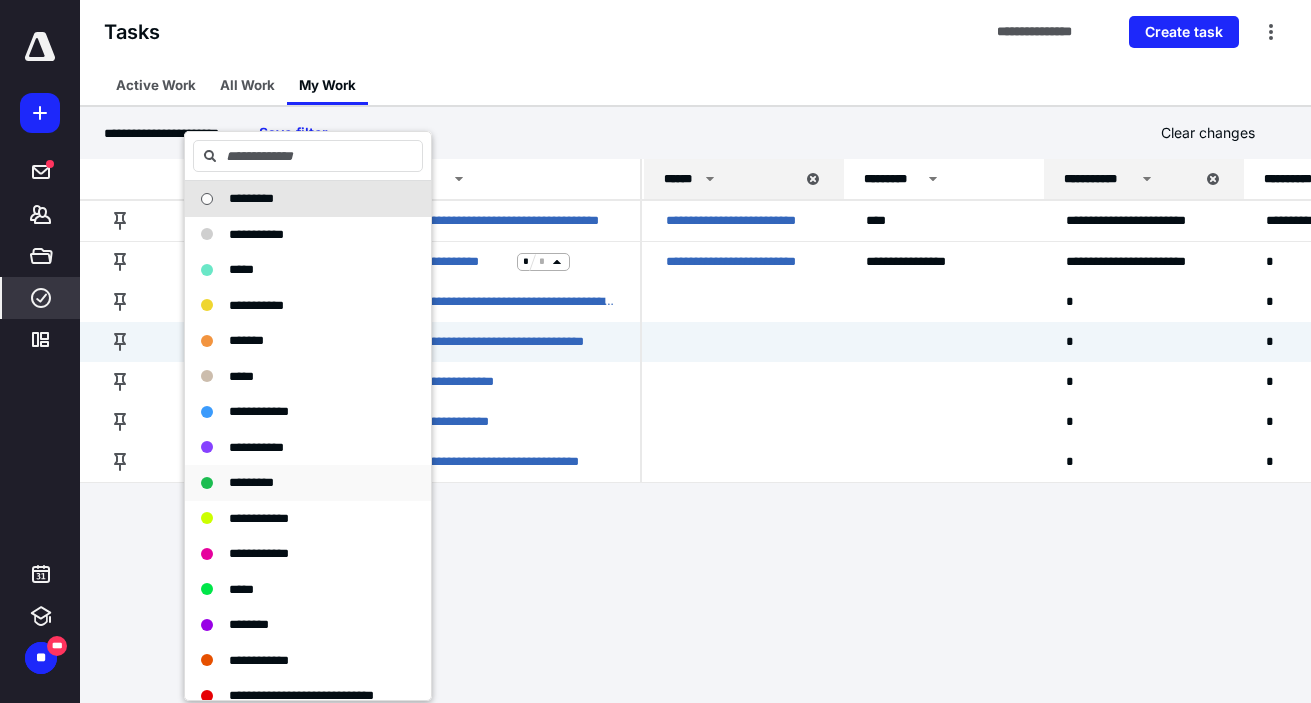 click on "*********" at bounding box center (296, 483) 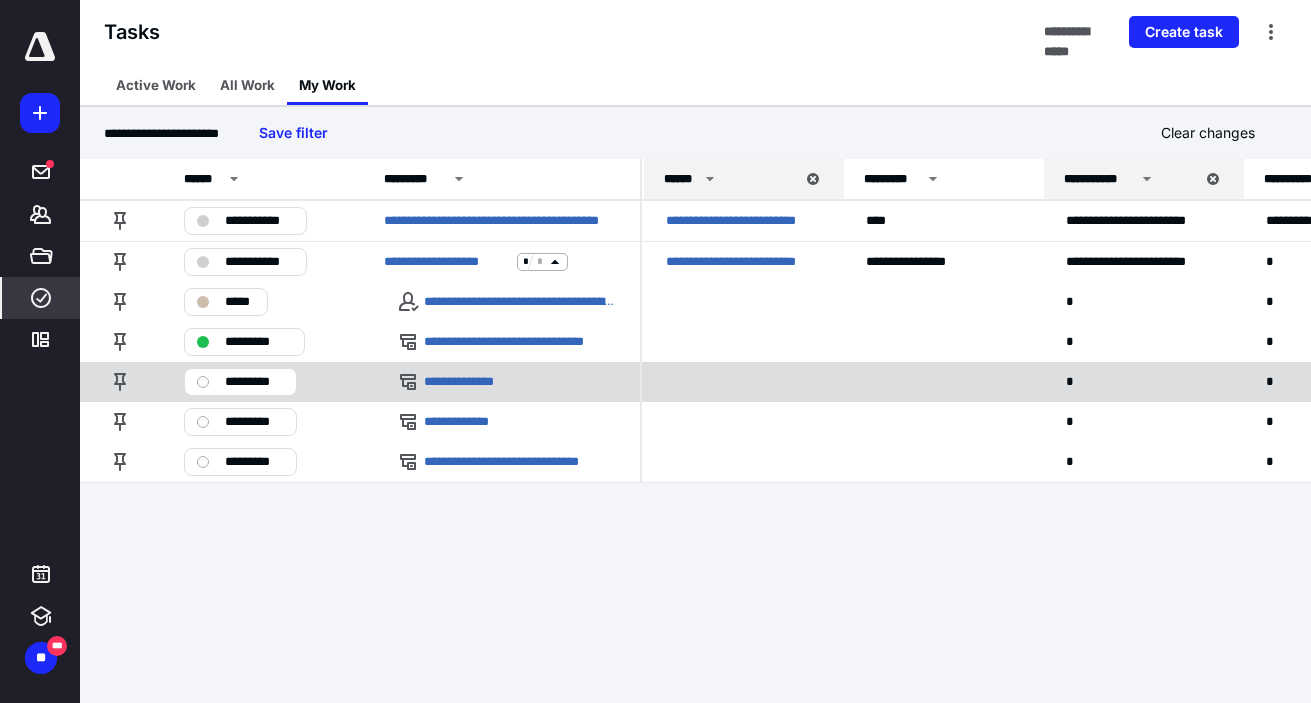 click on "*********" at bounding box center [254, 382] 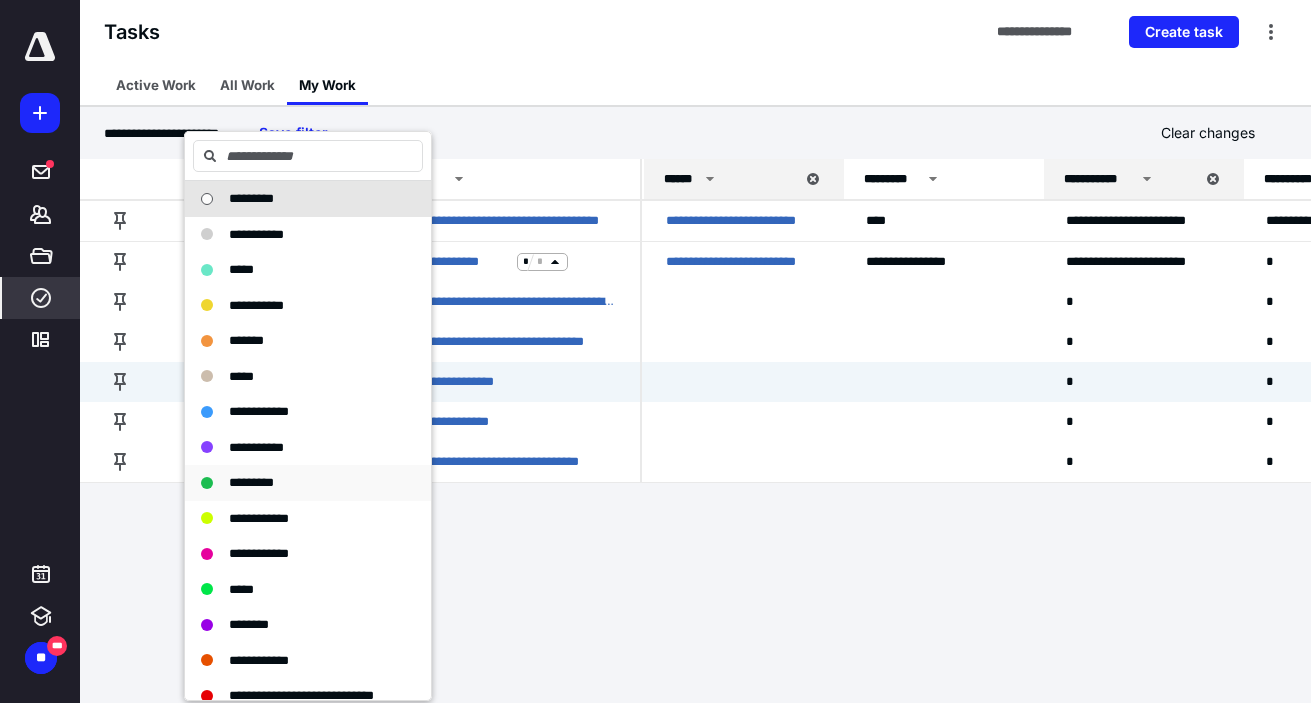 click on "*********" at bounding box center (296, 483) 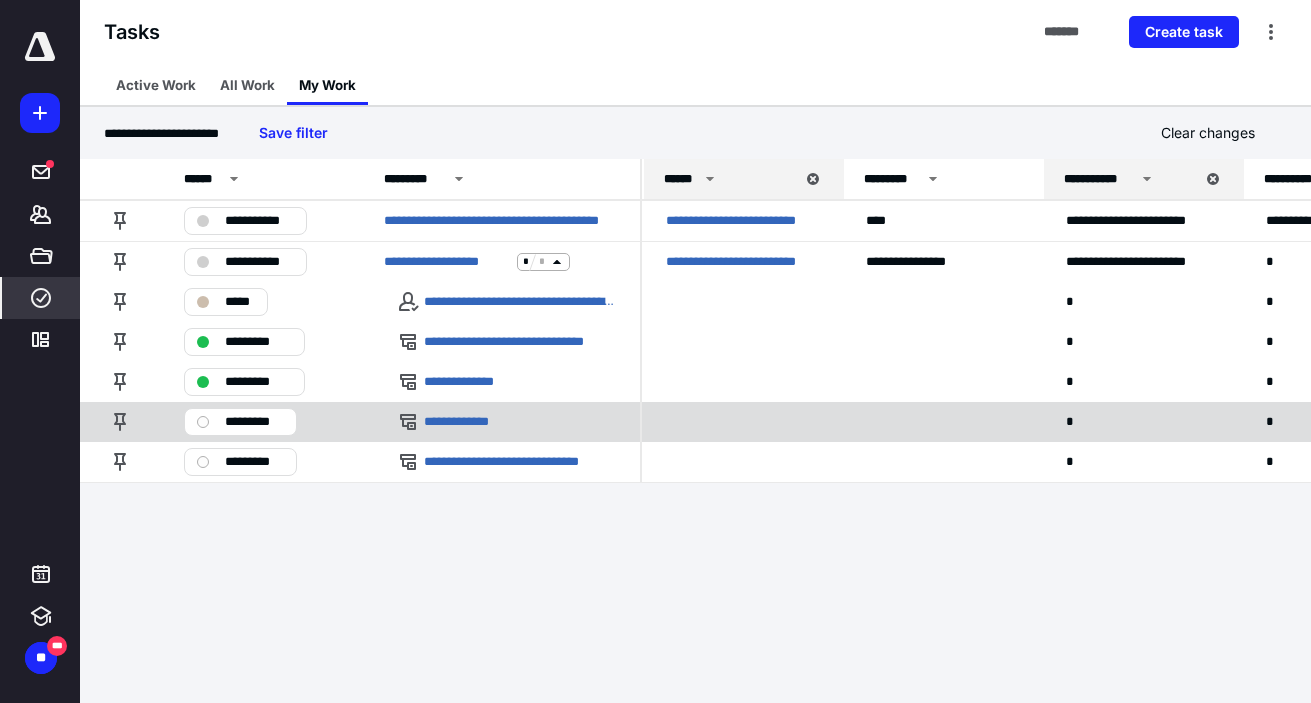 click on "*********" at bounding box center (254, 422) 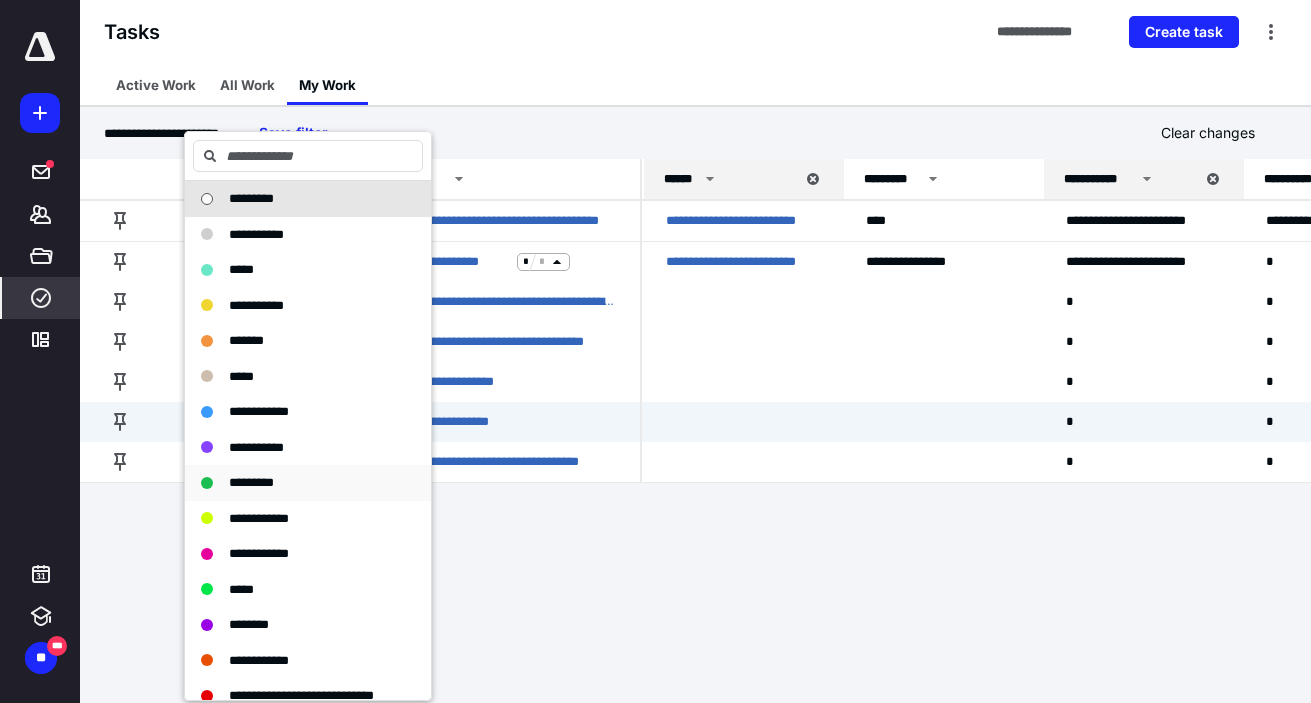 click on "*********" at bounding box center (296, 483) 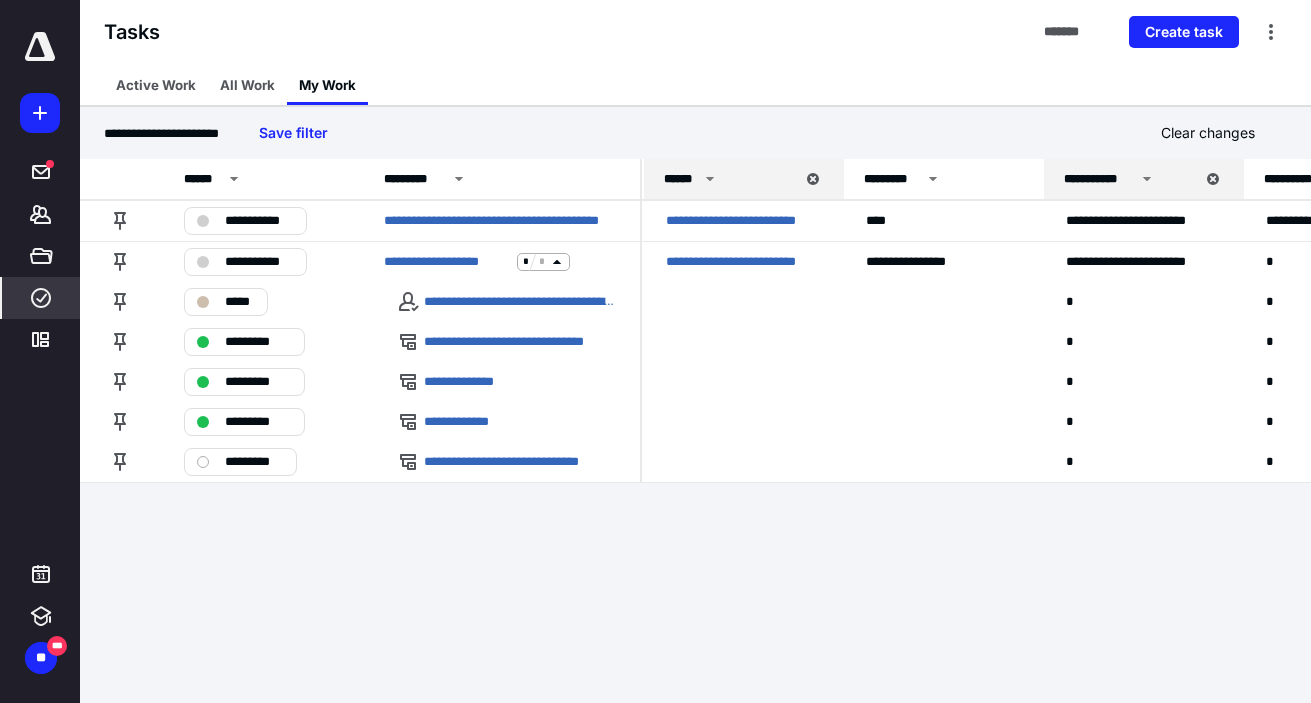 click on "**********" at bounding box center [655, 351] 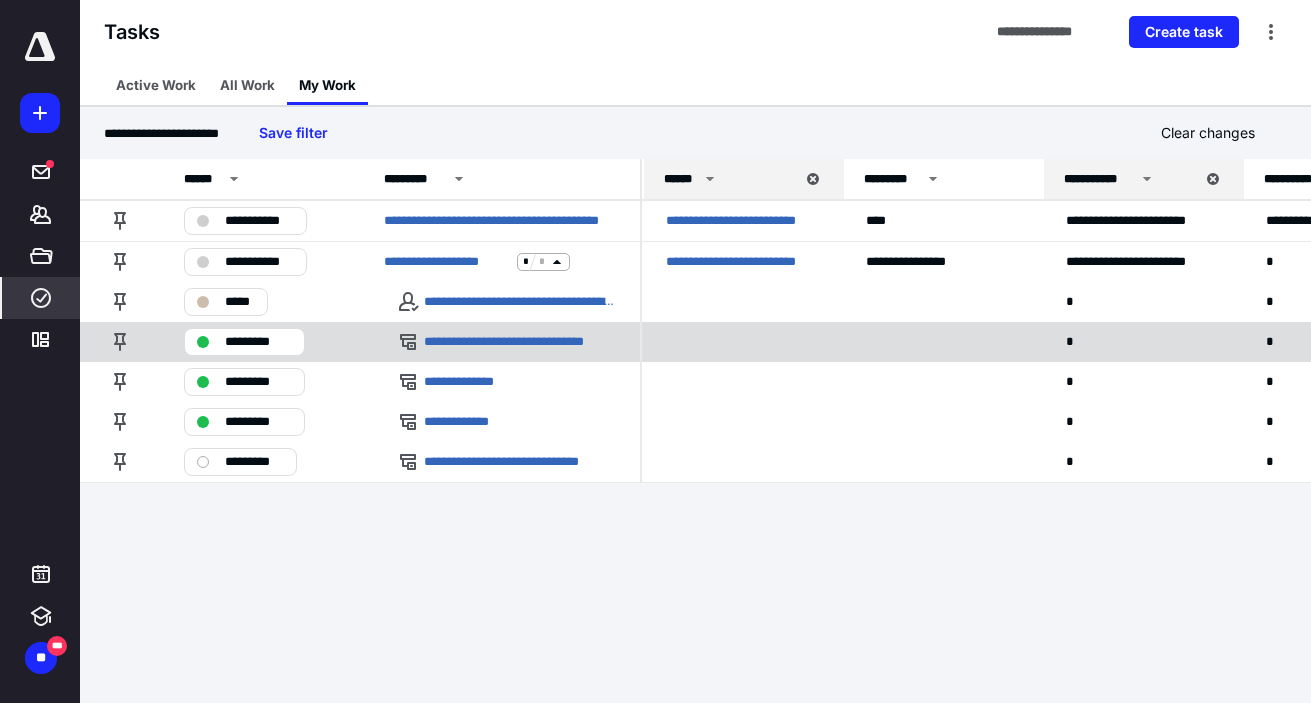 click on "*********" at bounding box center [258, 342] 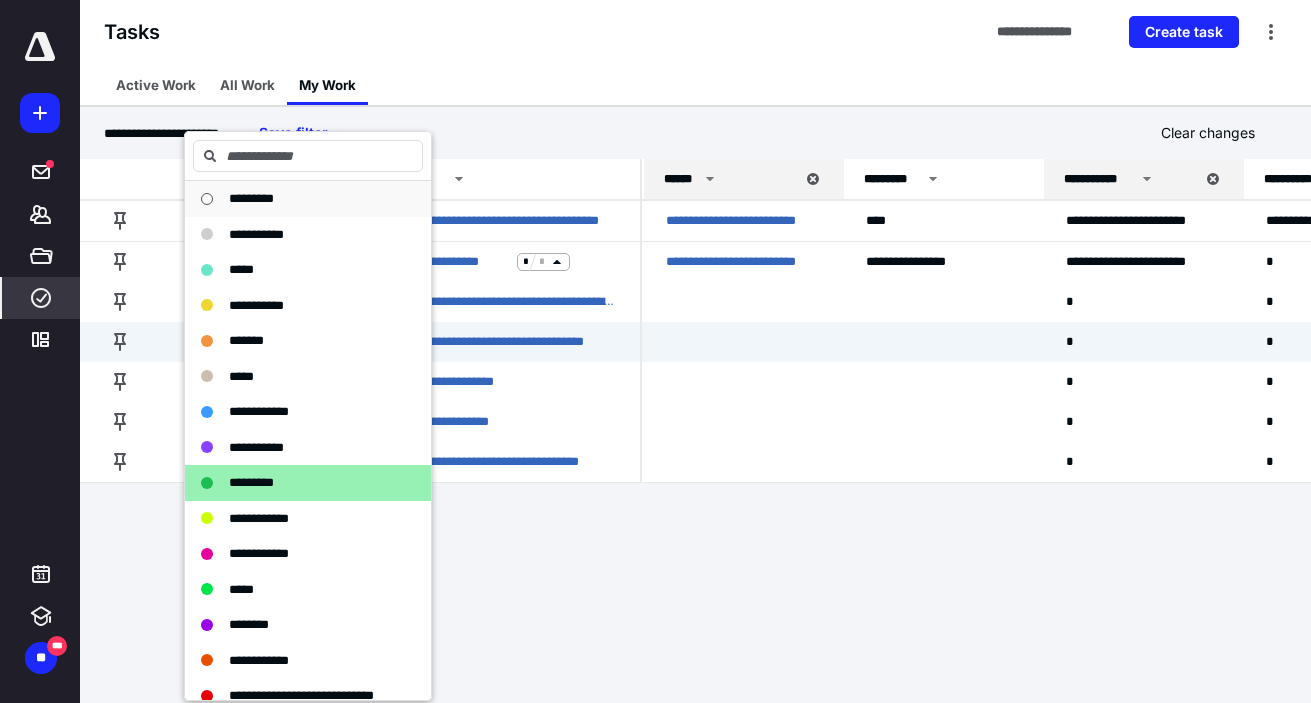 click on "*********" at bounding box center (251, 198) 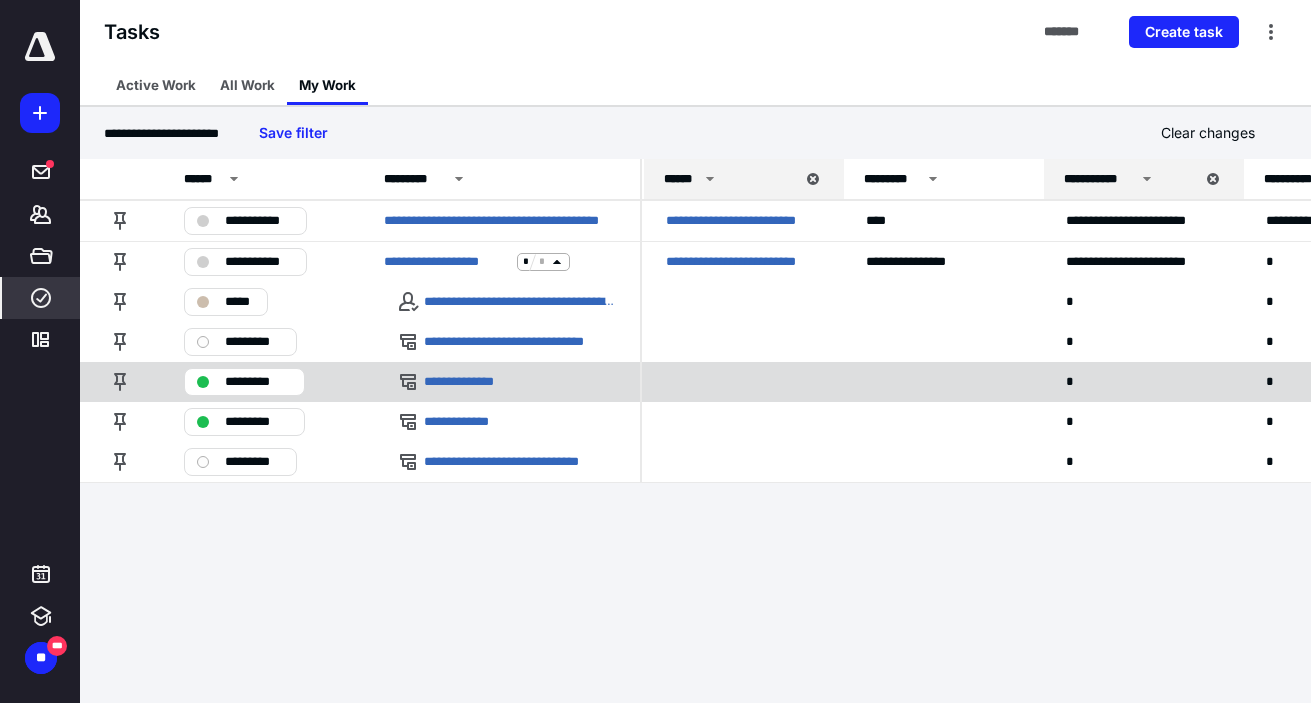 click on "*********" at bounding box center [258, 382] 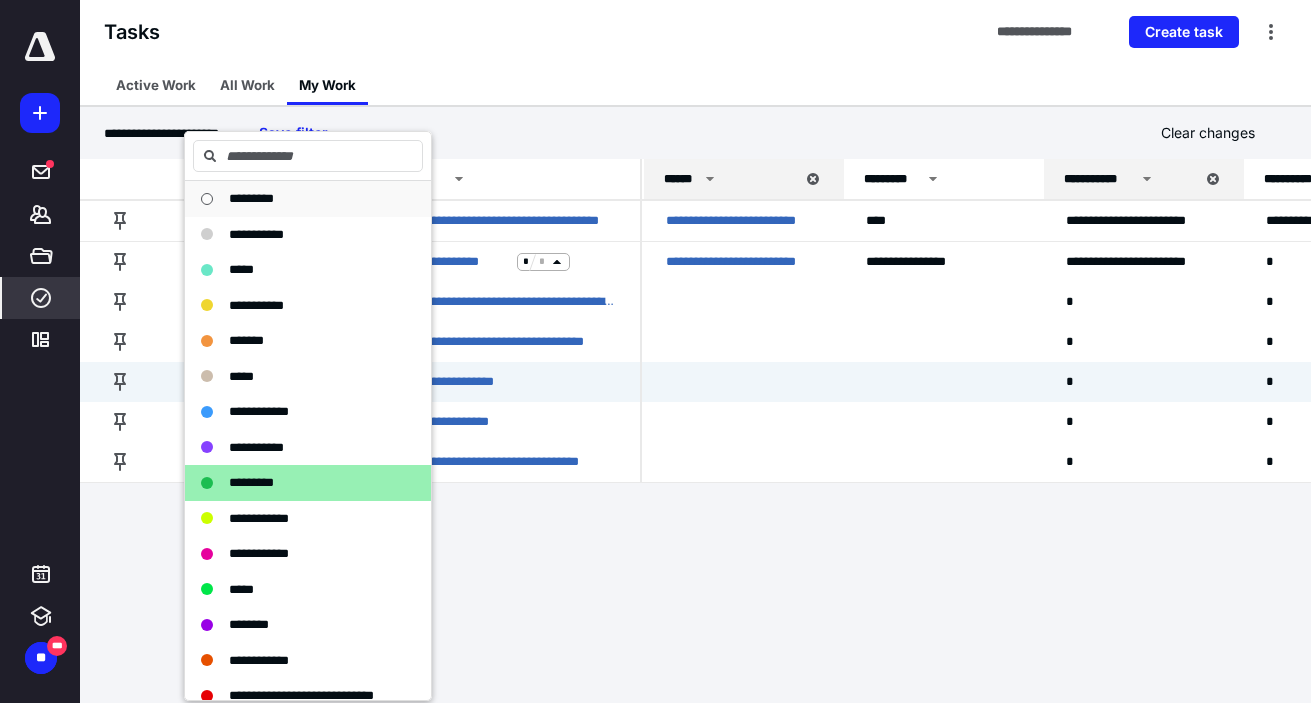 click on "*********" at bounding box center [296, 199] 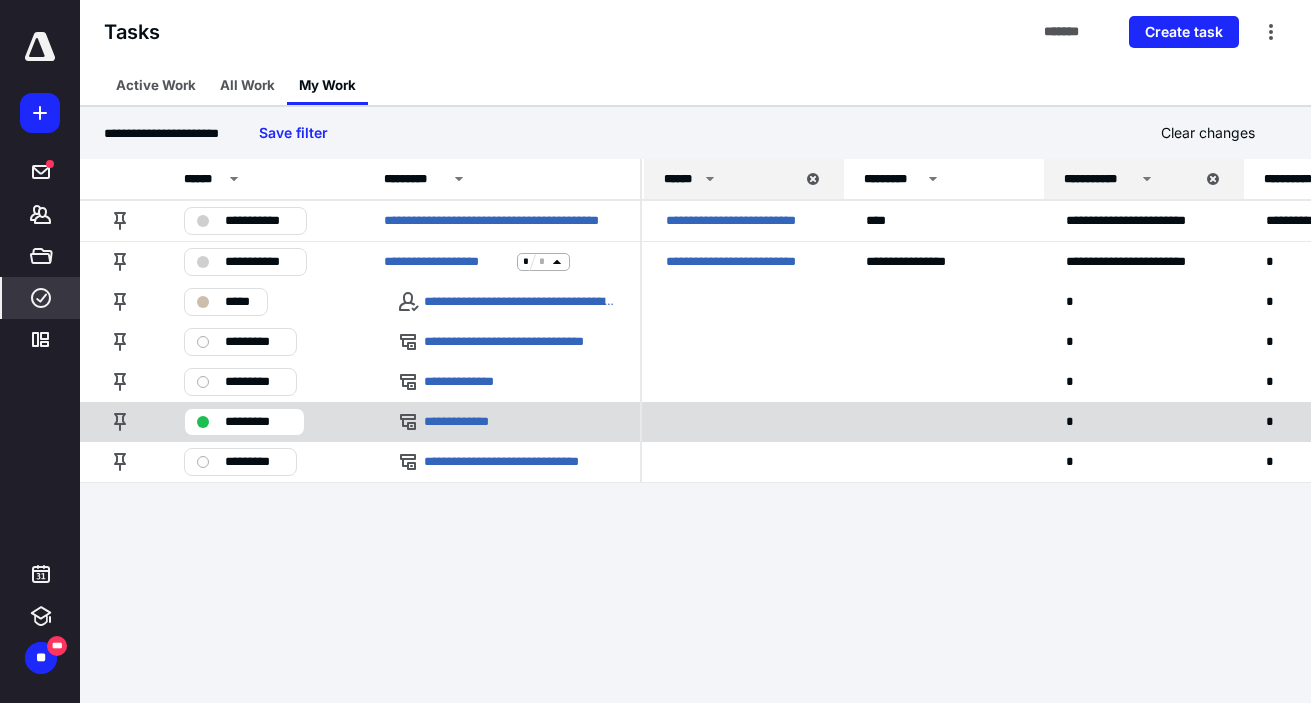 click on "*********" at bounding box center (258, 422) 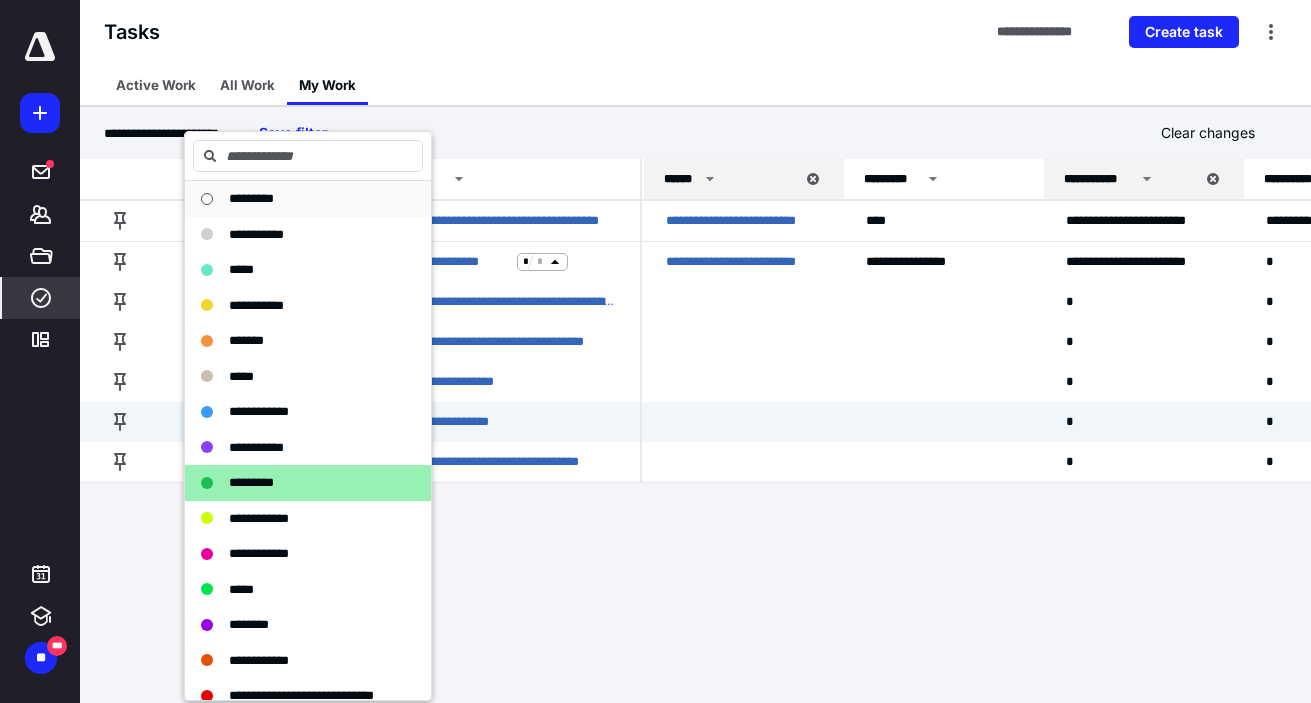 click on "*********" at bounding box center (296, 199) 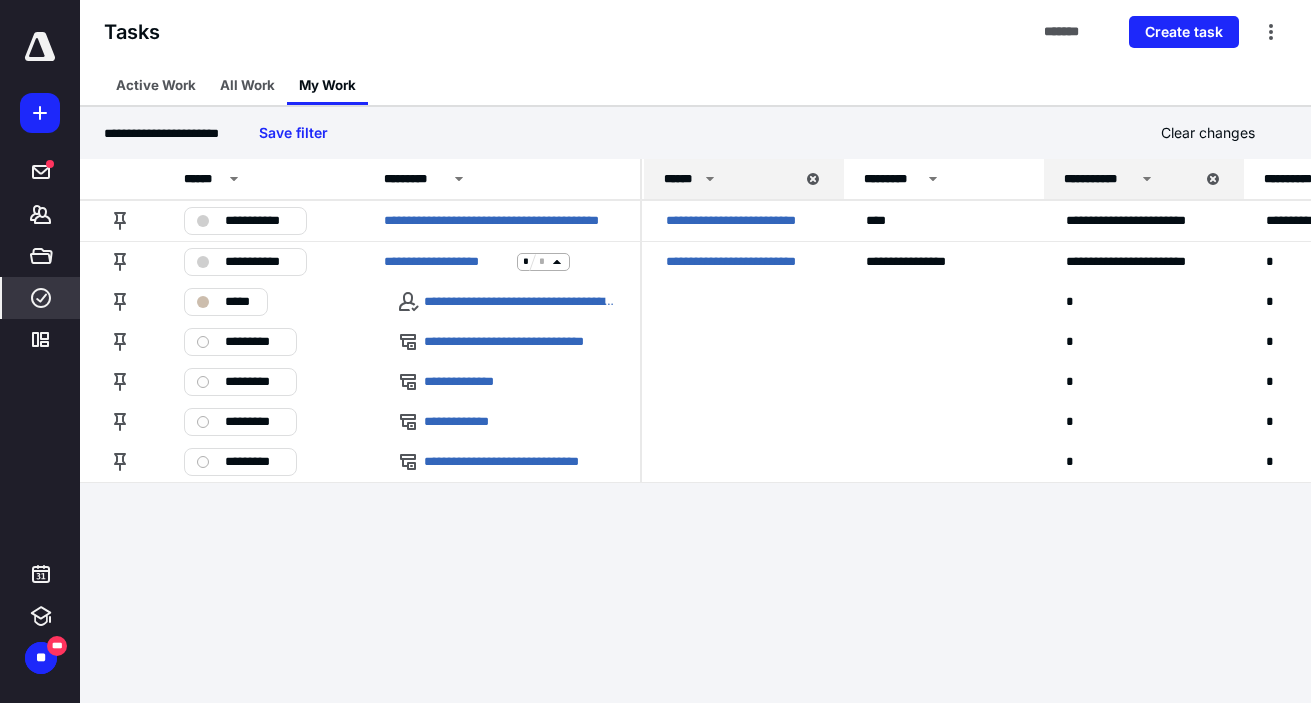 click on "******" at bounding box center [729, 179] 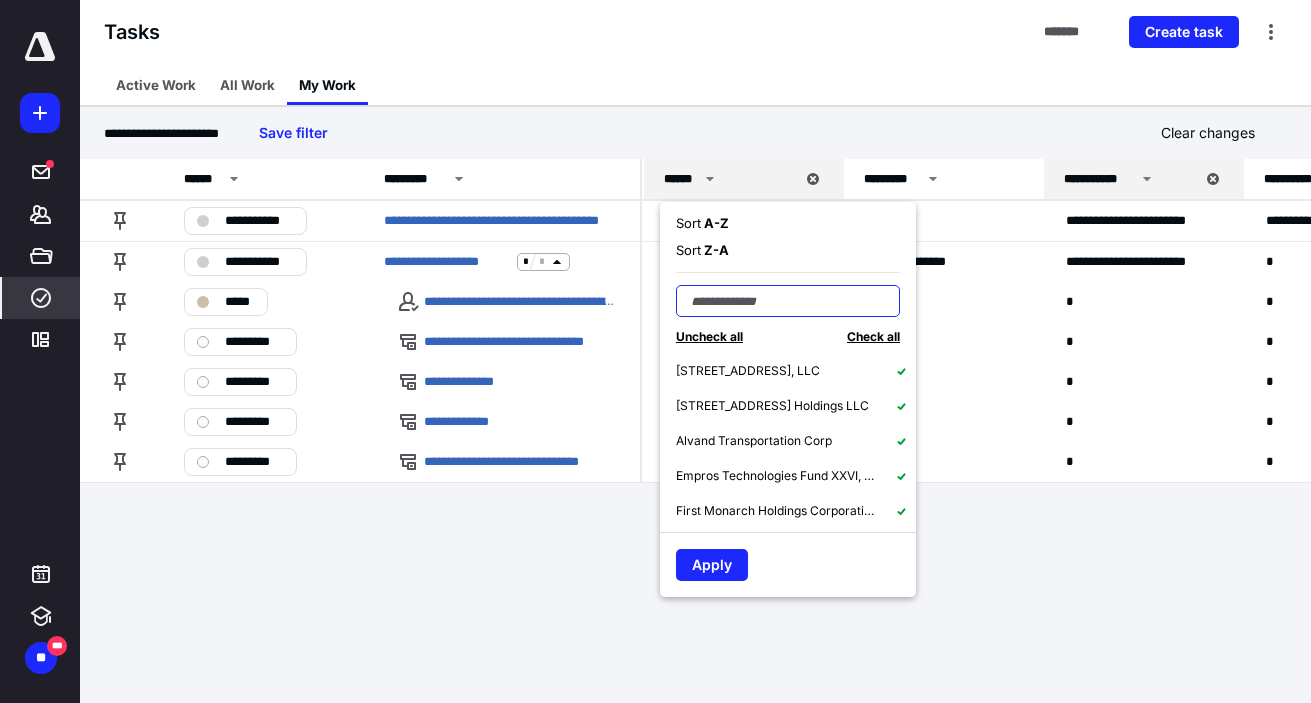 click at bounding box center [788, 301] 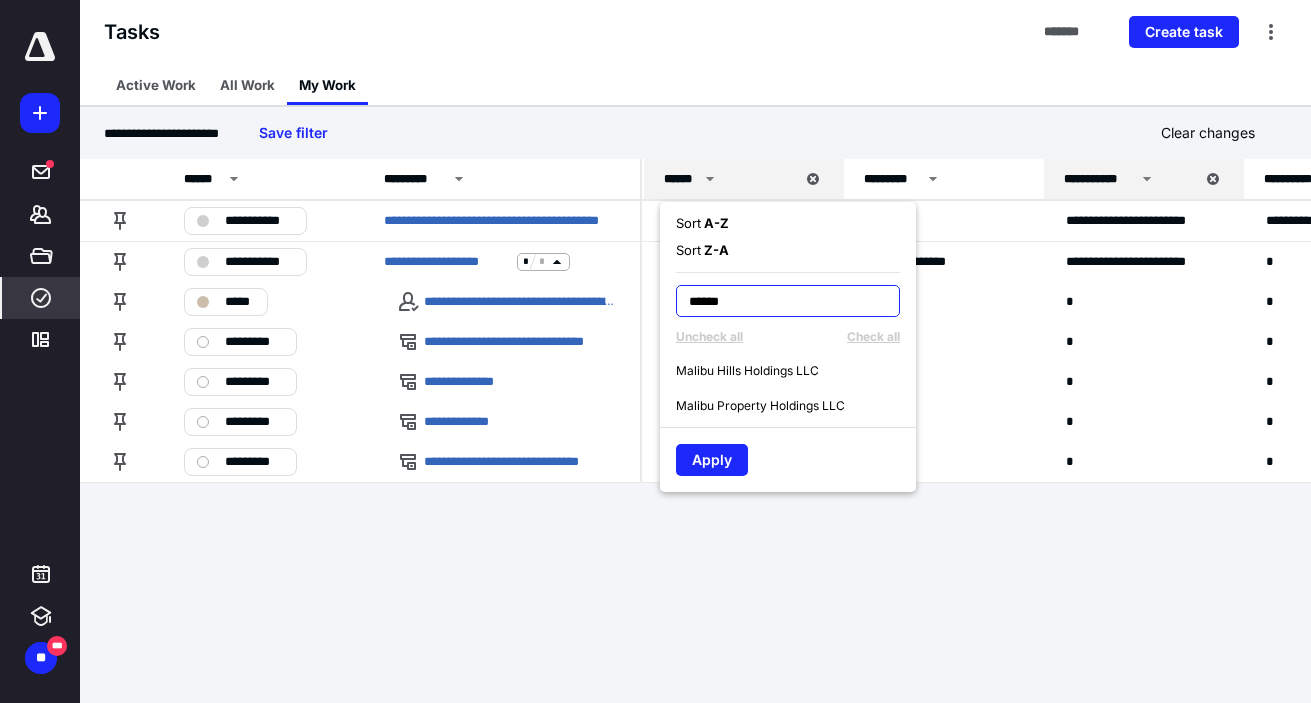 type on "******" 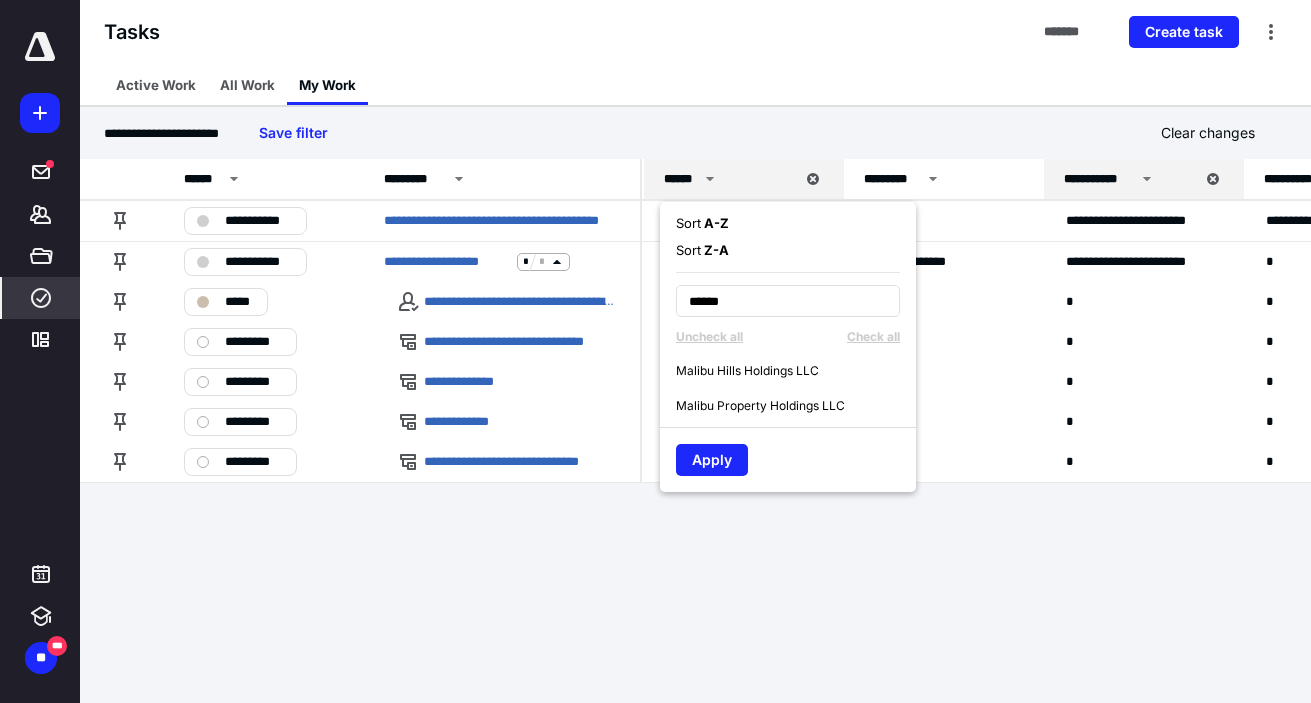 click on "Malibu Property Holdings LLC" at bounding box center [796, 405] 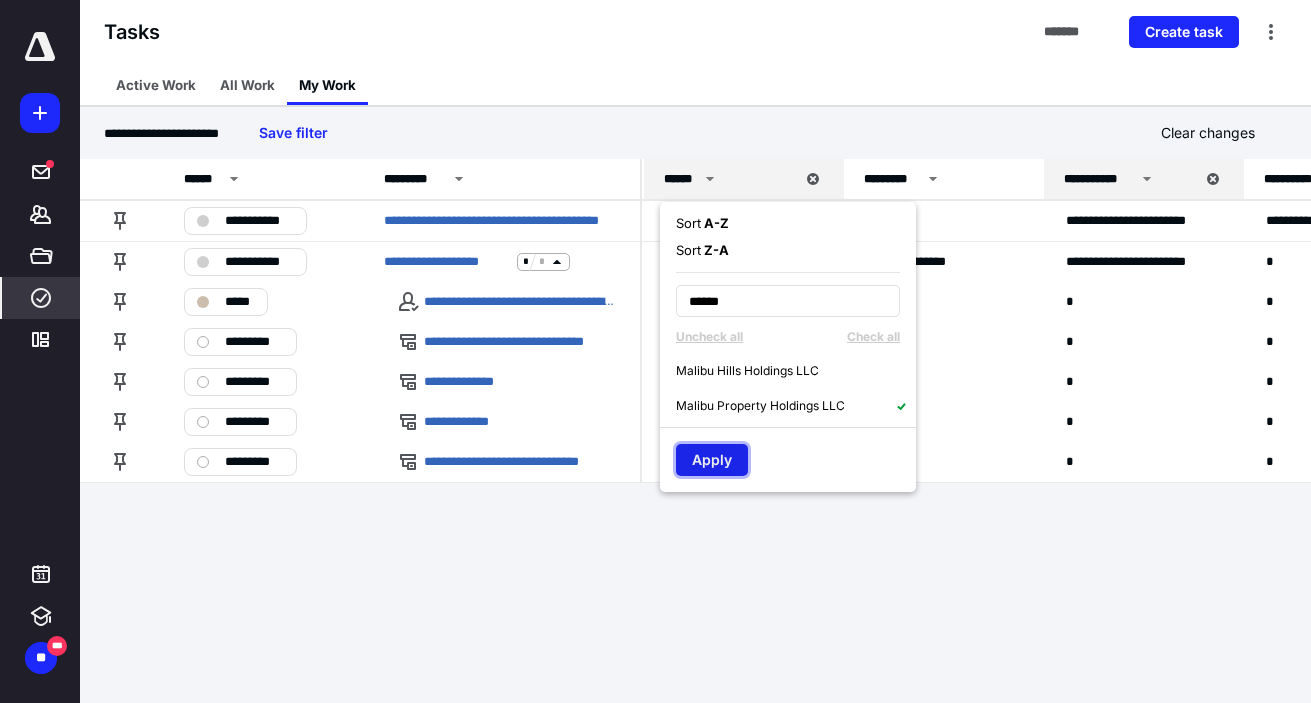 click on "Apply" at bounding box center (712, 460) 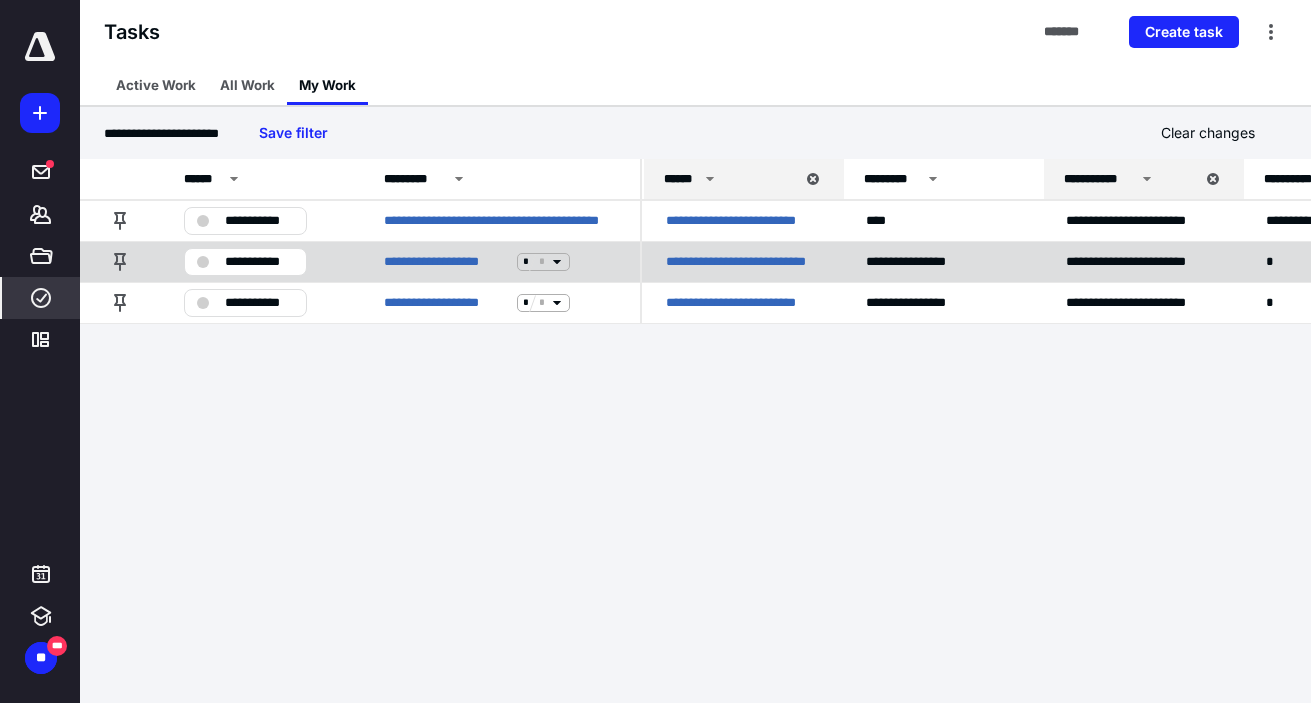 click on "**********" at bounding box center (260, 261) 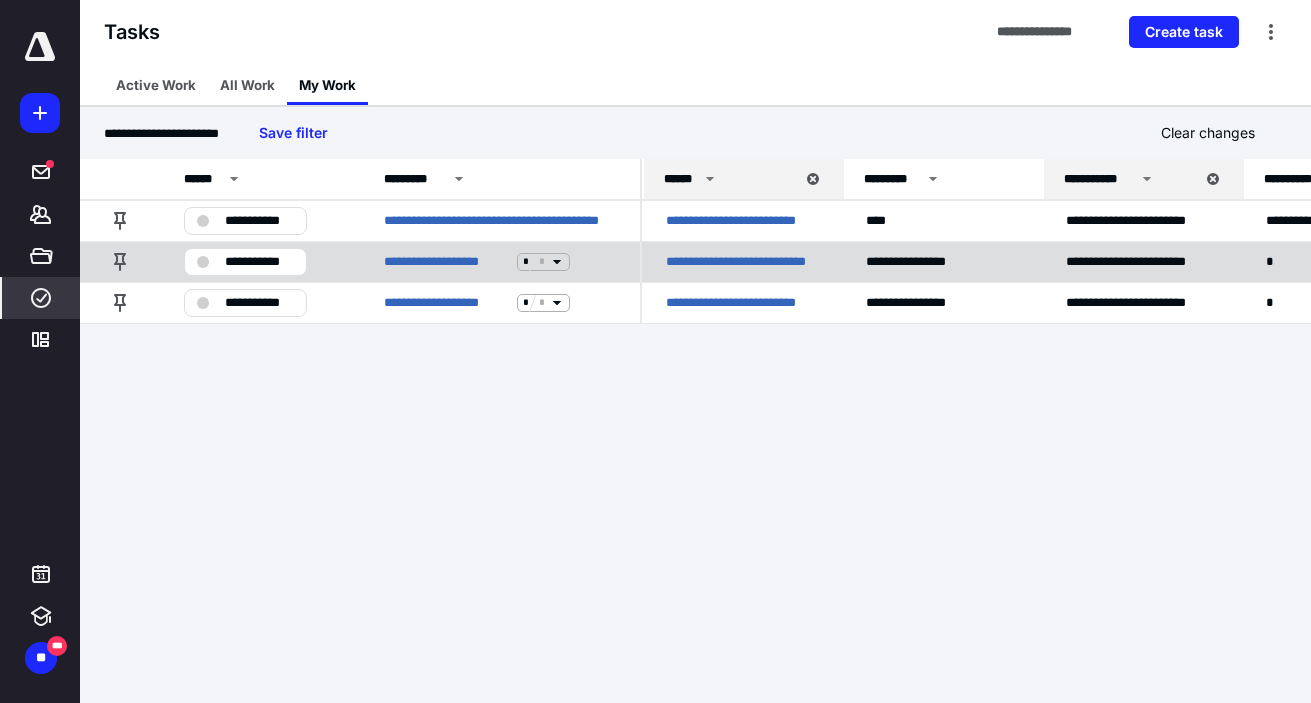 click 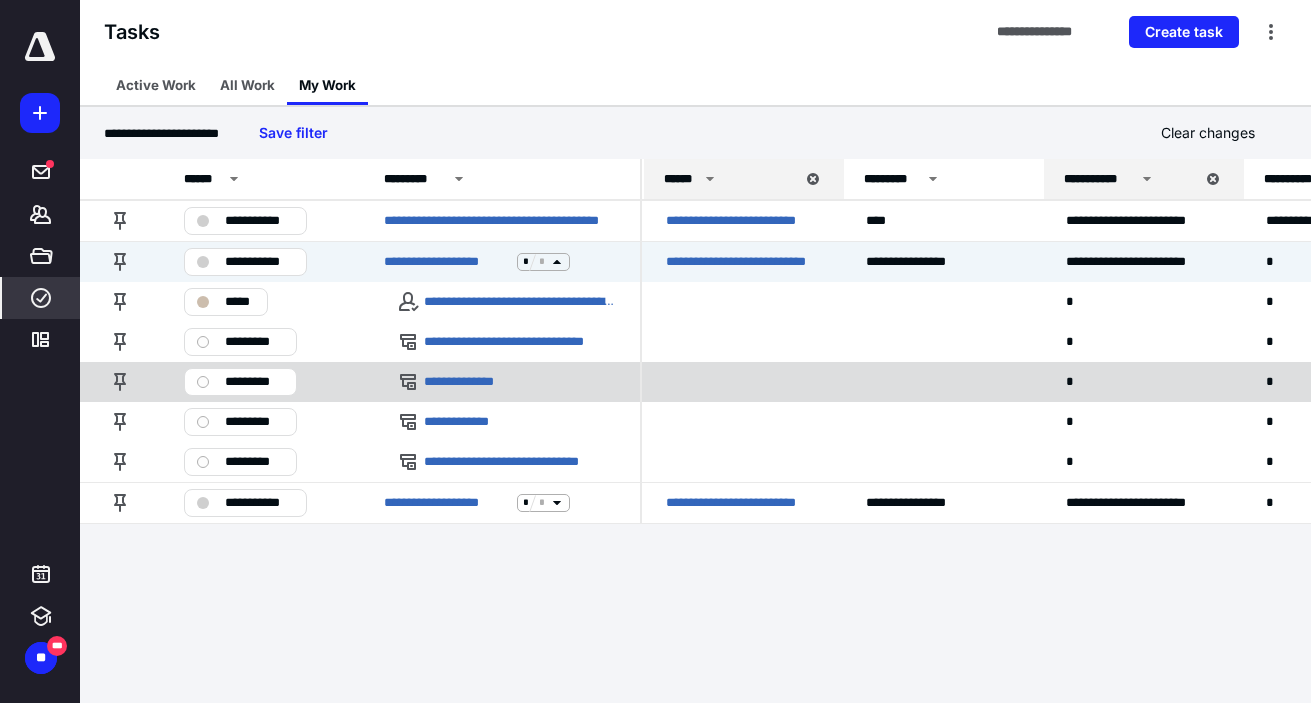 click on "*********" at bounding box center (254, 382) 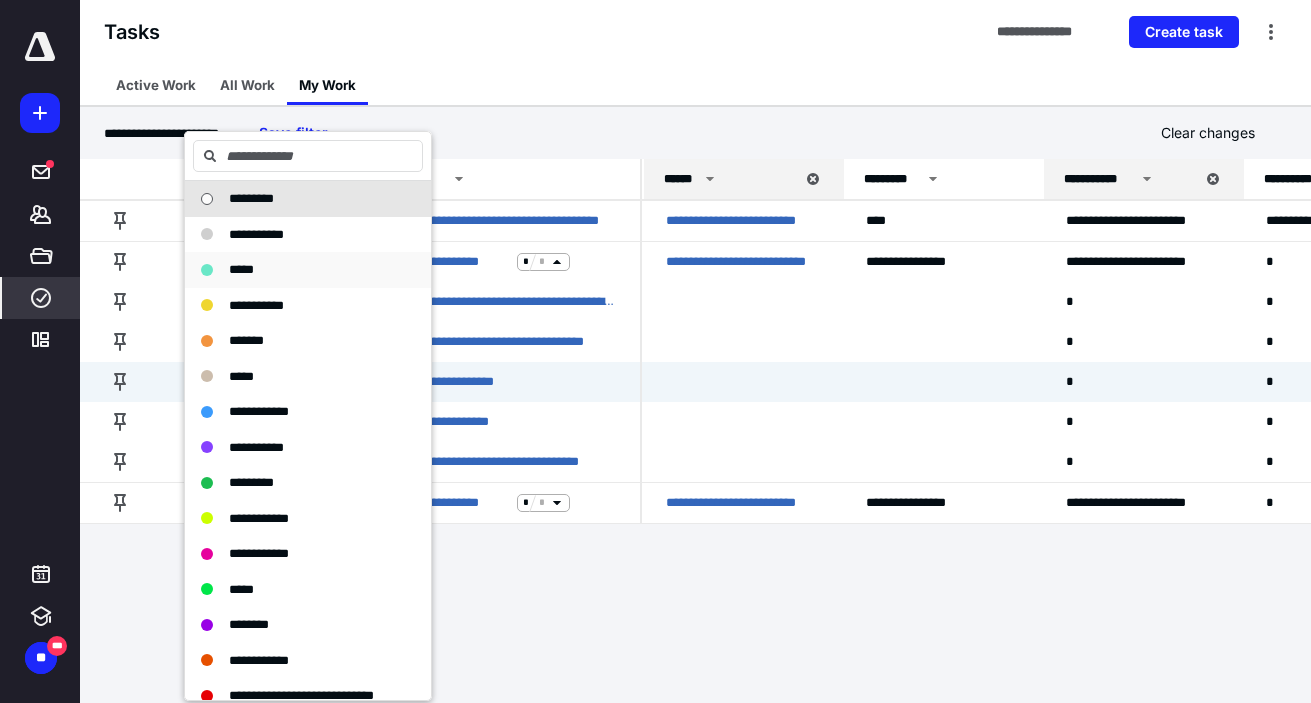 click on "*****" at bounding box center (296, 270) 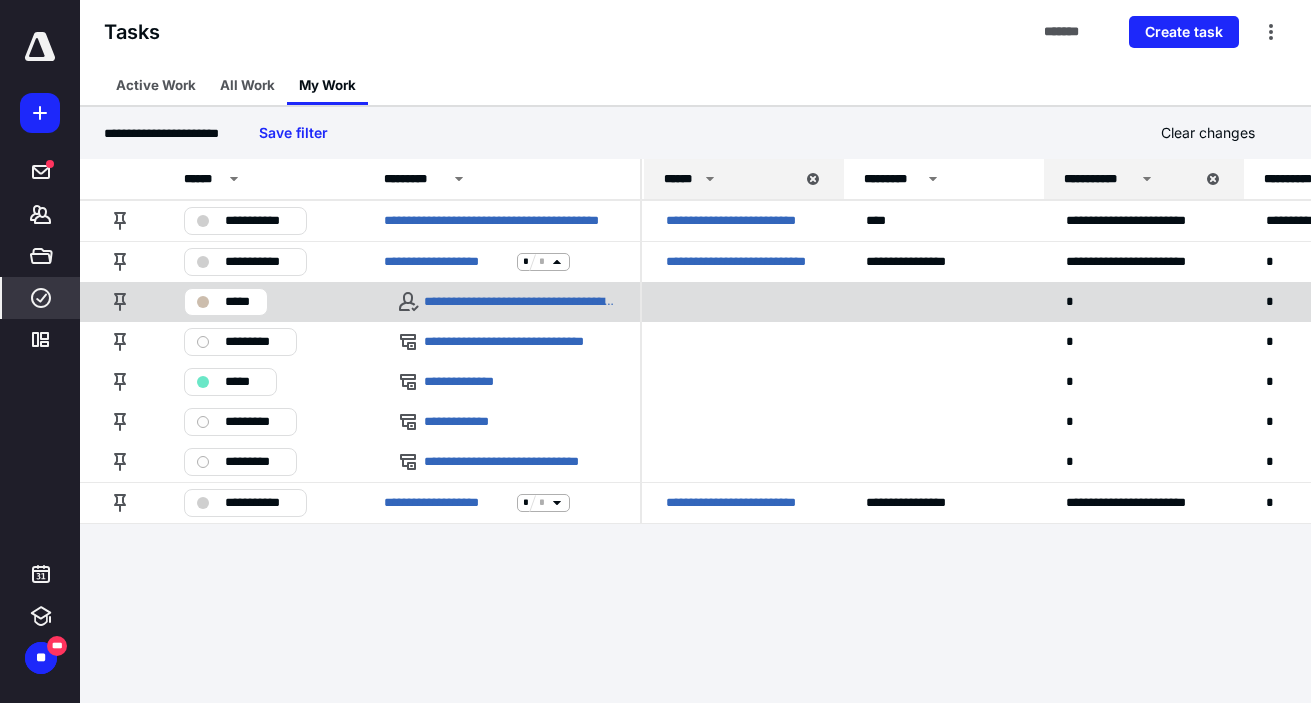 click on "*****" at bounding box center [240, 302] 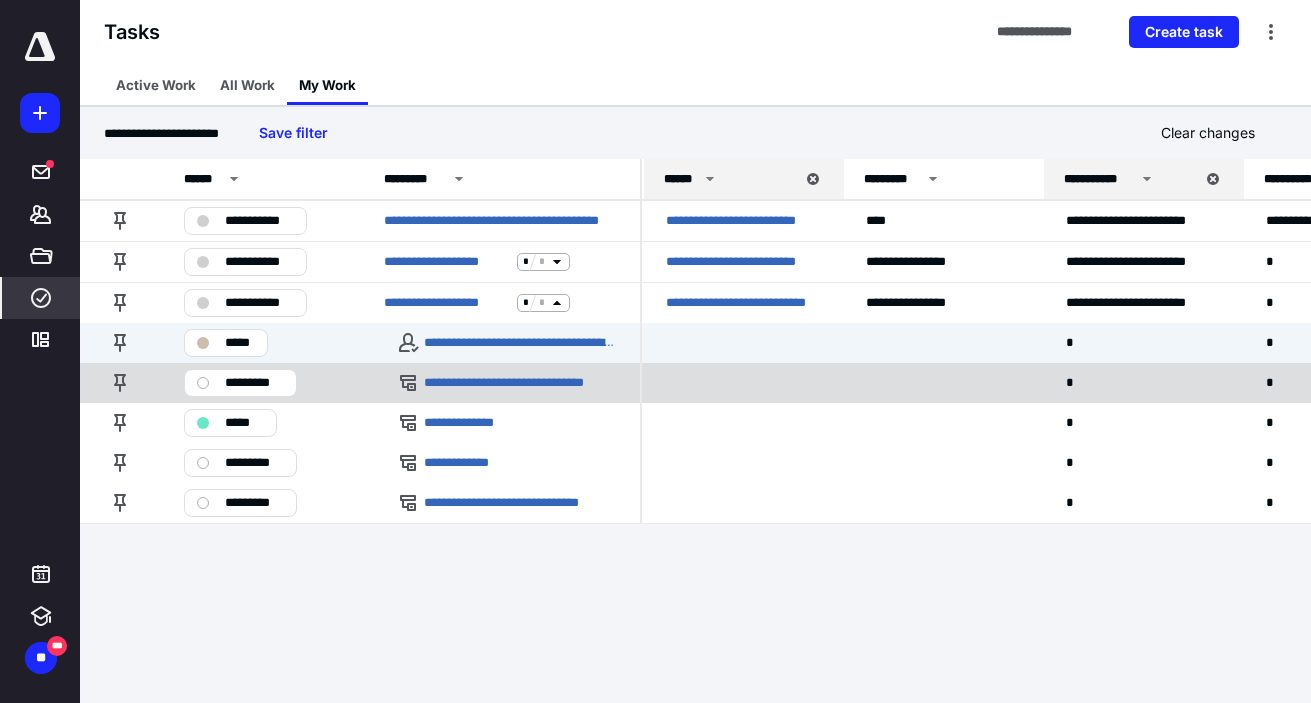 click on "*********" at bounding box center [254, 383] 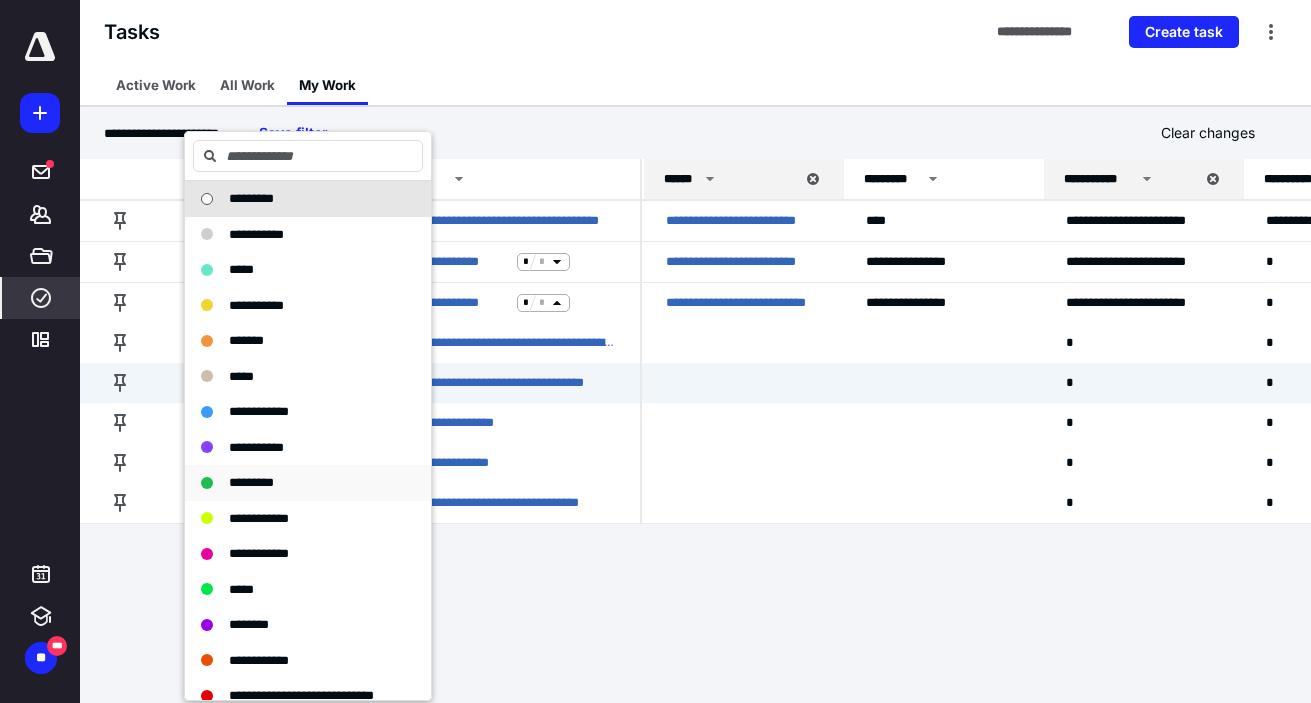 click on "*********" at bounding box center (296, 483) 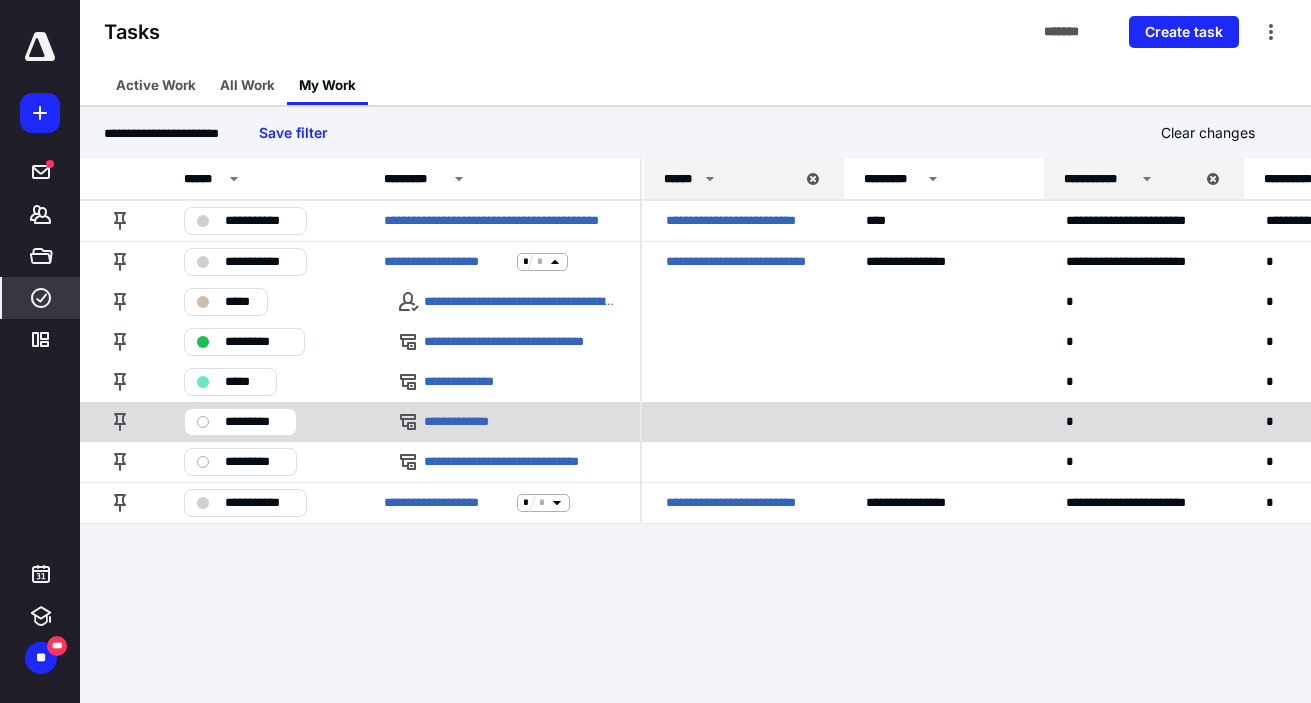 click on "*********" at bounding box center [254, 422] 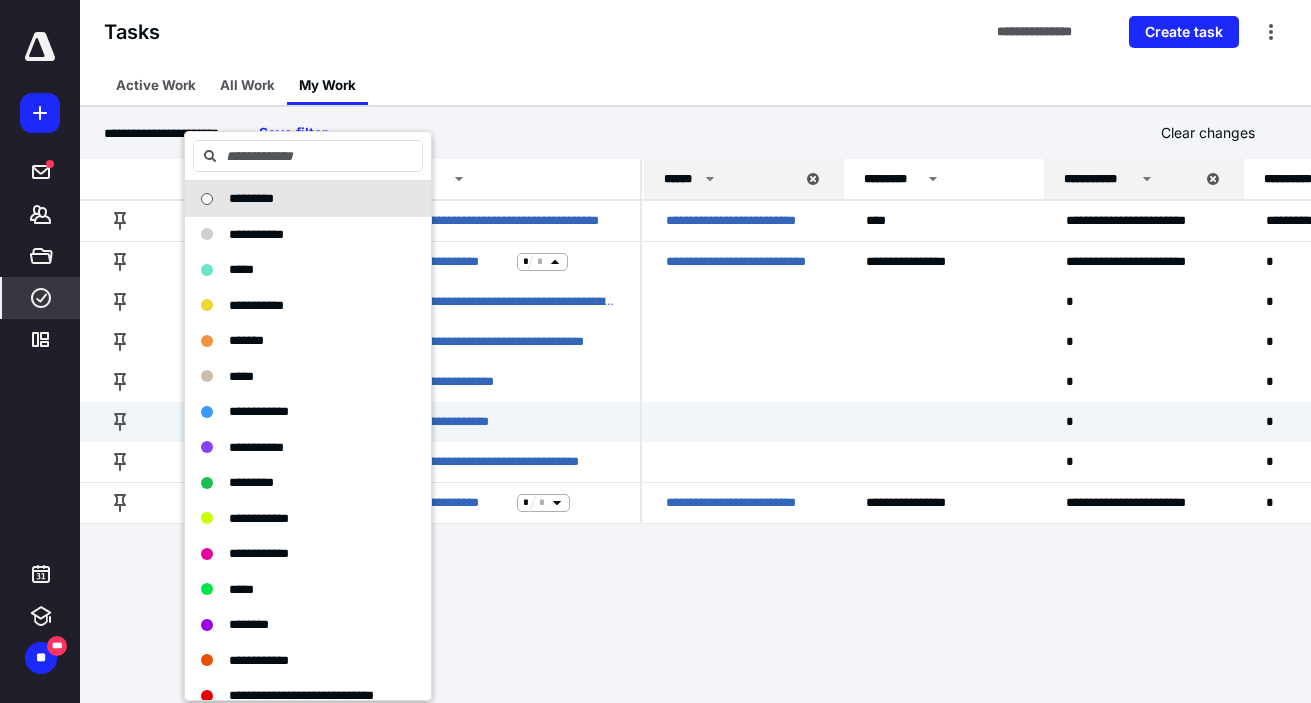 click on "**********" at bounding box center (655, 351) 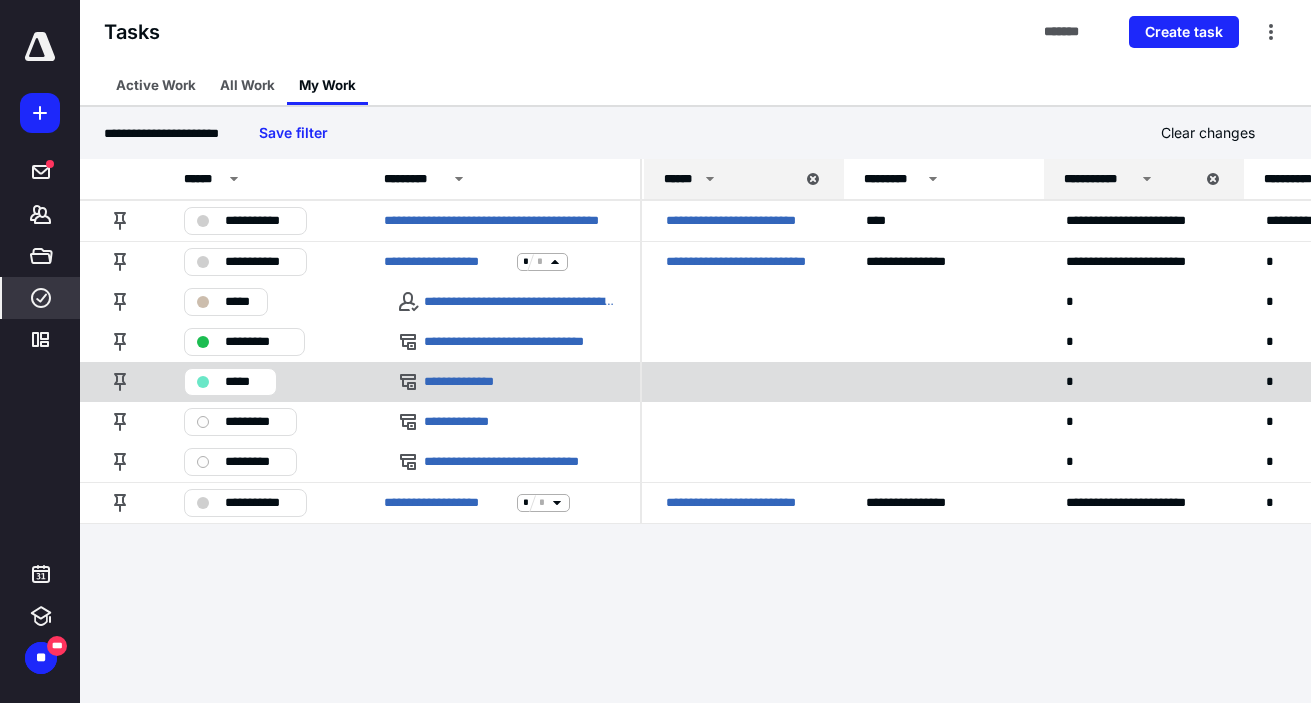 click on "*****" at bounding box center [244, 382] 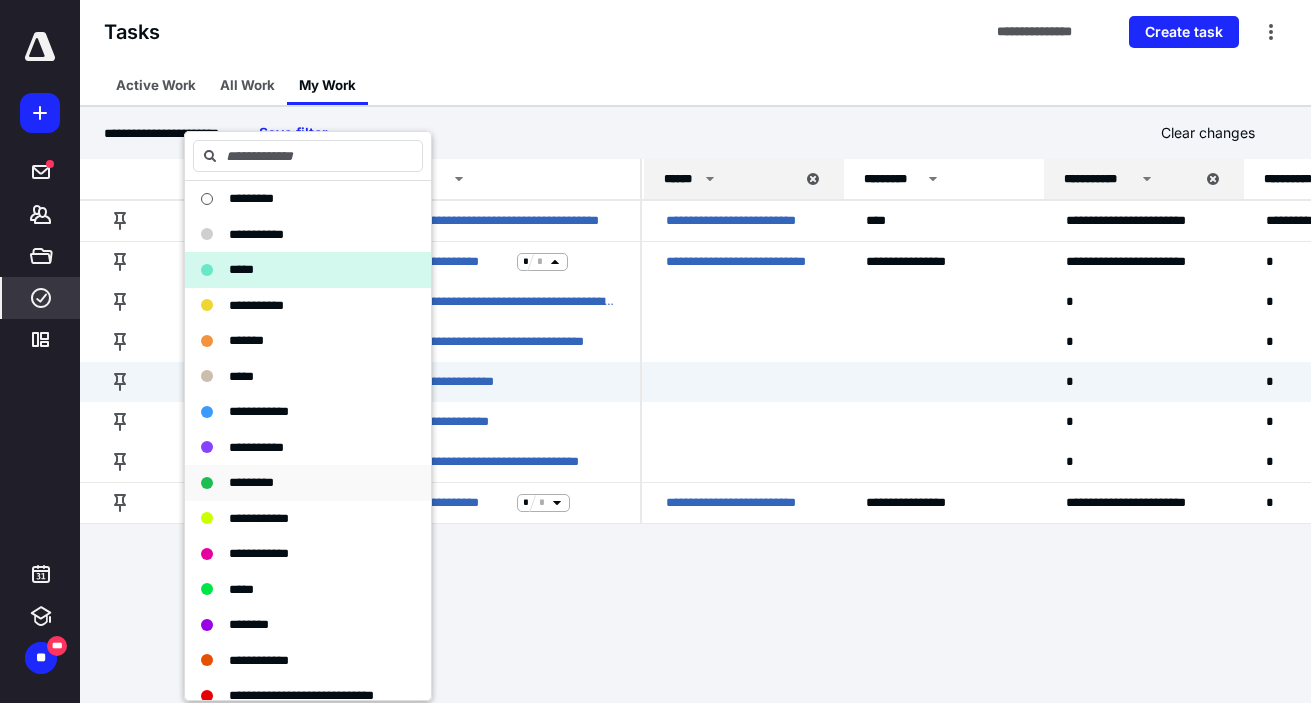 click on "*********" at bounding box center [296, 483] 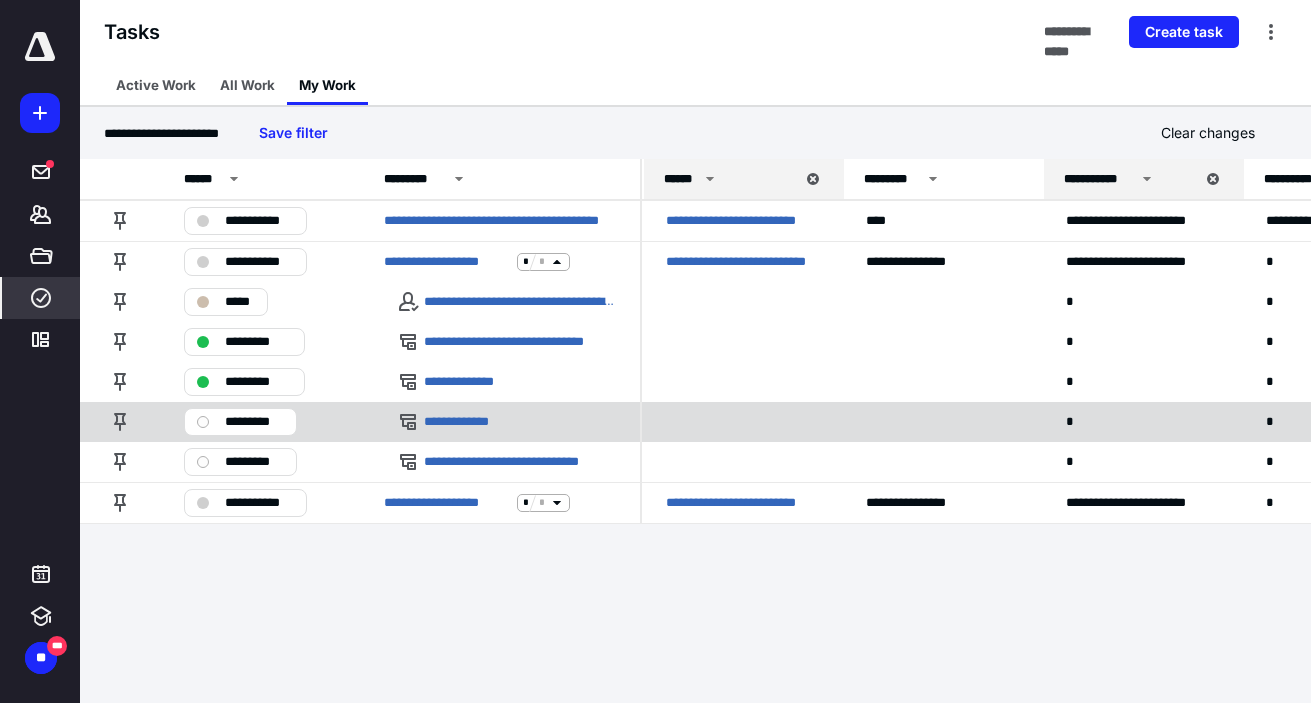click on "*********" at bounding box center (254, 422) 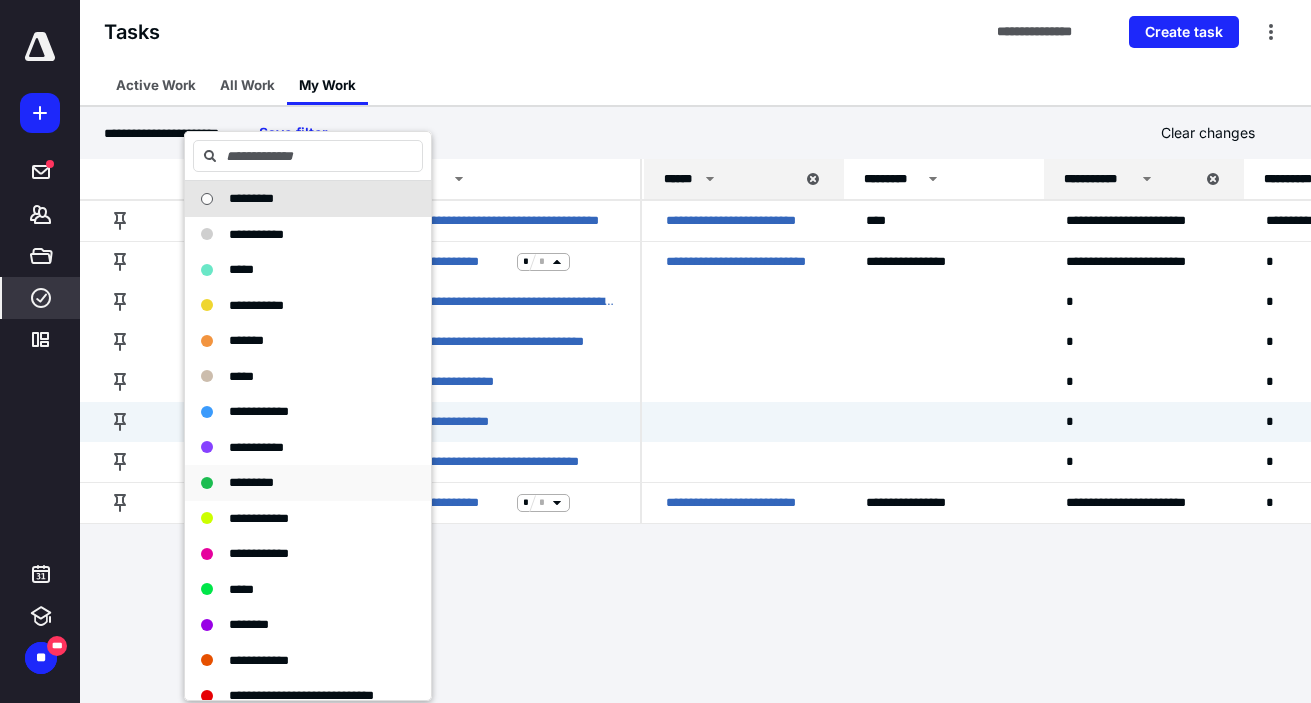 click on "*********" at bounding box center [308, 483] 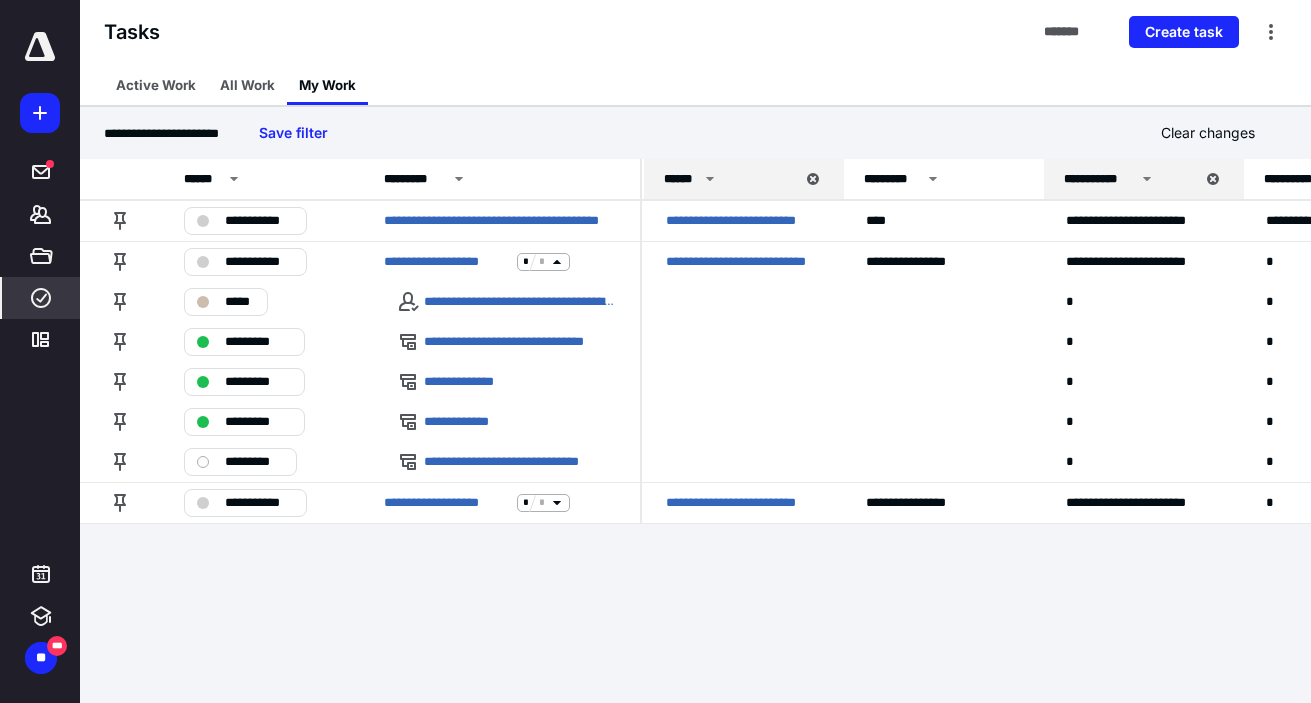 click on "**********" at bounding box center (655, 351) 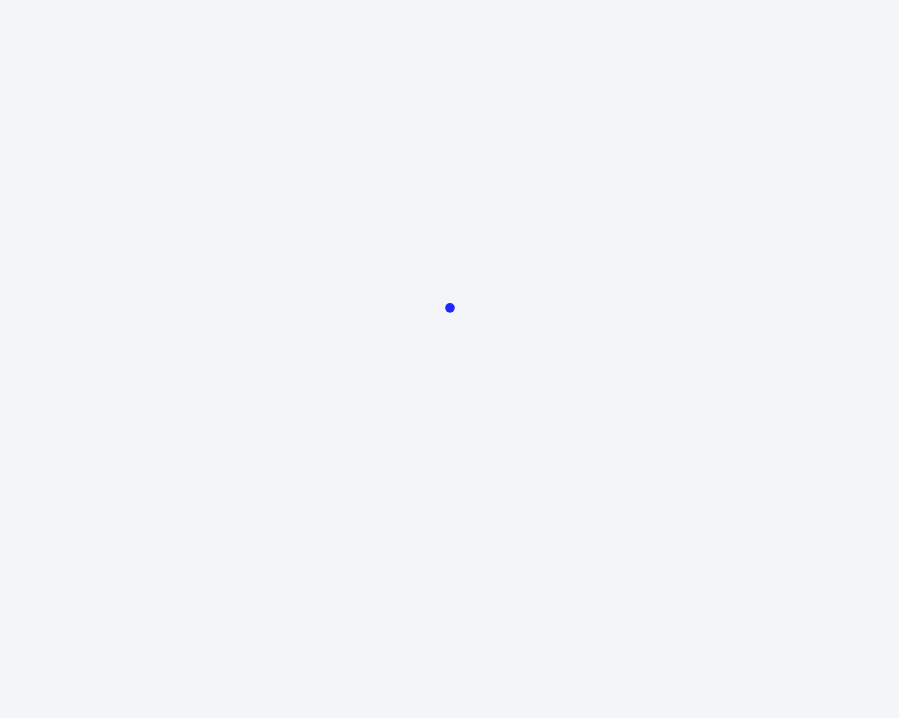 scroll, scrollTop: 0, scrollLeft: 0, axis: both 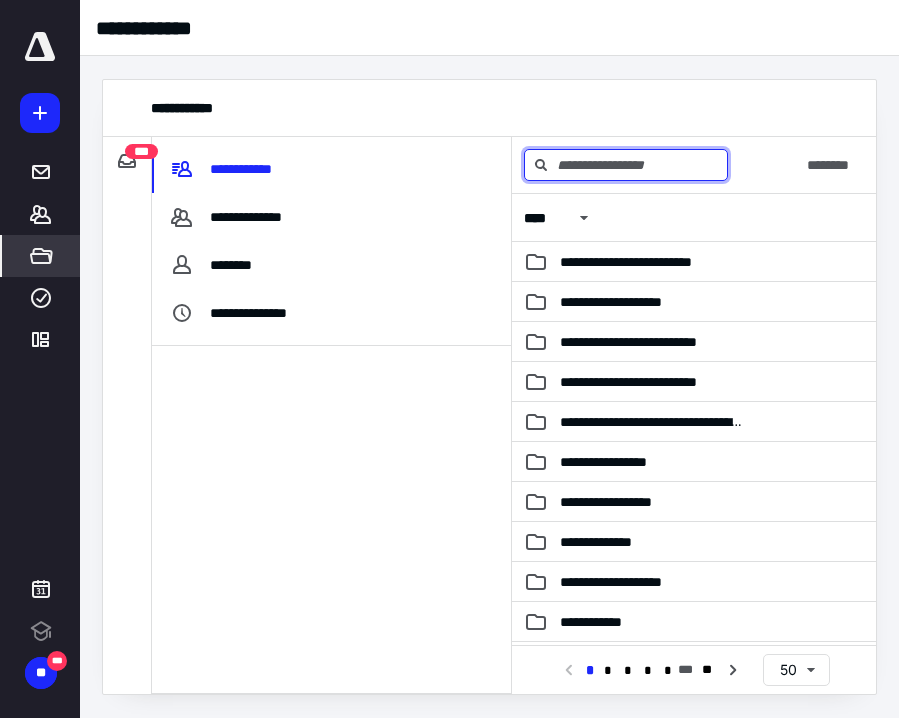 click at bounding box center [626, 165] 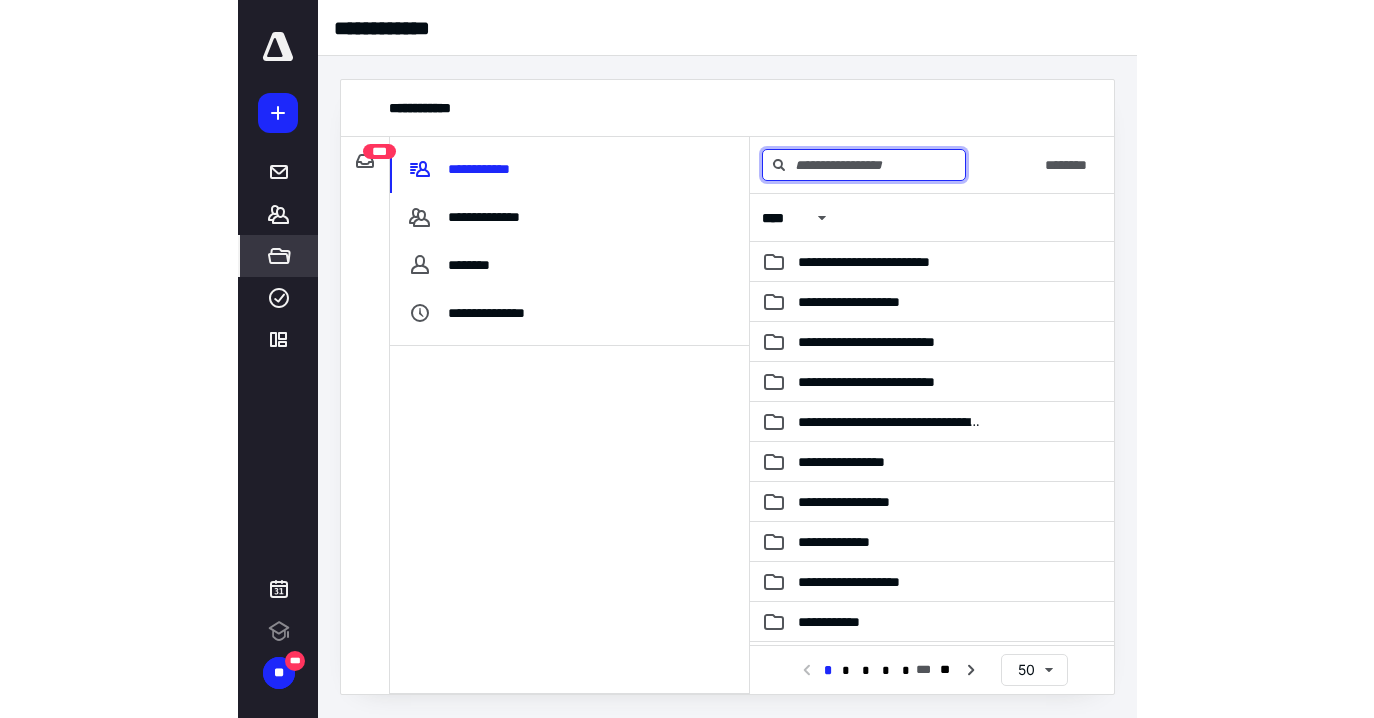 scroll, scrollTop: 0, scrollLeft: 0, axis: both 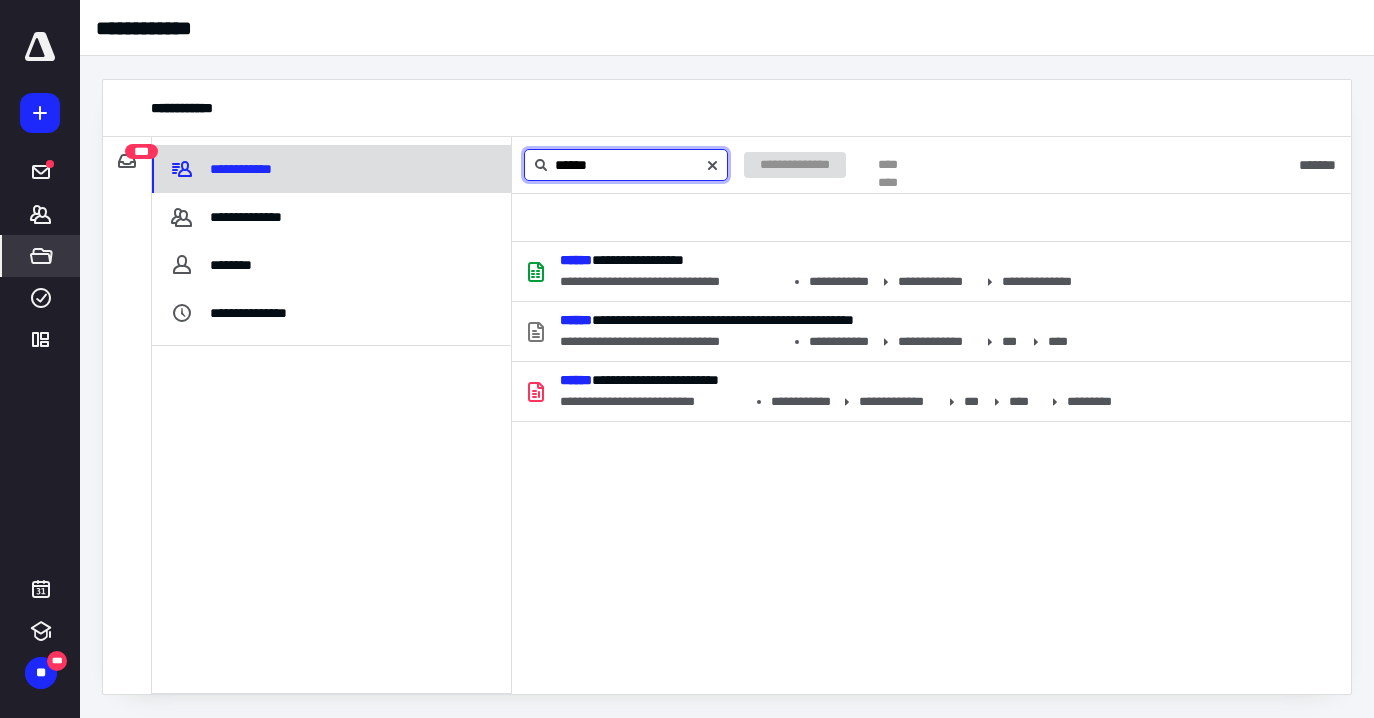 type on "******" 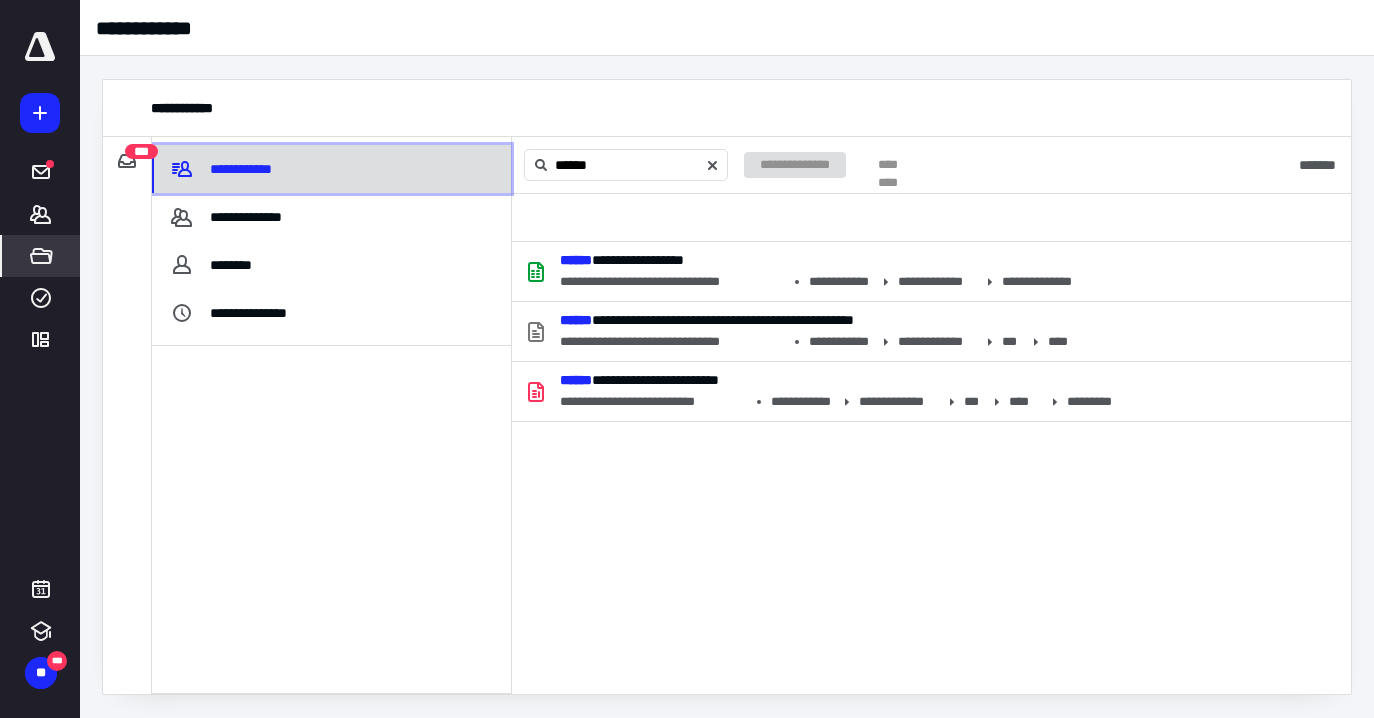 click on "**********" at bounding box center [244, 169] 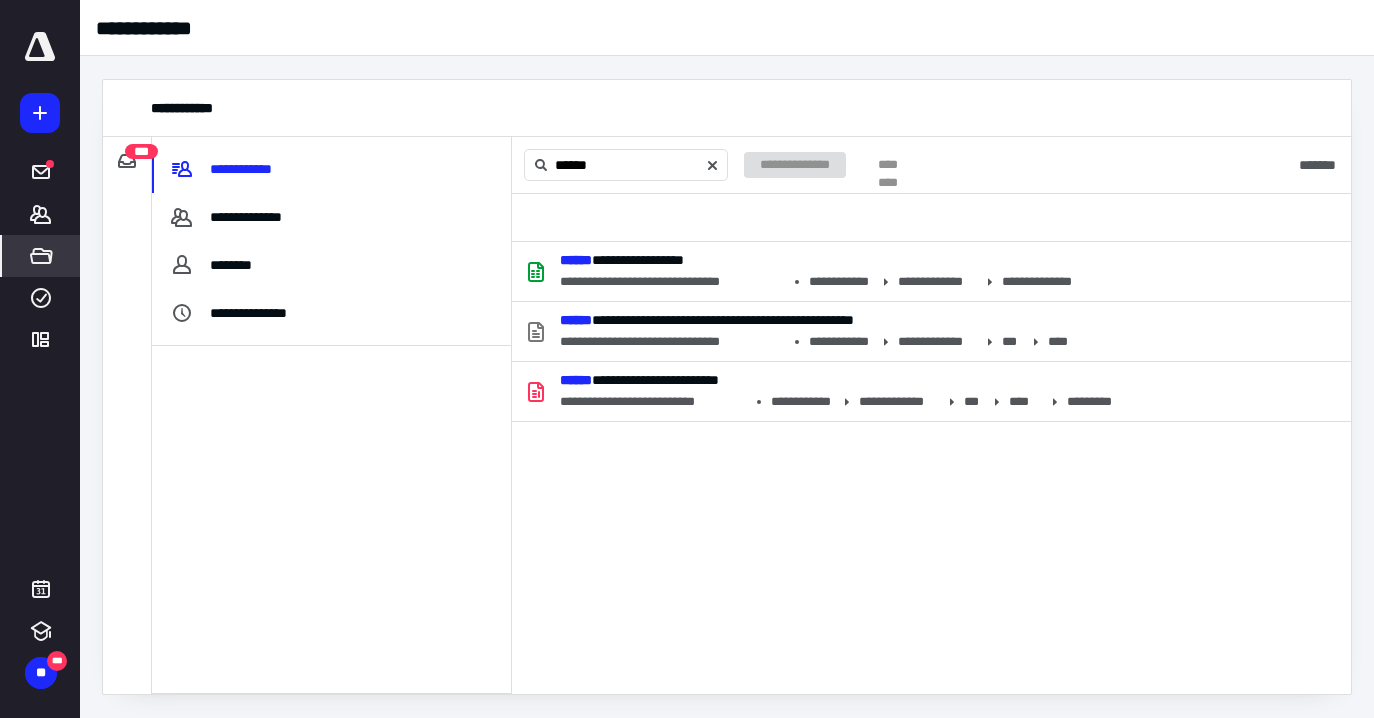 click on "*****" at bounding box center [41, 256] 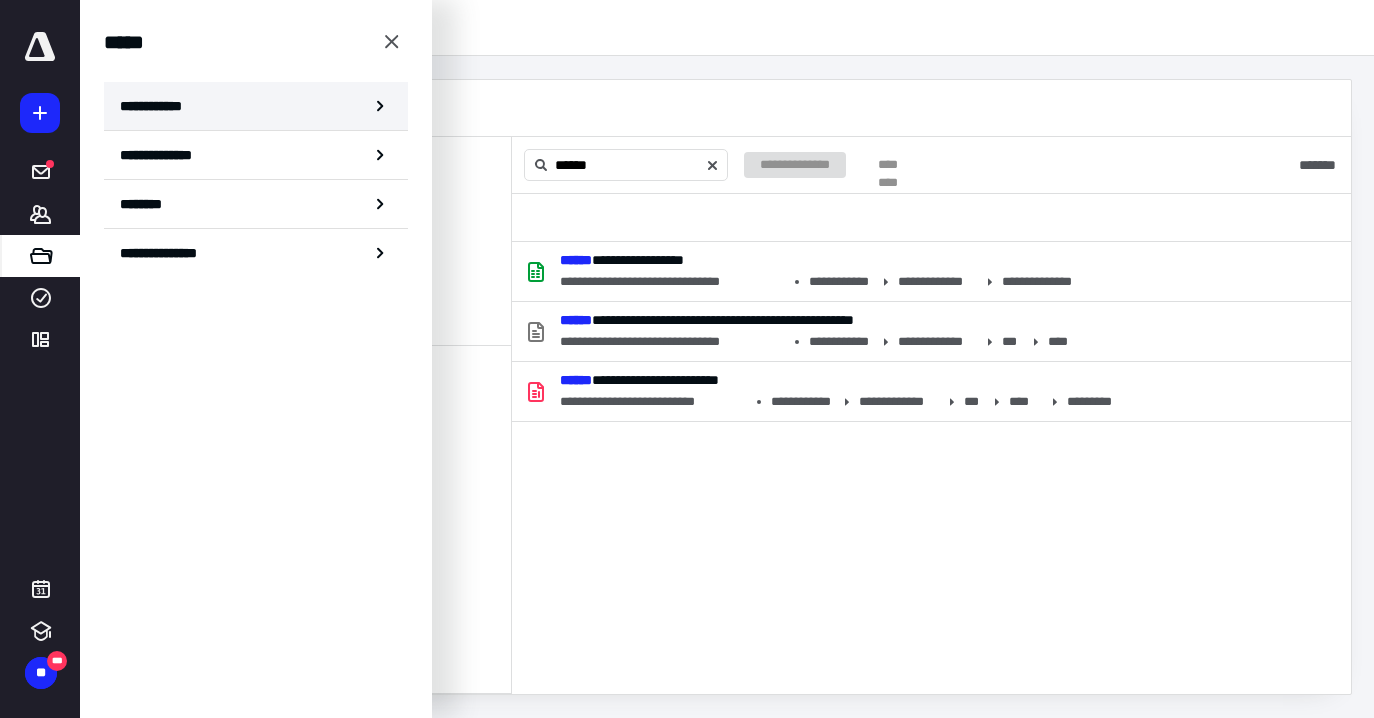 click on "**********" at bounding box center [157, 106] 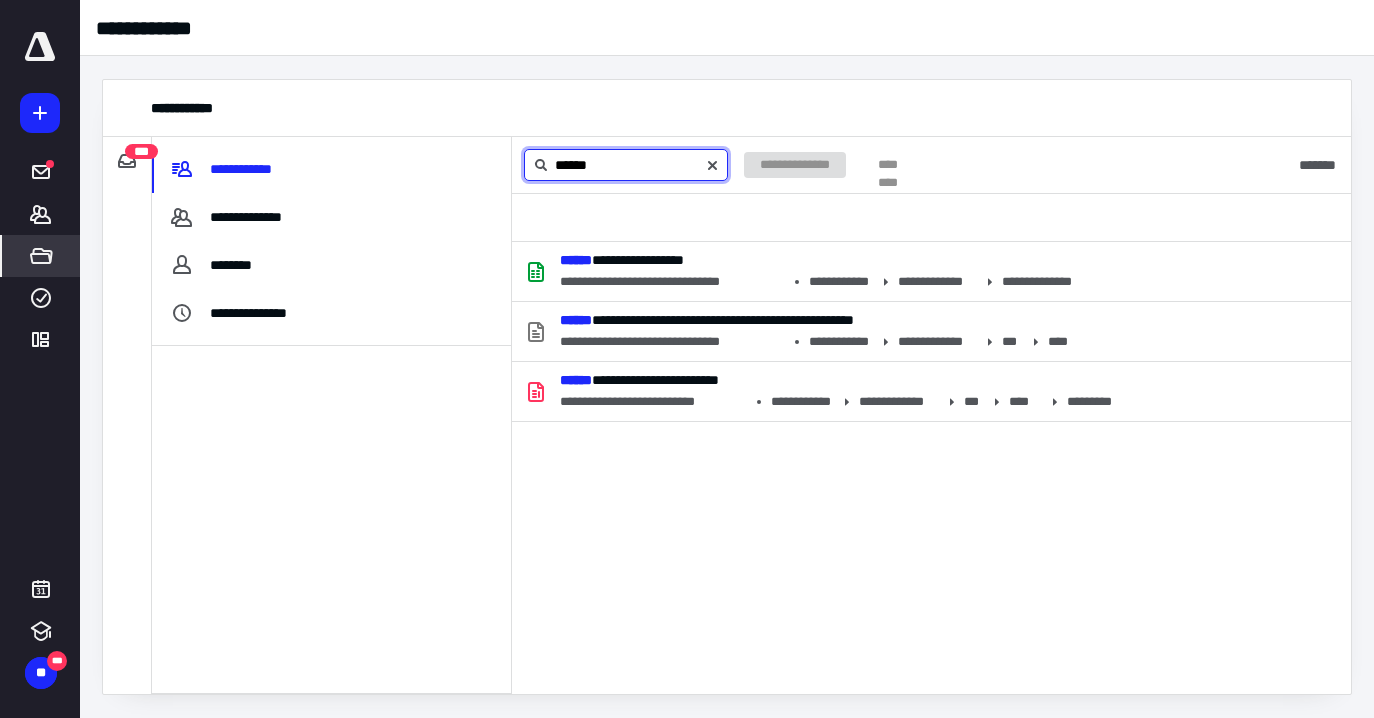click on "******" at bounding box center [626, 165] 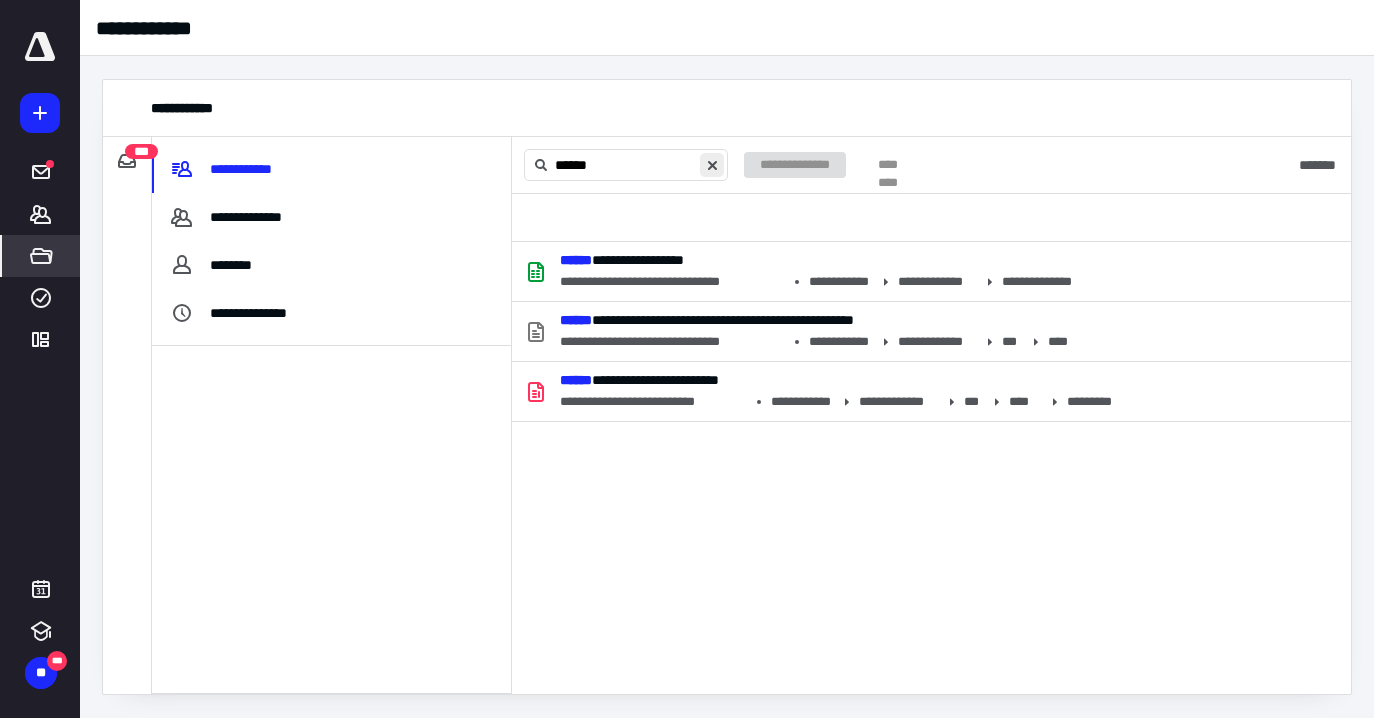 click at bounding box center (712, 165) 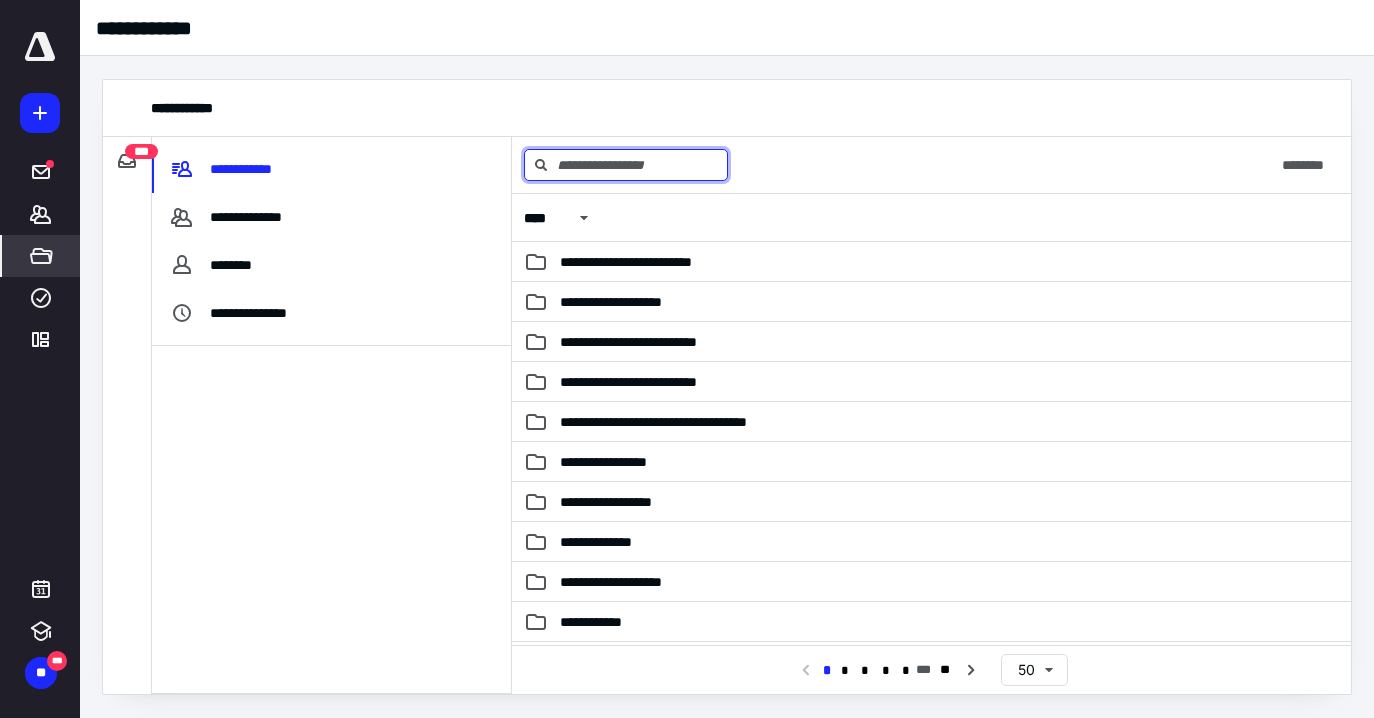 click at bounding box center (626, 165) 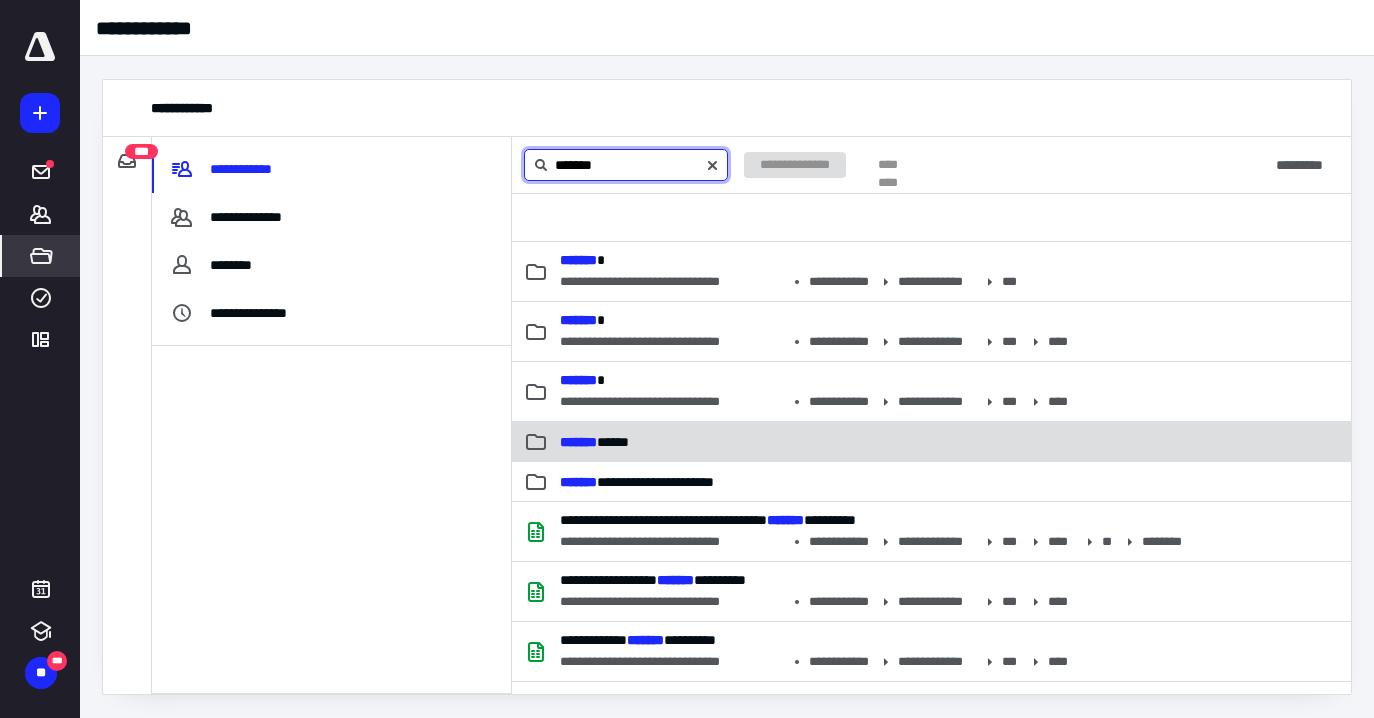 type on "*******" 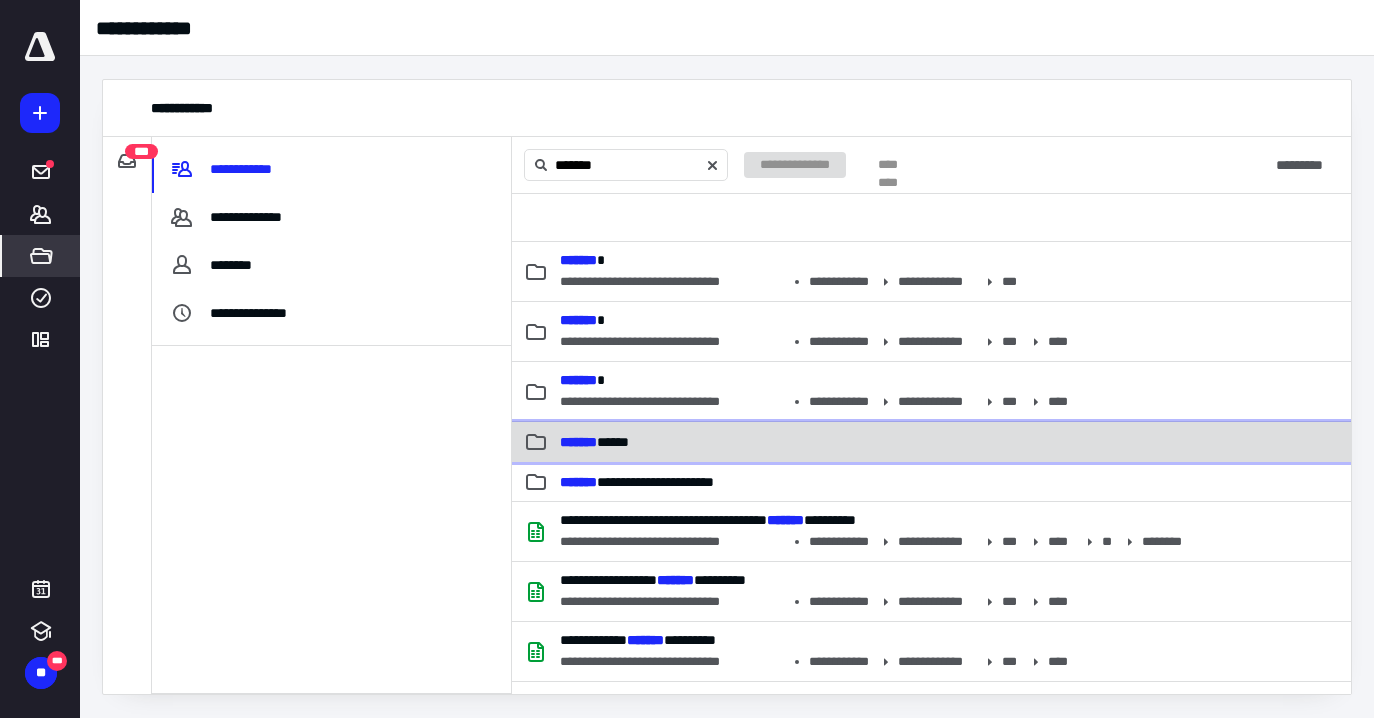 click on "******* ******" at bounding box center (815, 442) 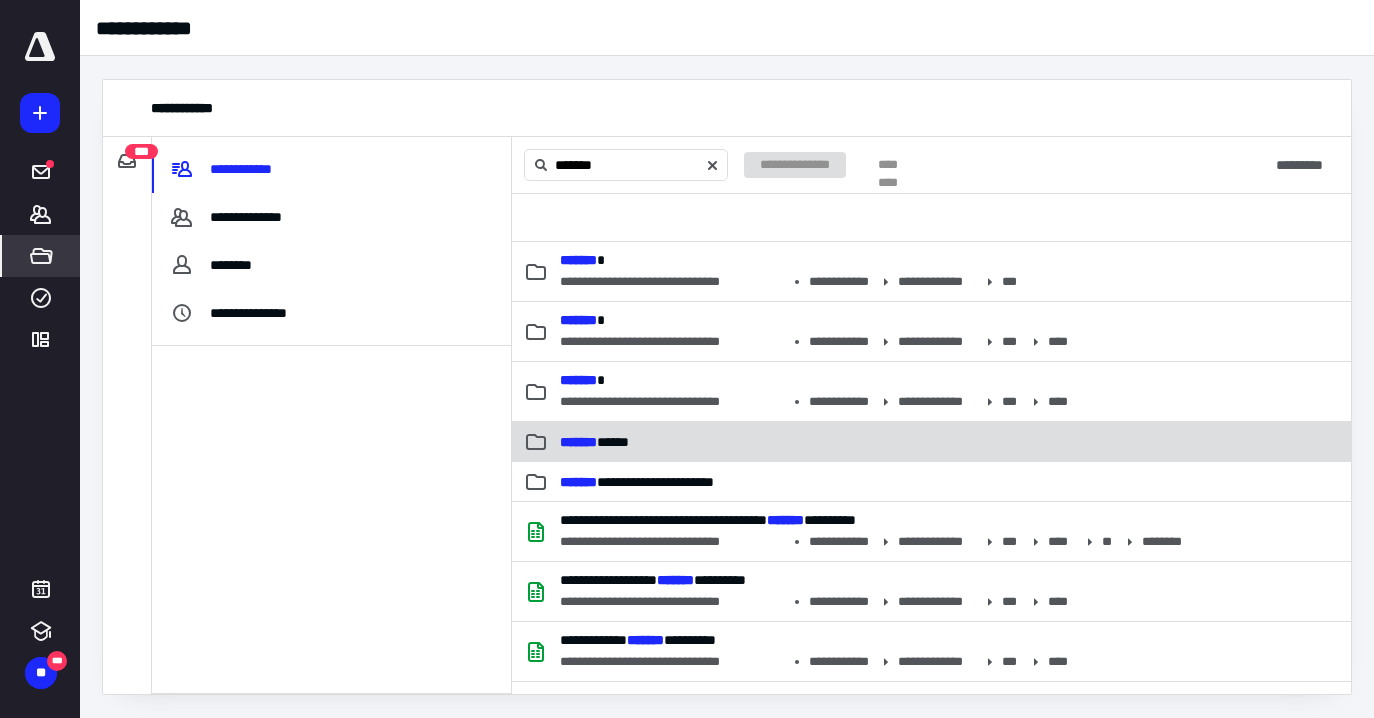 type 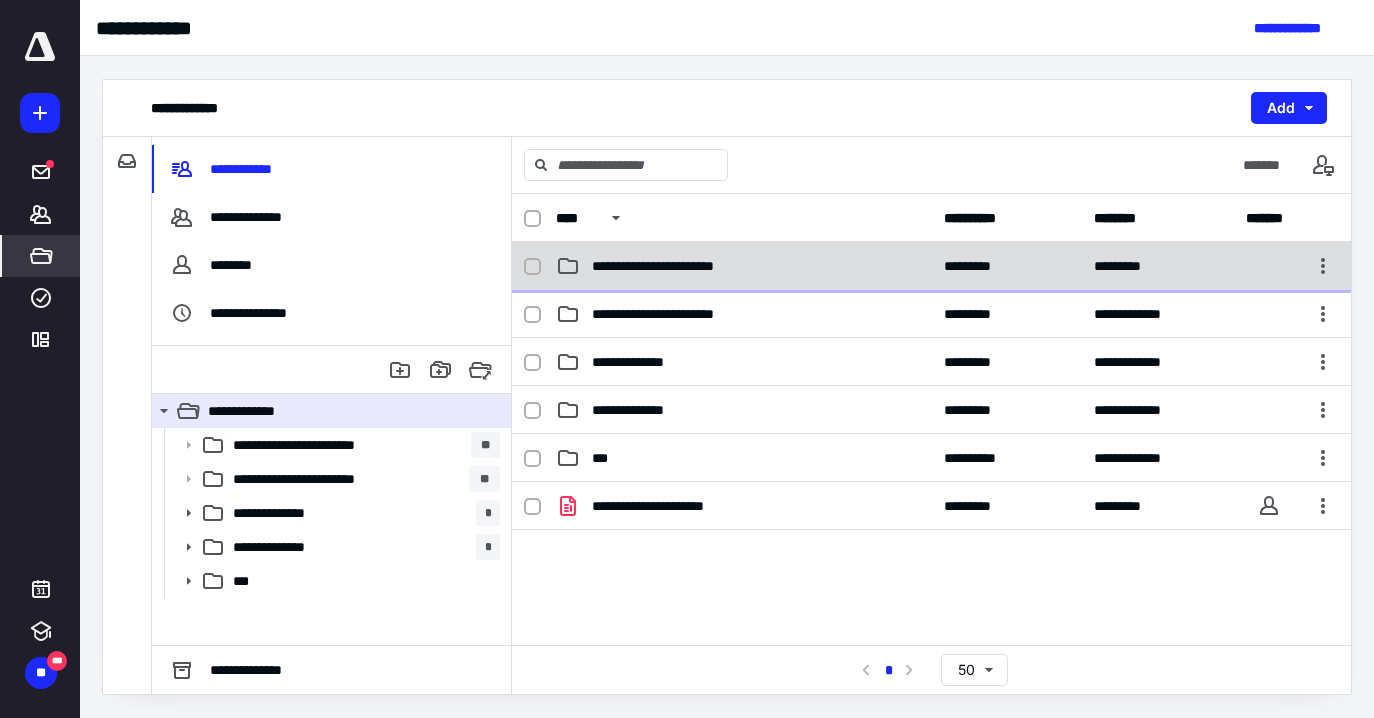 click on "**********" at bounding box center [744, 266] 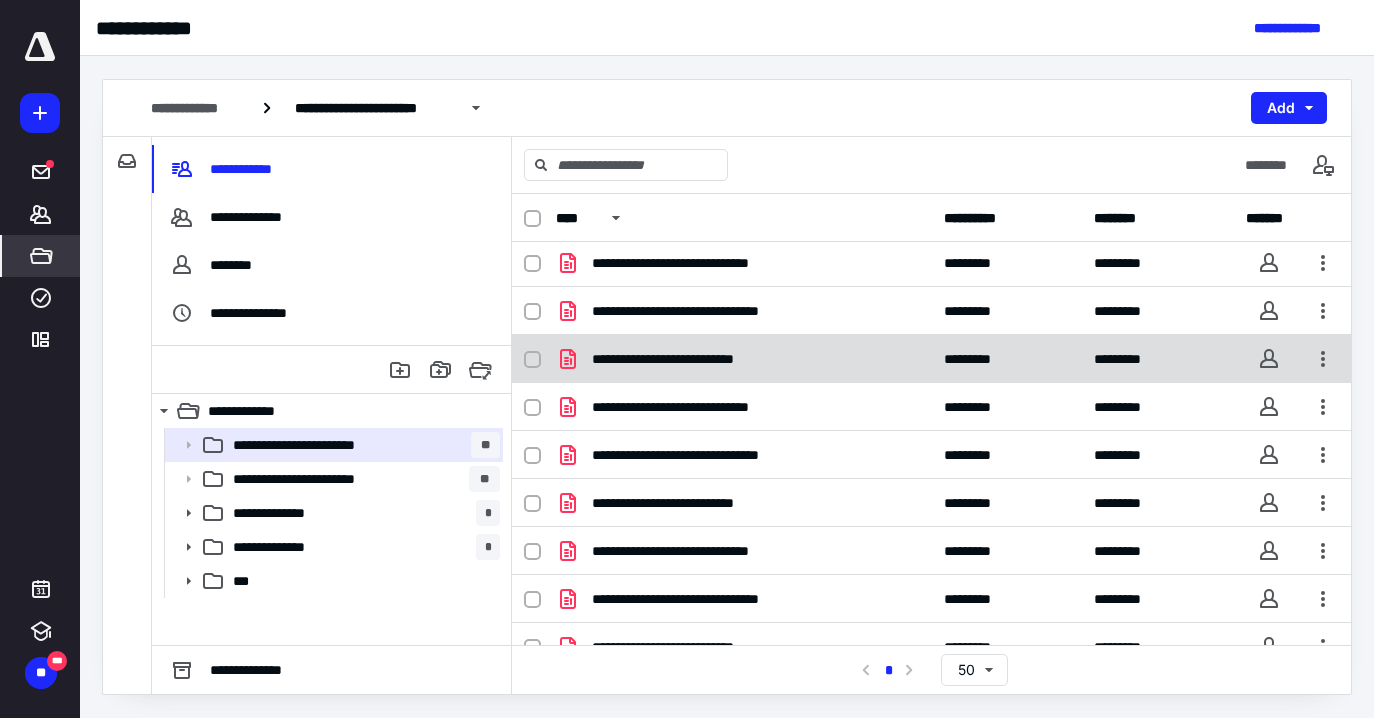 scroll, scrollTop: 77, scrollLeft: 0, axis: vertical 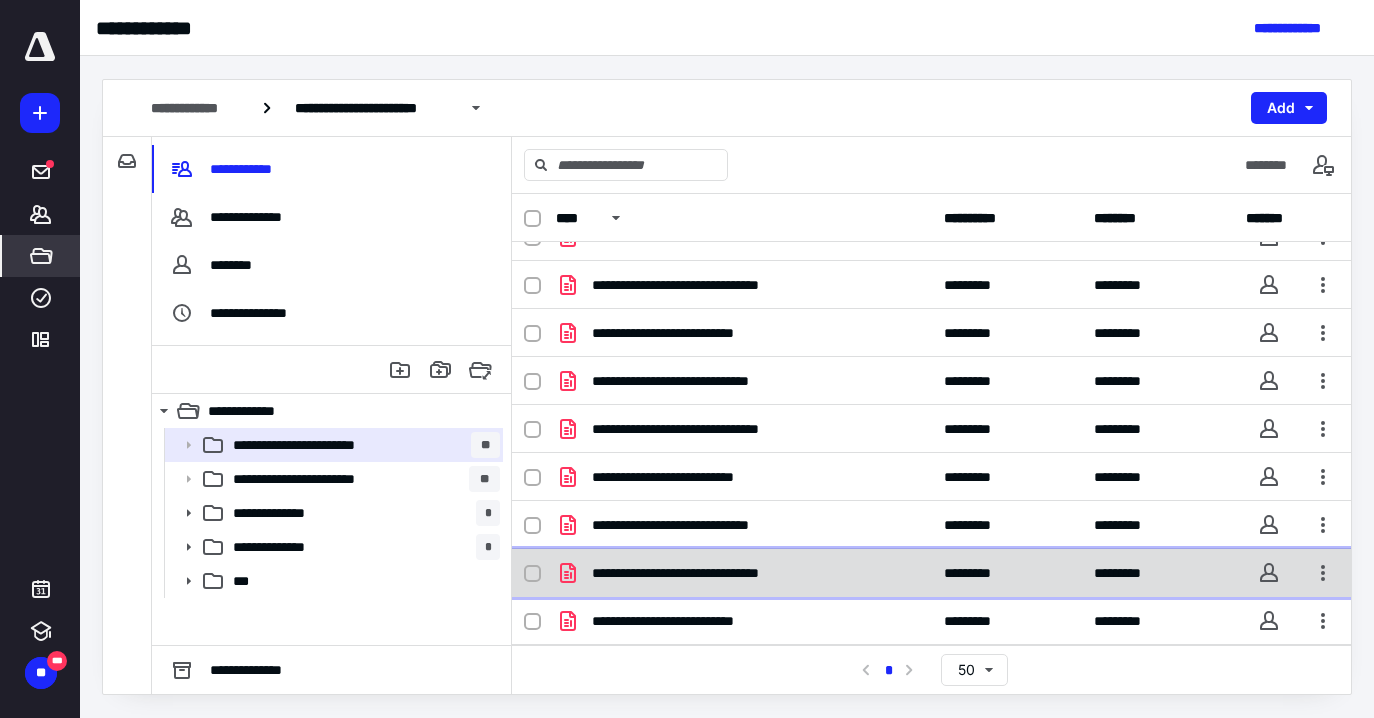 click on "**********" at bounding box center (704, 573) 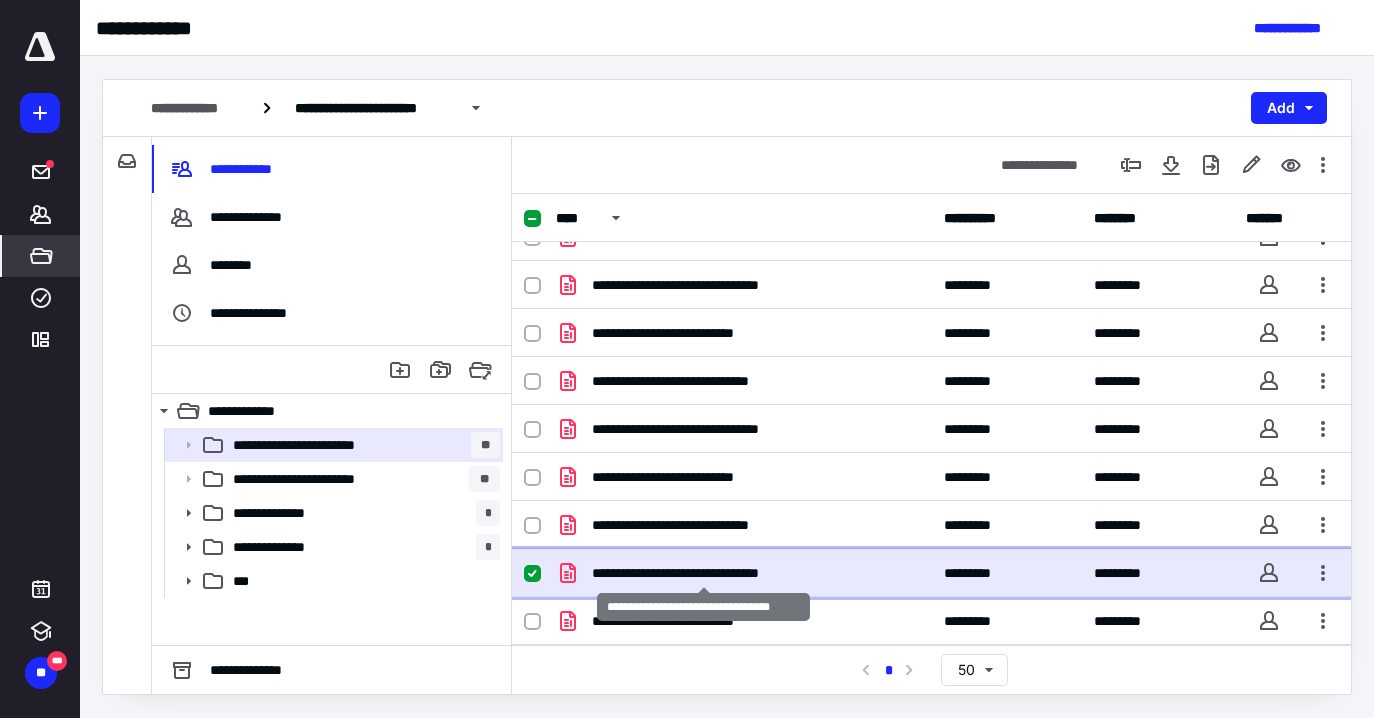 click on "**********" at bounding box center (704, 573) 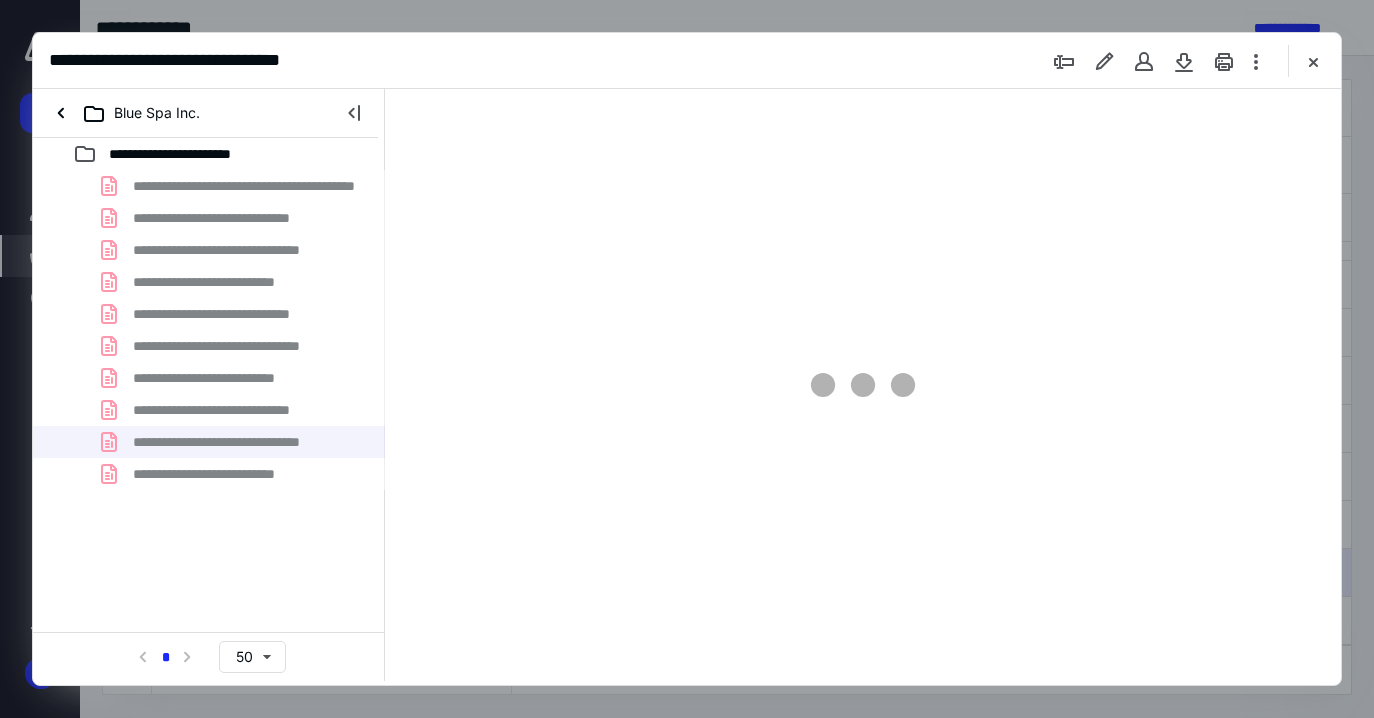 scroll, scrollTop: 0, scrollLeft: 0, axis: both 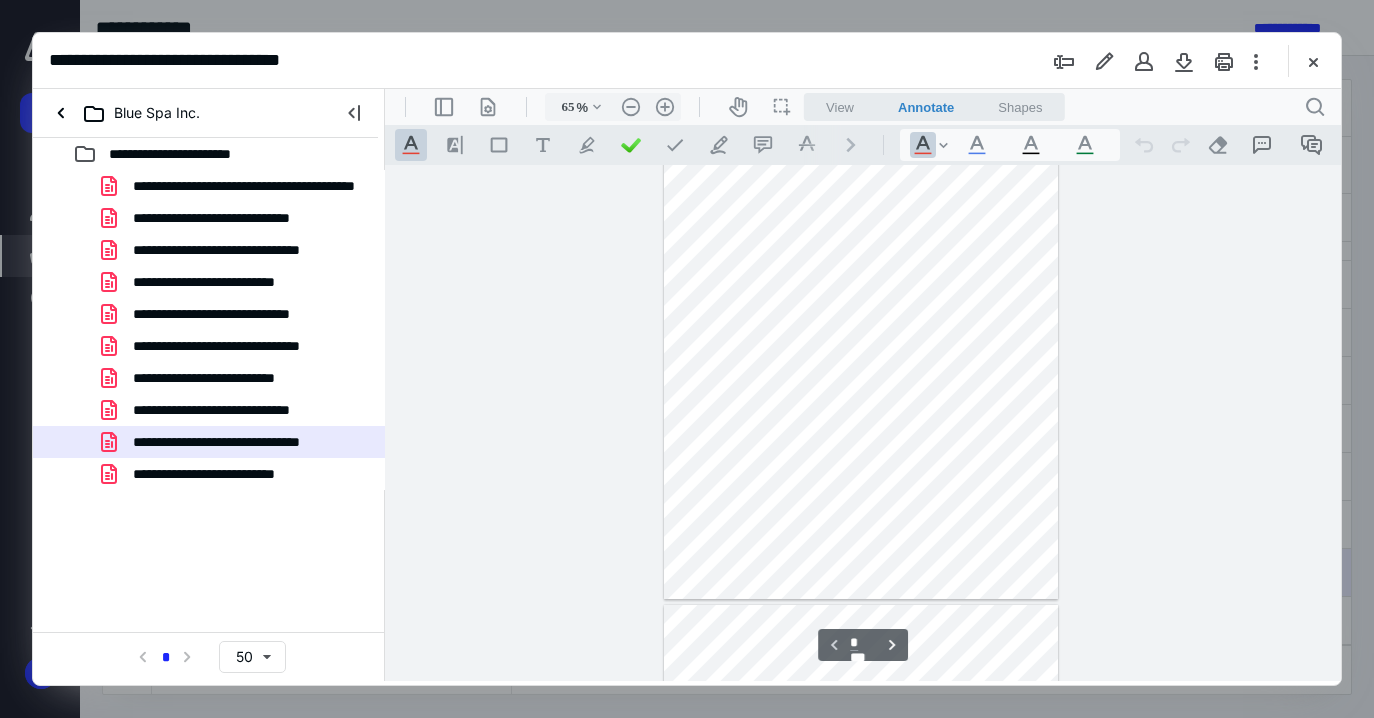 click at bounding box center (861, 344) 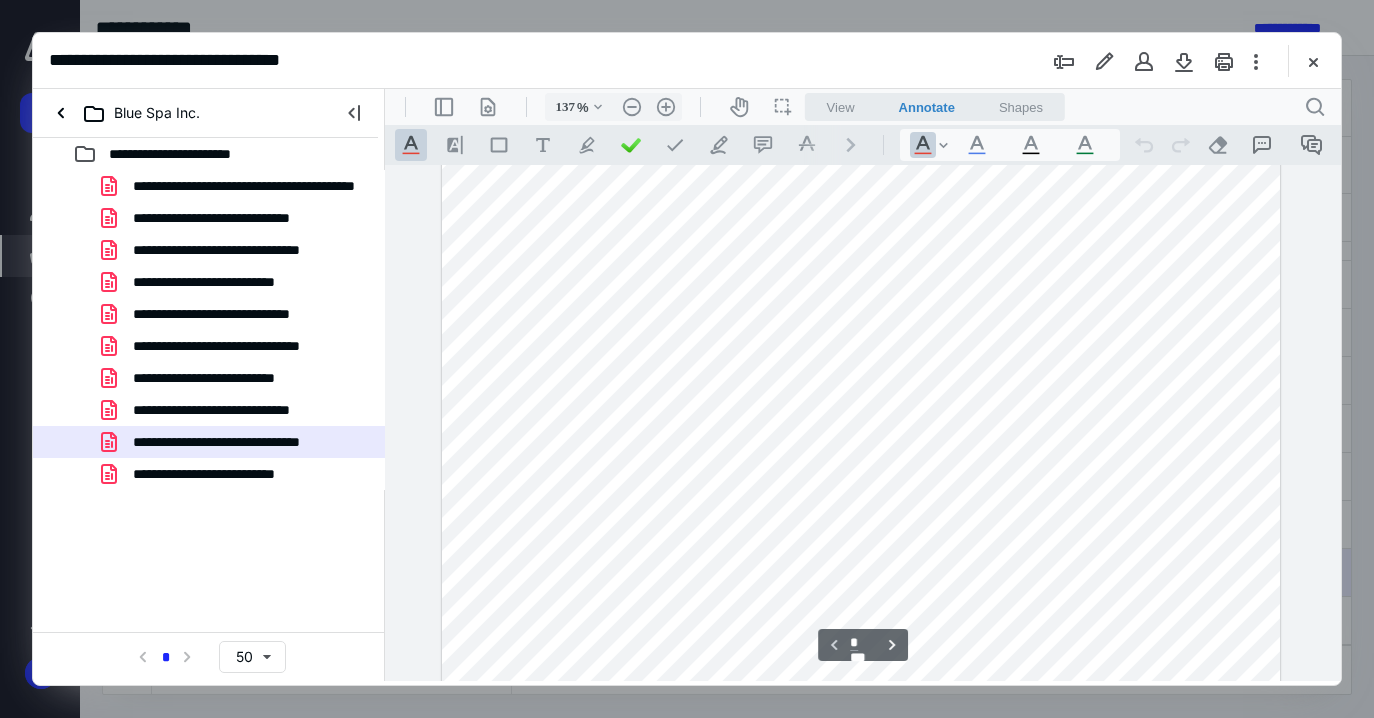 scroll, scrollTop: 253, scrollLeft: 0, axis: vertical 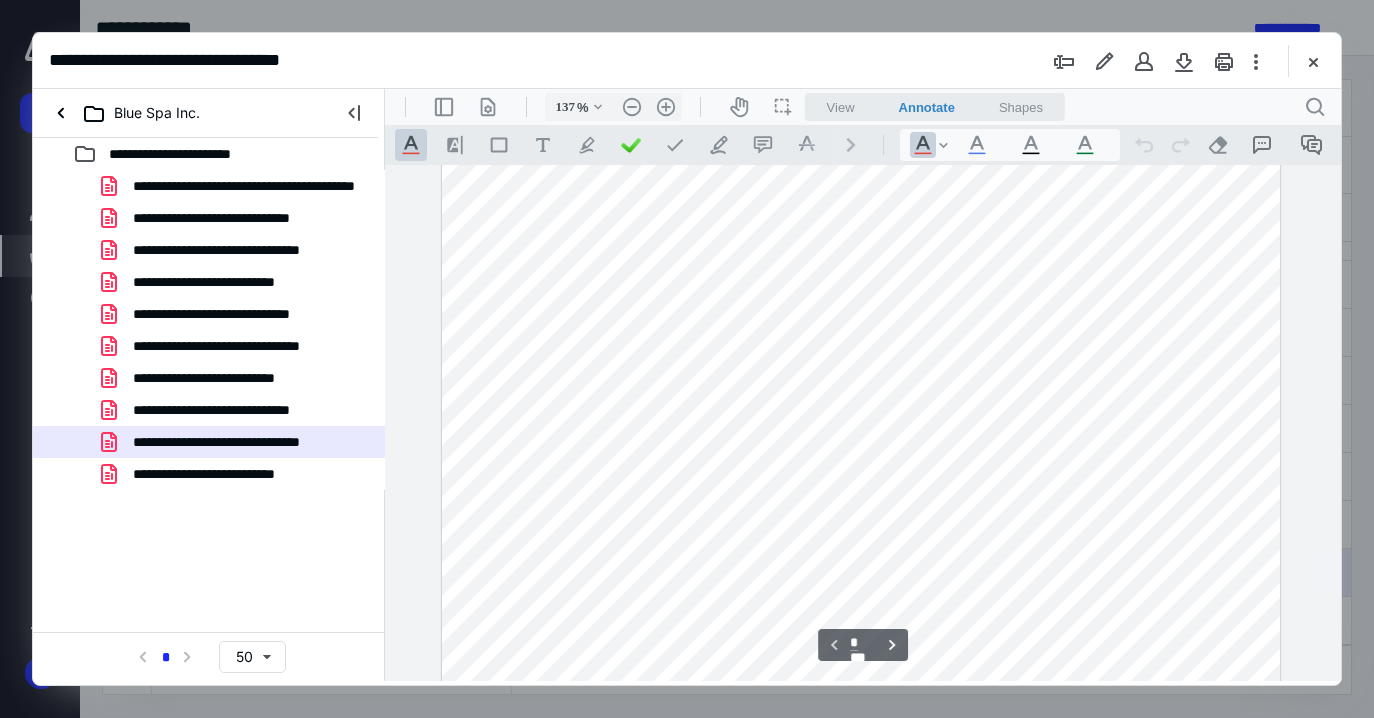 type on "162" 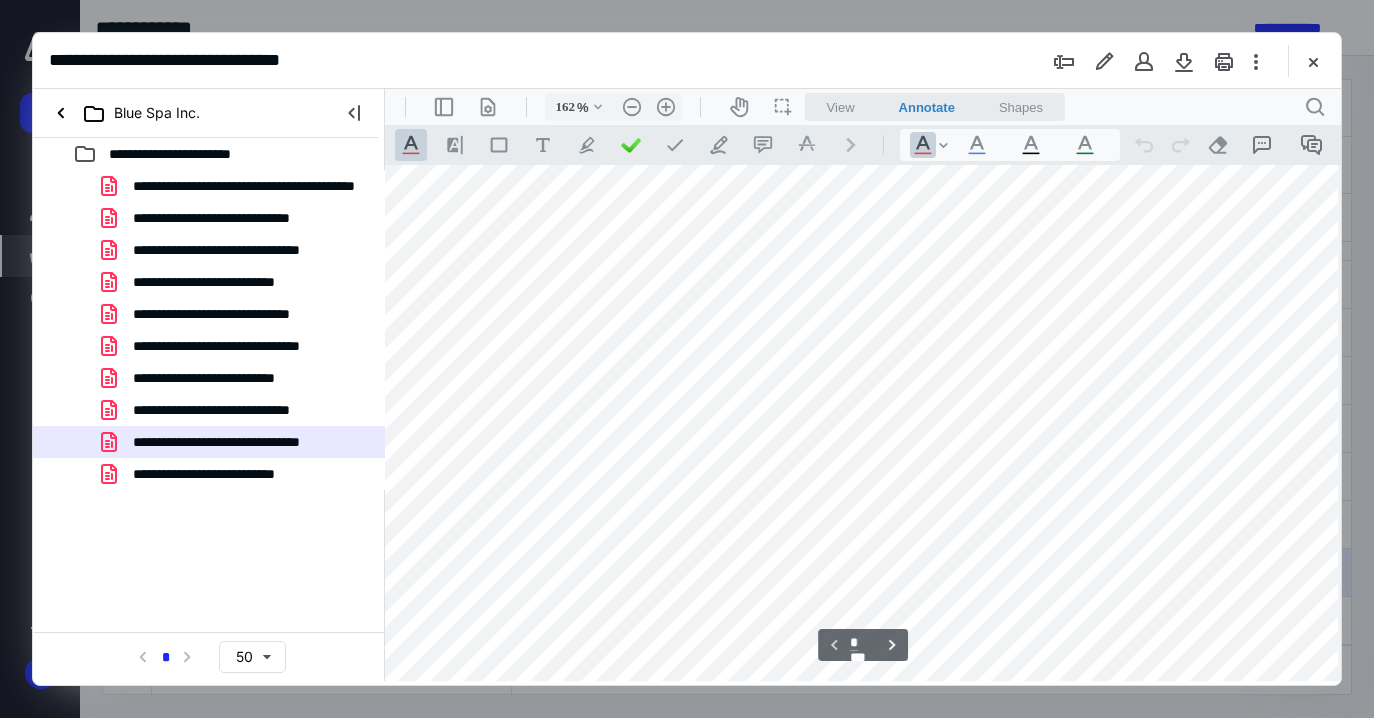 scroll, scrollTop: 113, scrollLeft: 32, axis: both 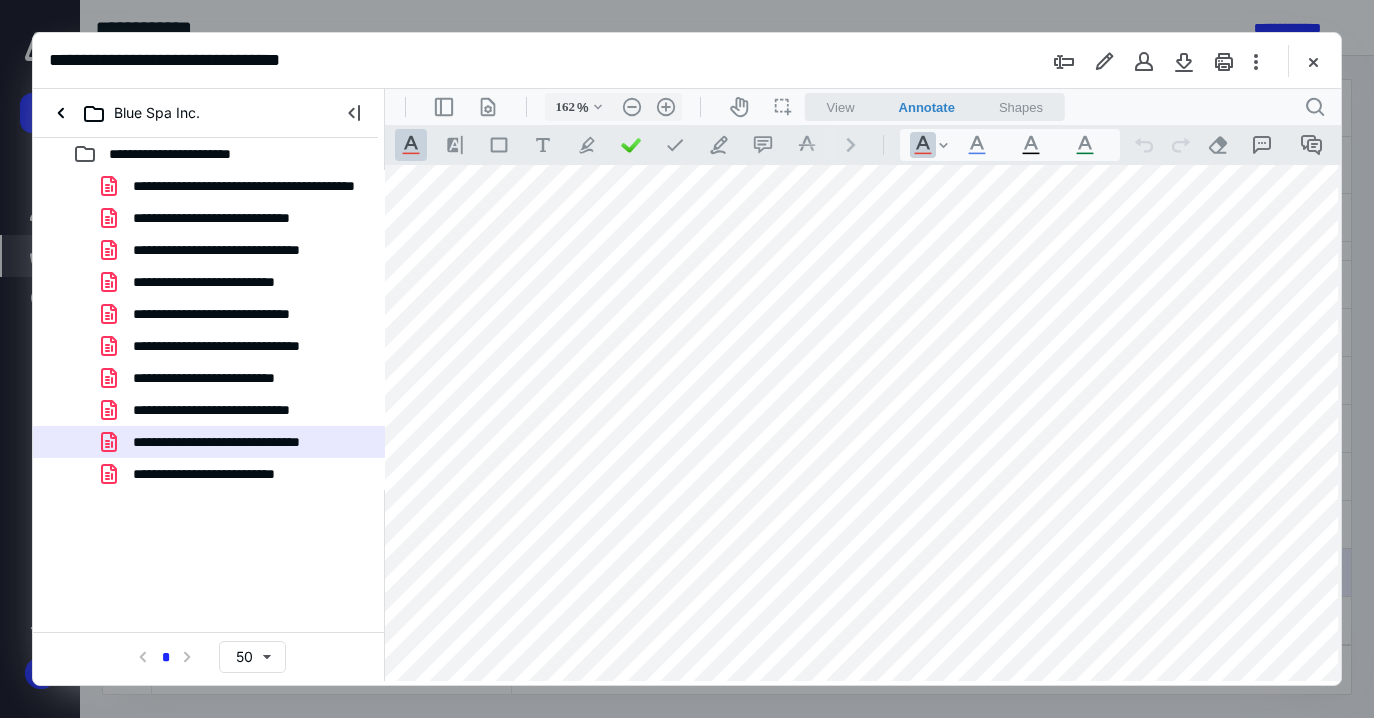click at bounding box center [854, 699] 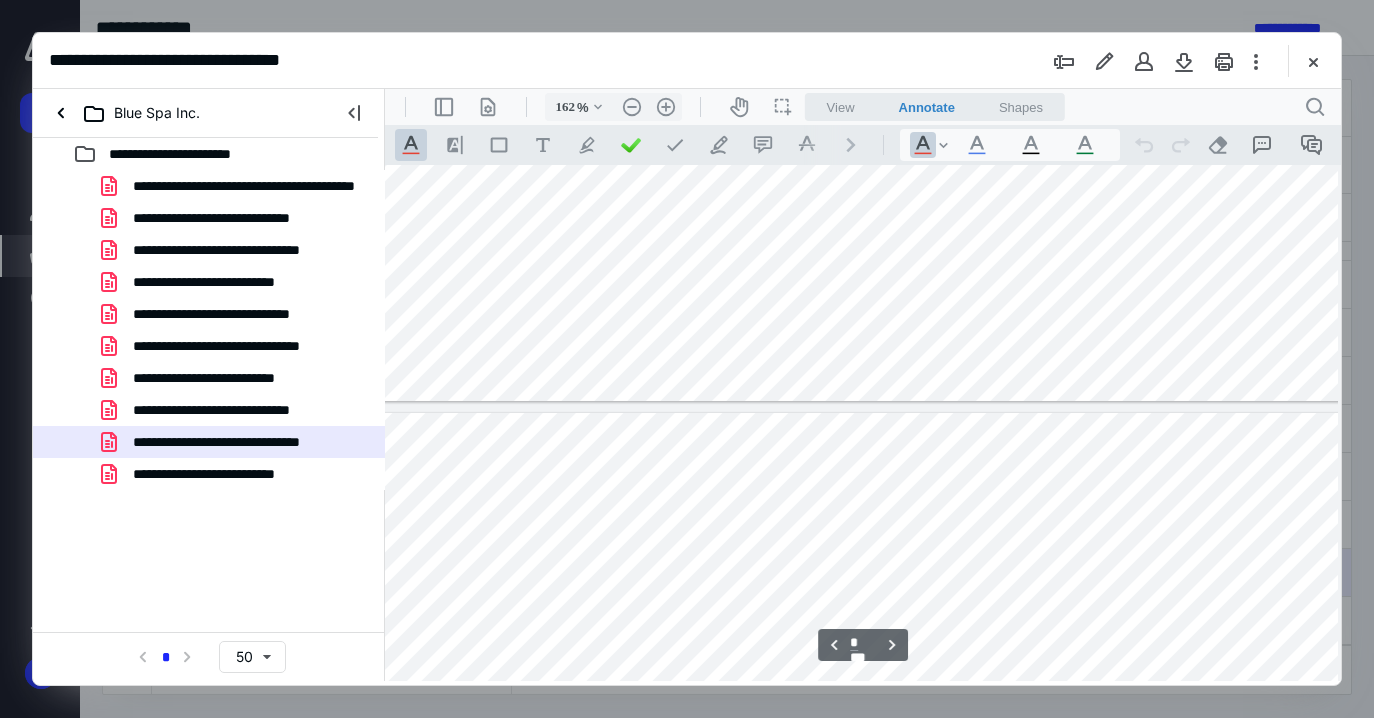 scroll, scrollTop: 1213, scrollLeft: 32, axis: both 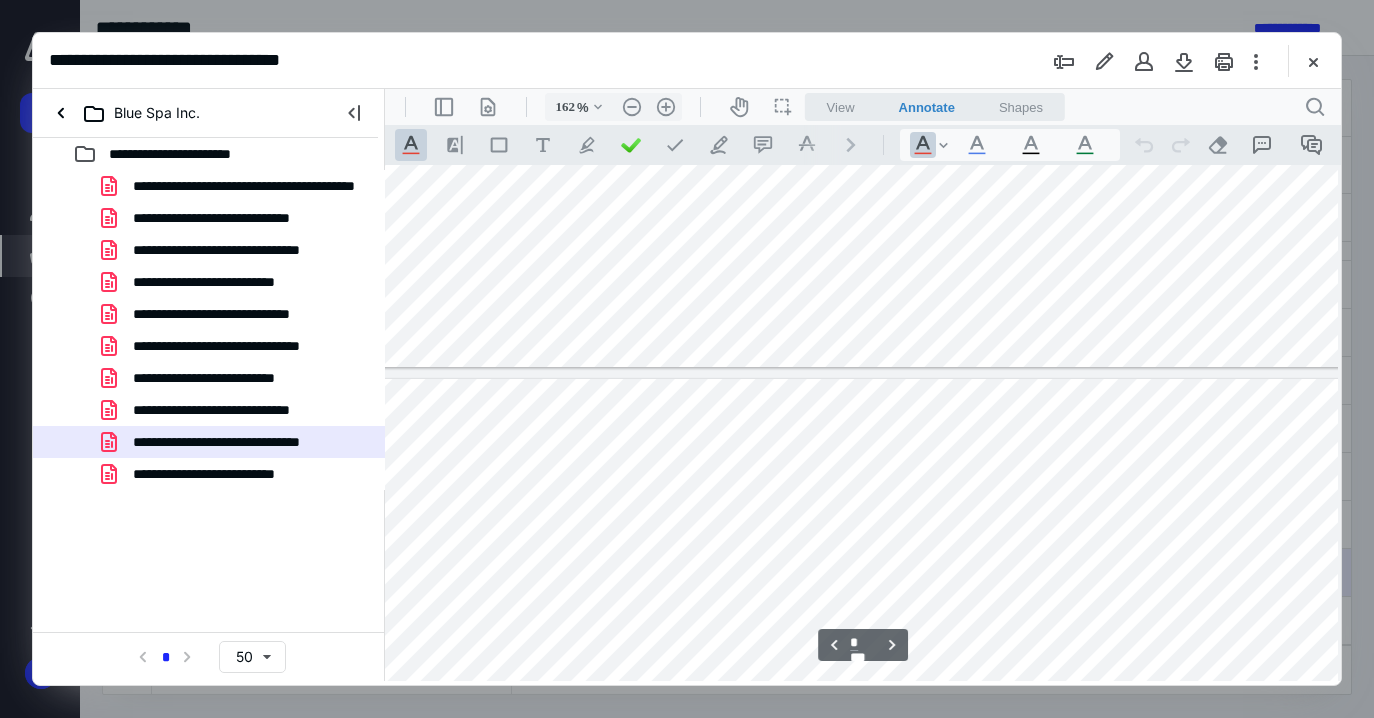 type on "*" 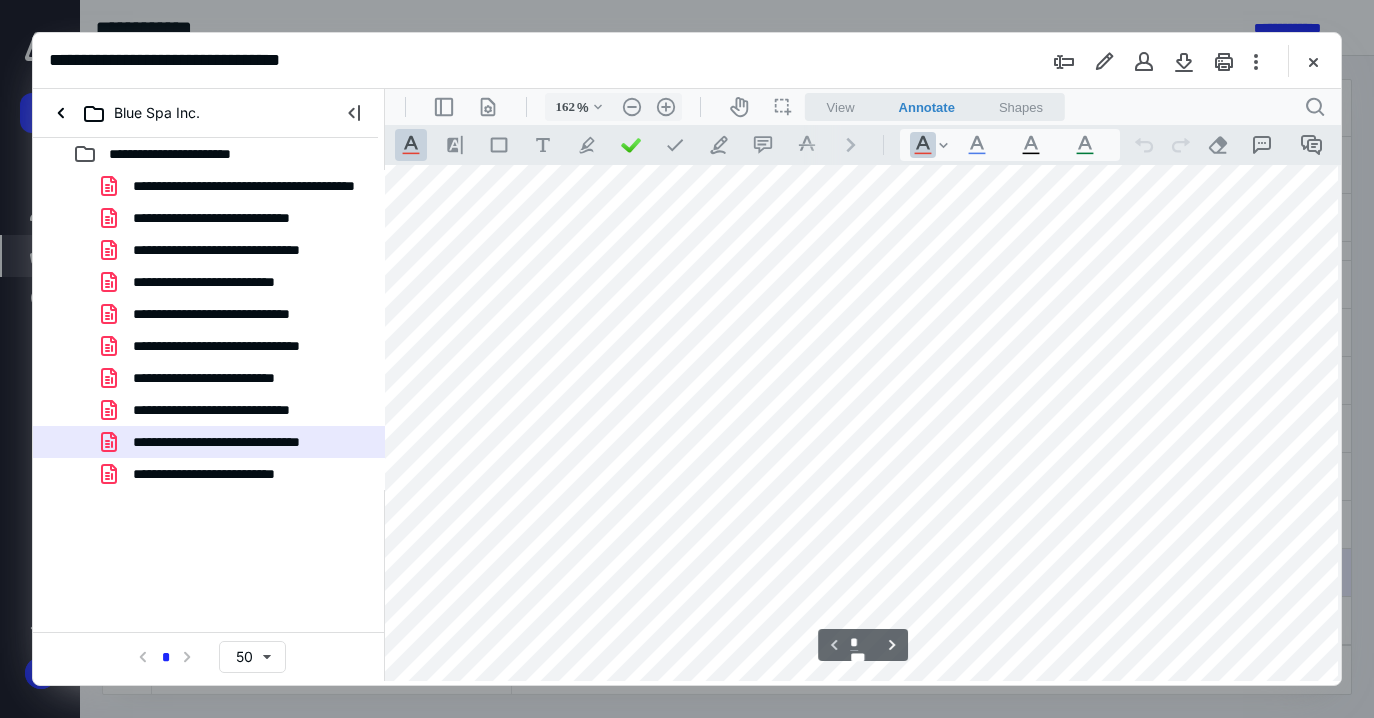 scroll, scrollTop: 213, scrollLeft: 32, axis: both 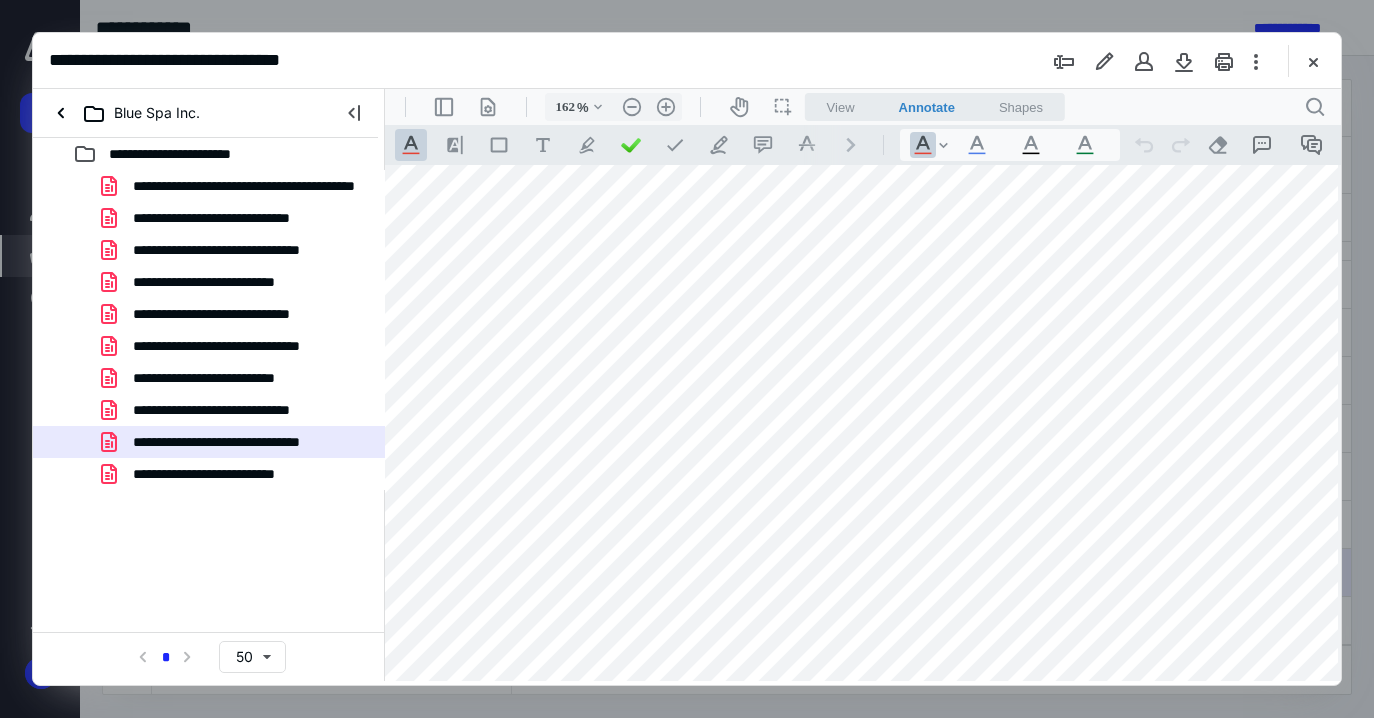 click at bounding box center (854, 599) 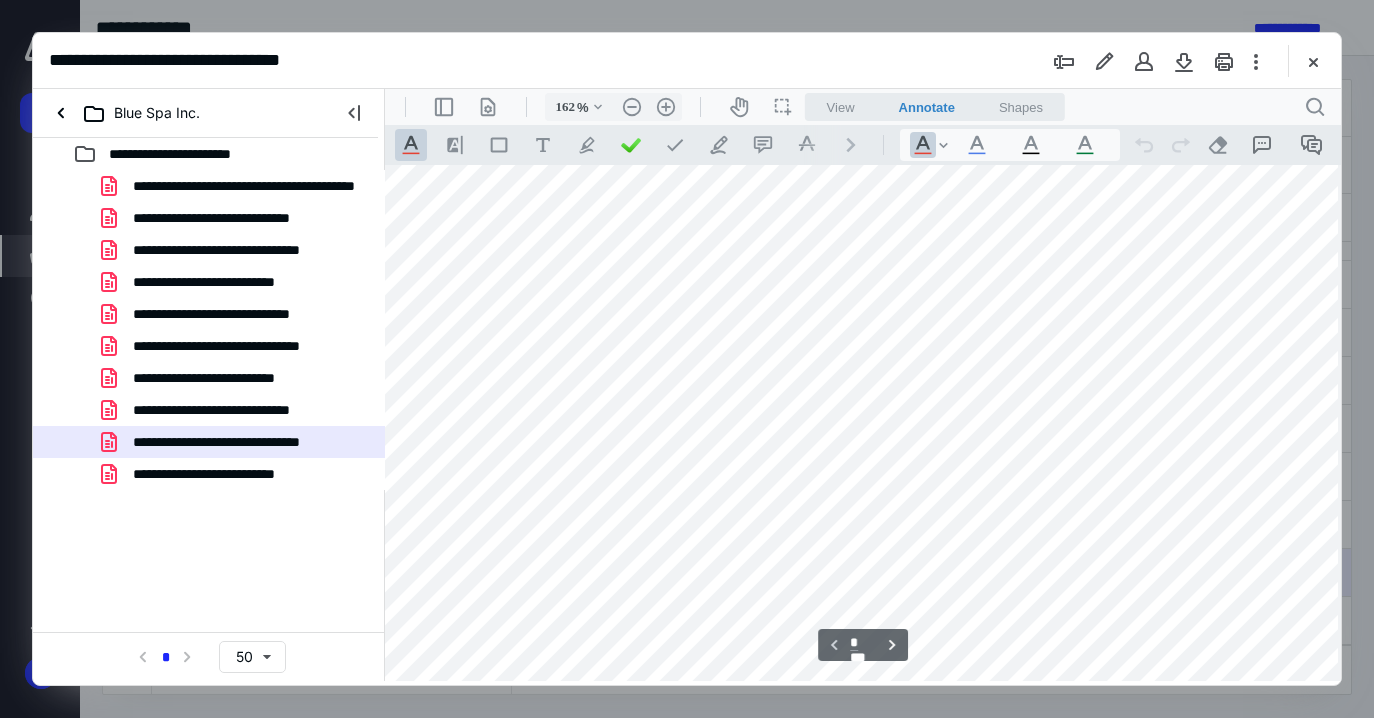 scroll, scrollTop: 0, scrollLeft: 32, axis: horizontal 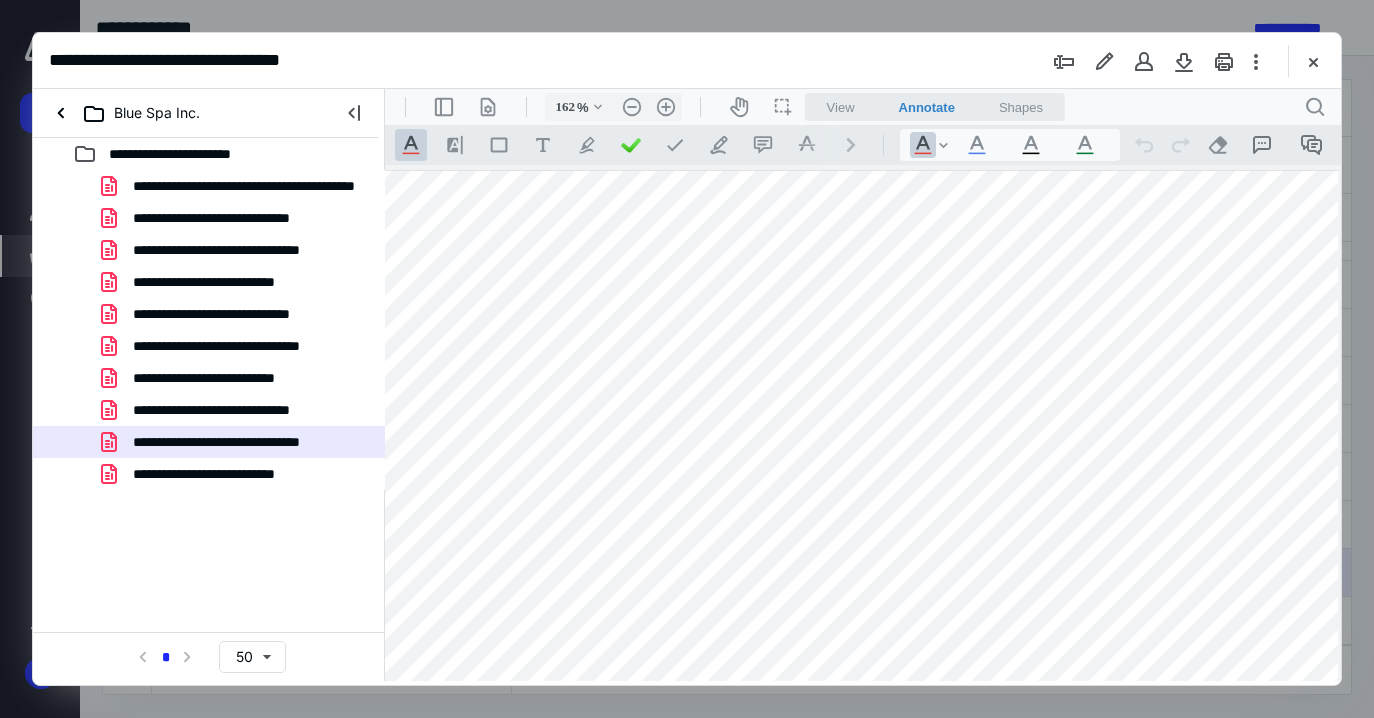 click at bounding box center (854, 812) 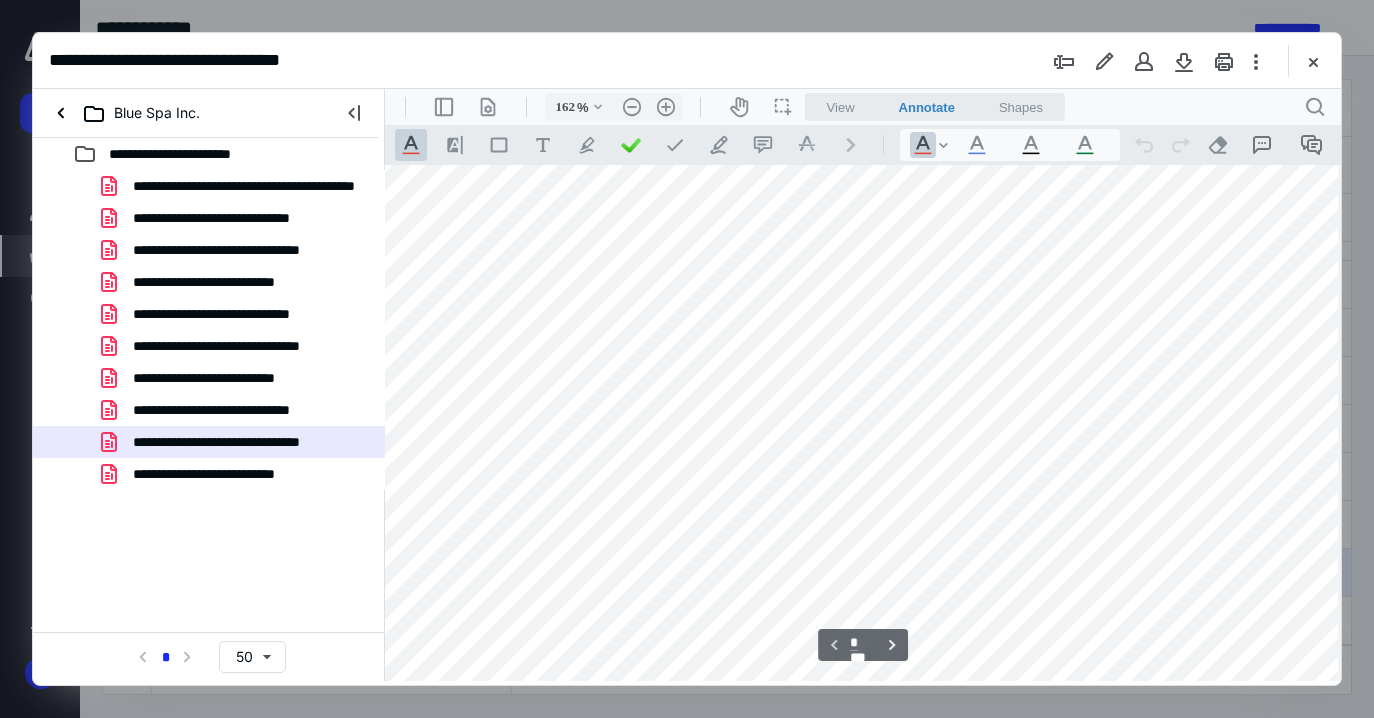scroll, scrollTop: 100, scrollLeft: 32, axis: both 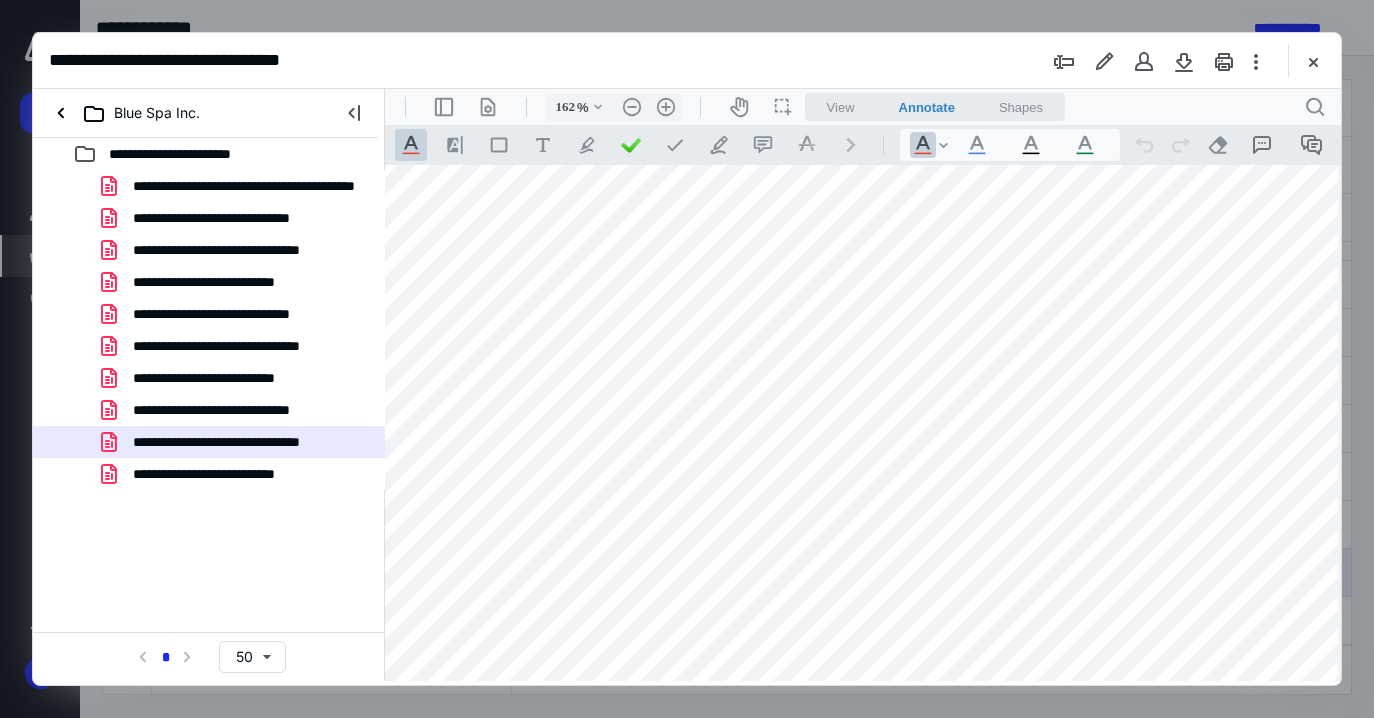 click at bounding box center [854, 712] 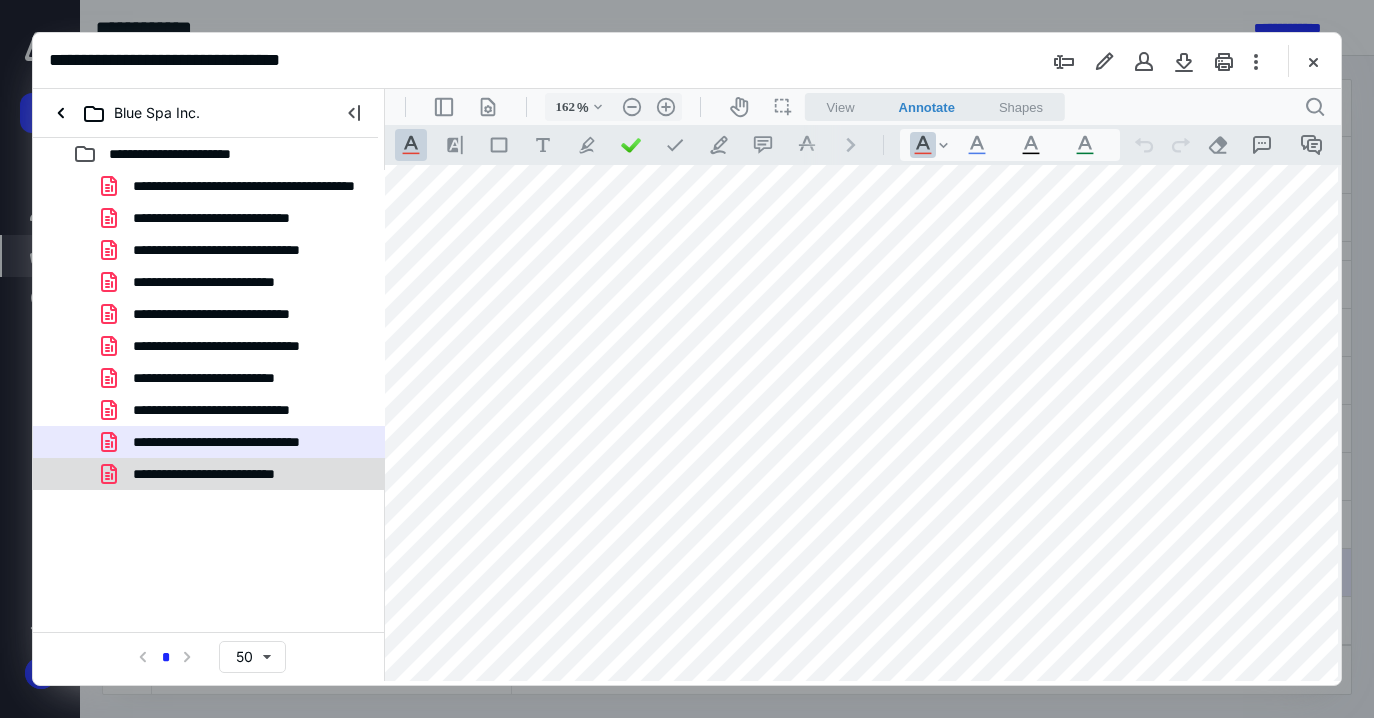 click on "**********" at bounding box center (230, 474) 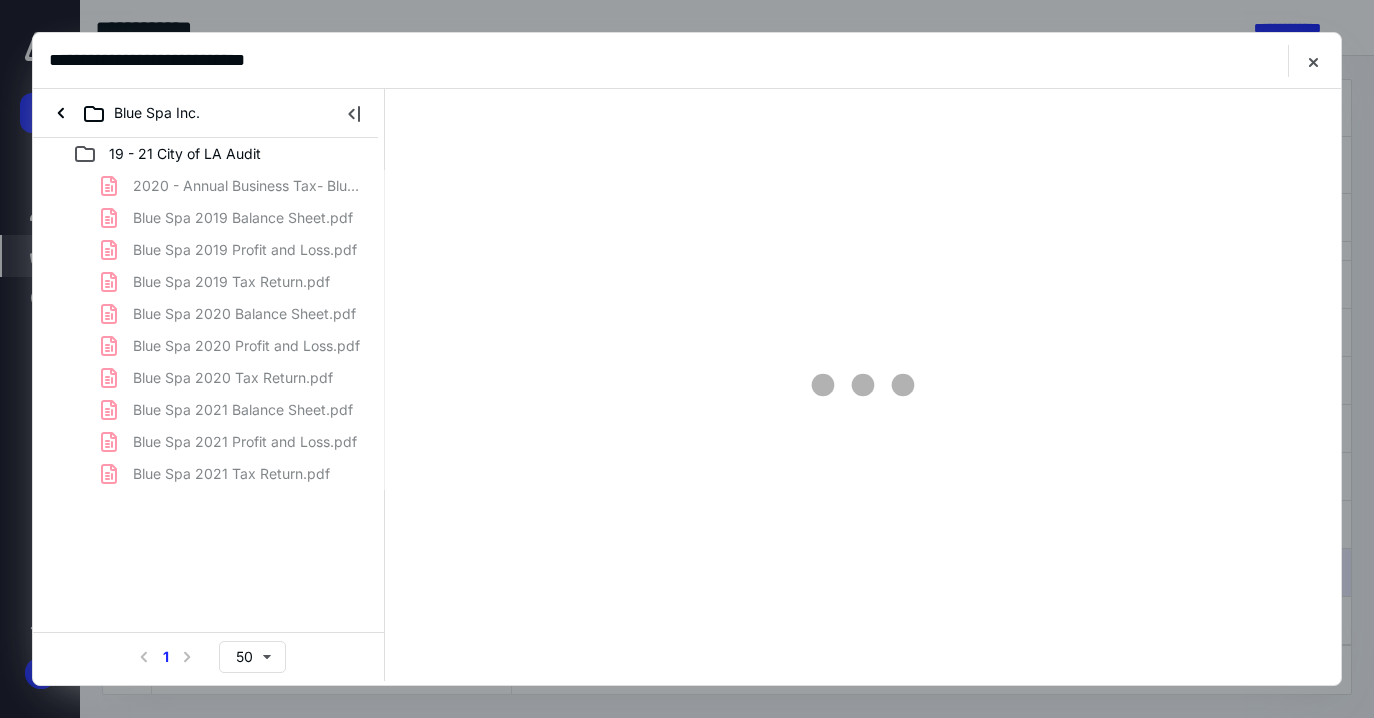scroll, scrollTop: 0, scrollLeft: 0, axis: both 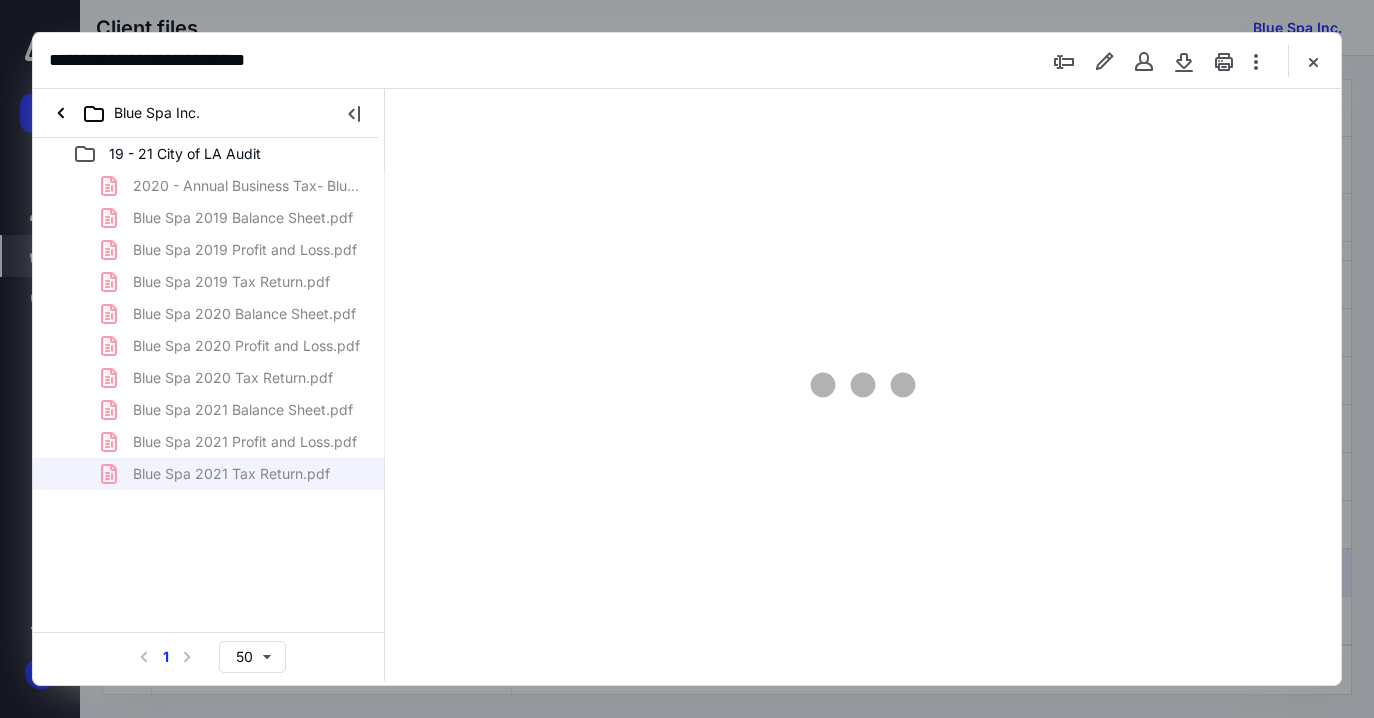 type on "65" 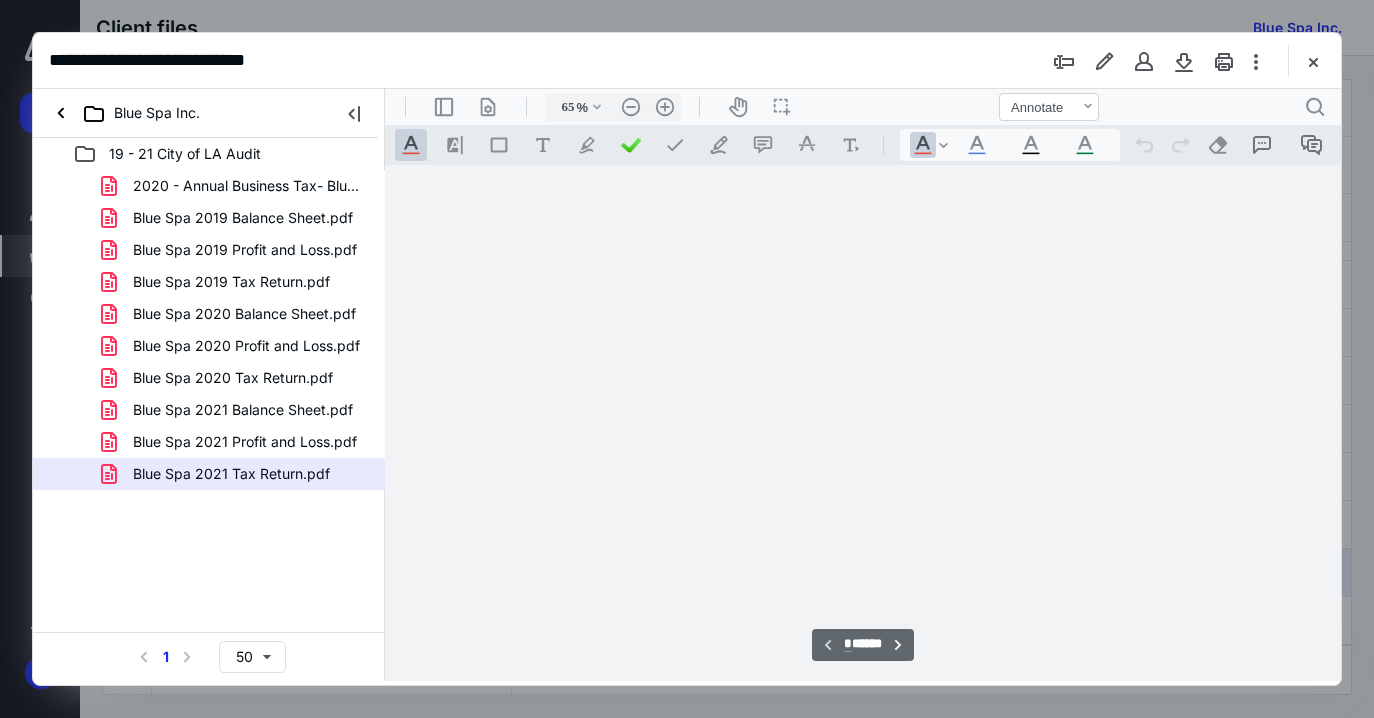scroll, scrollTop: 79, scrollLeft: 0, axis: vertical 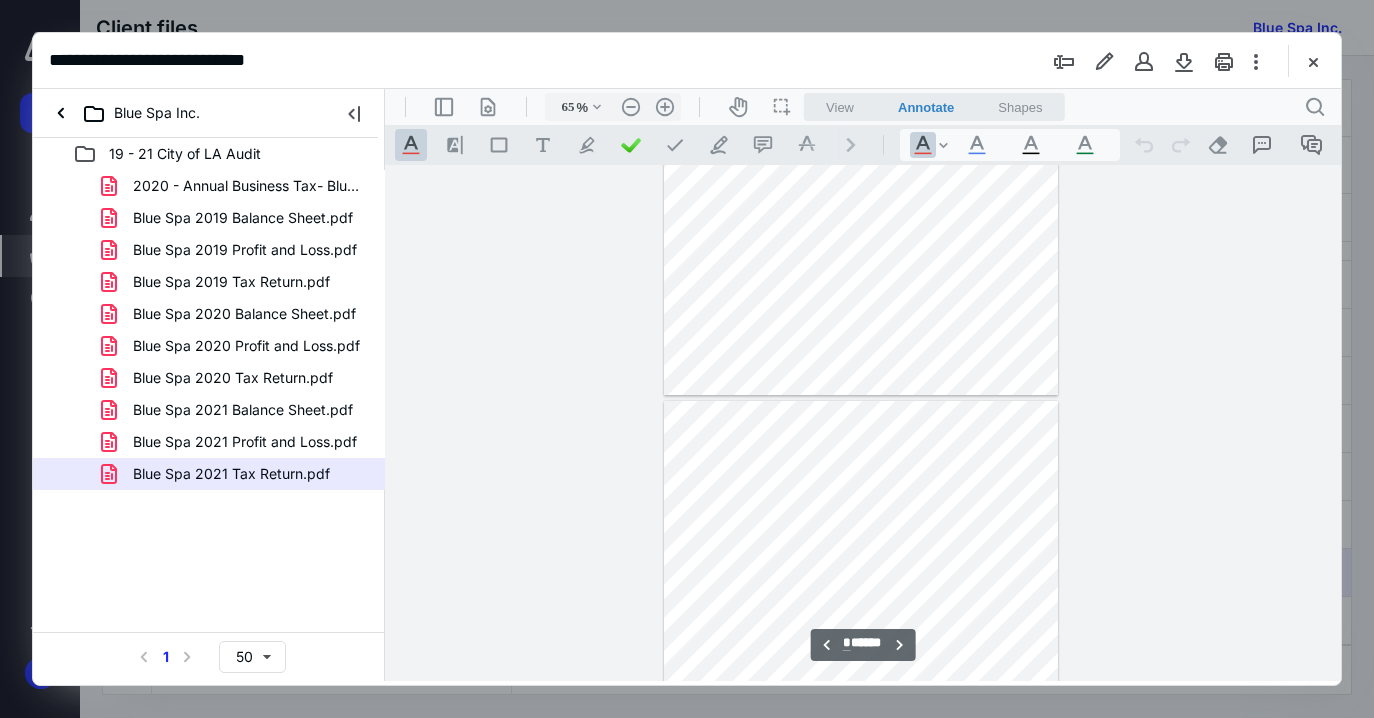 type on "*" 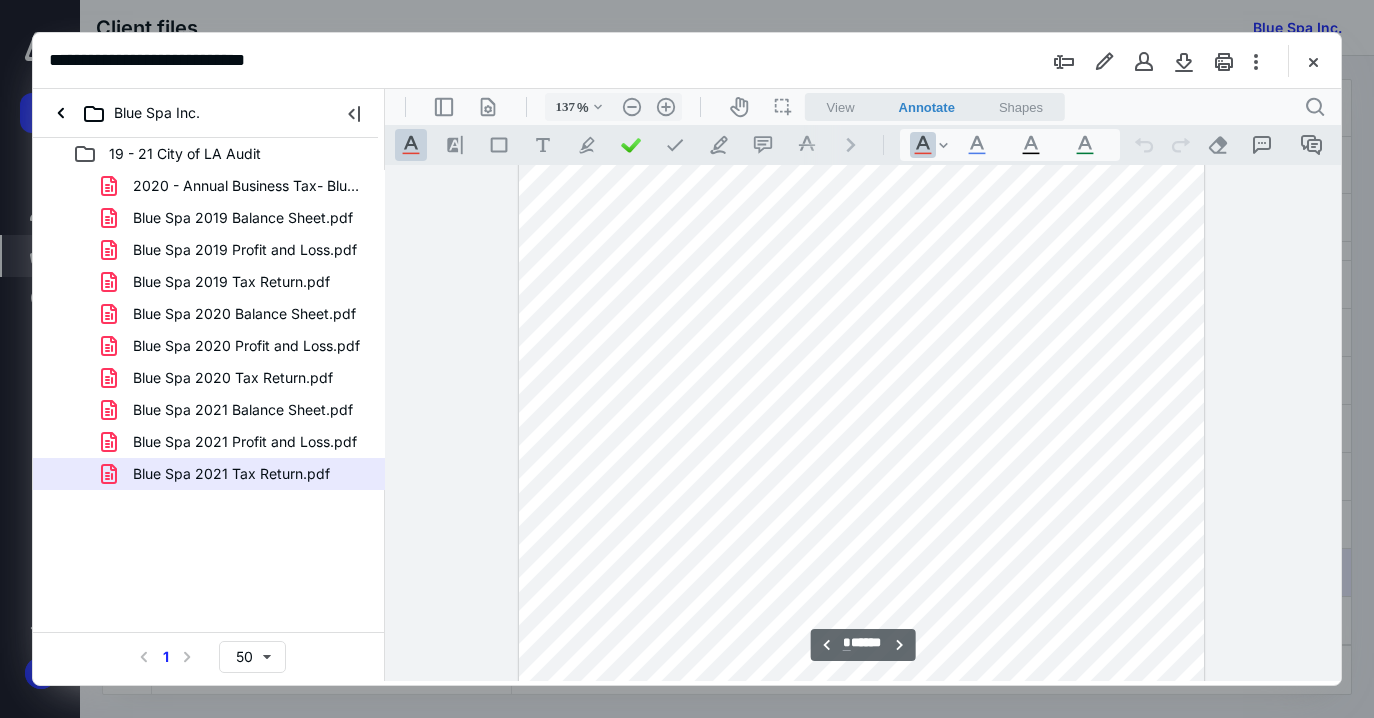 scroll, scrollTop: 6689, scrollLeft: 84, axis: both 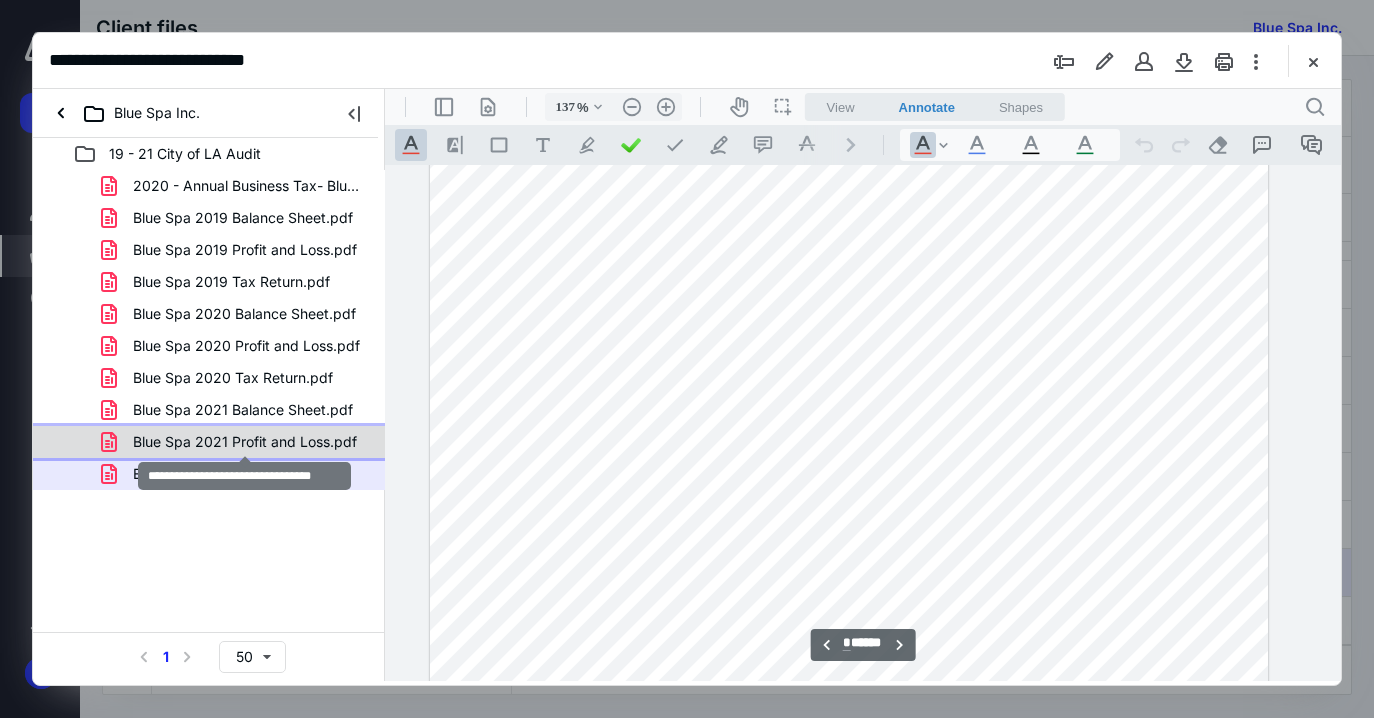 click on "Blue Spa 2021 Profit and Loss.pdf" at bounding box center (245, 442) 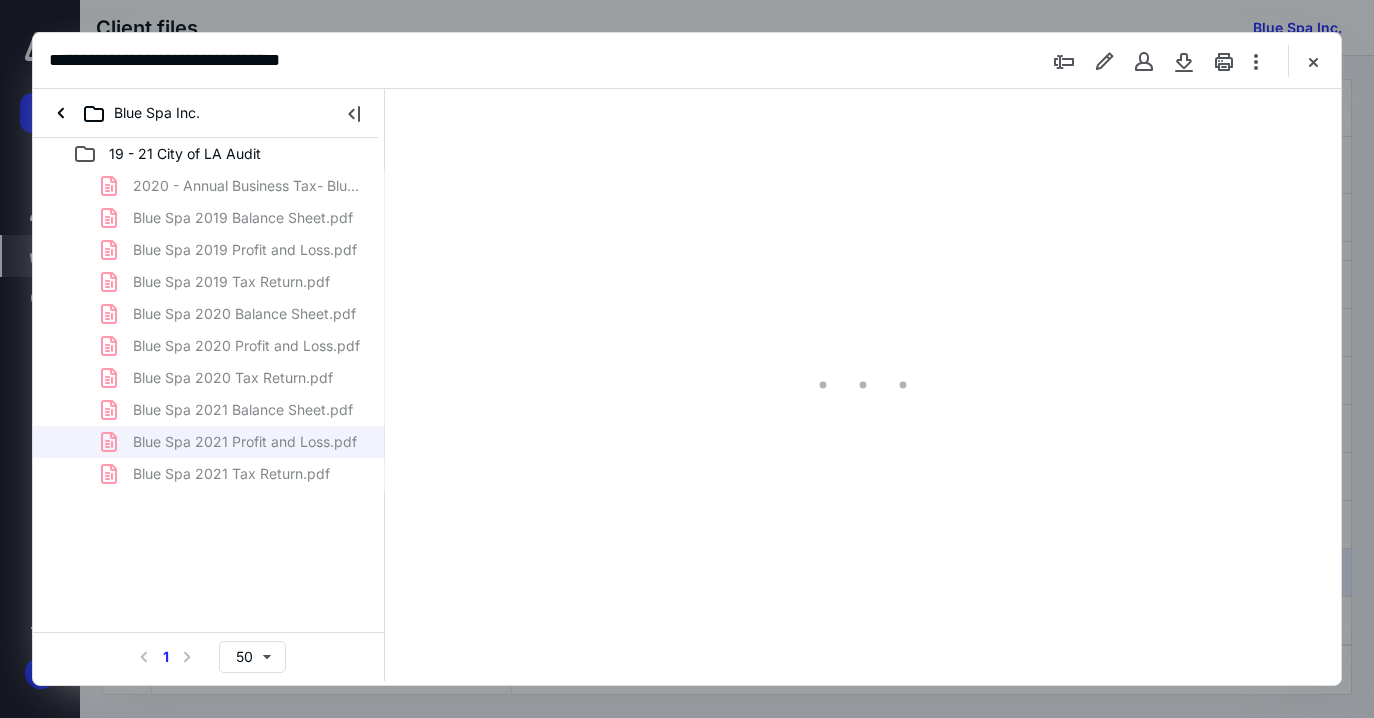 scroll, scrollTop: 79, scrollLeft: 0, axis: vertical 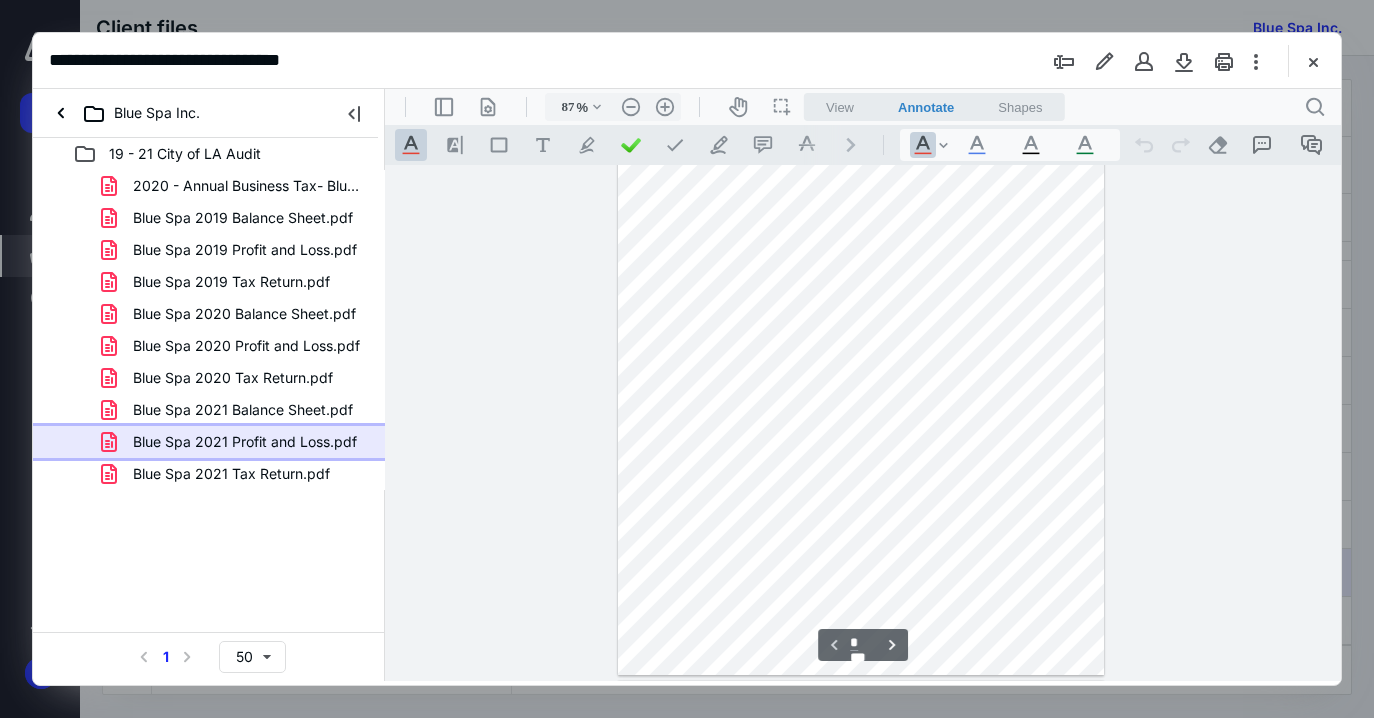 type on "112" 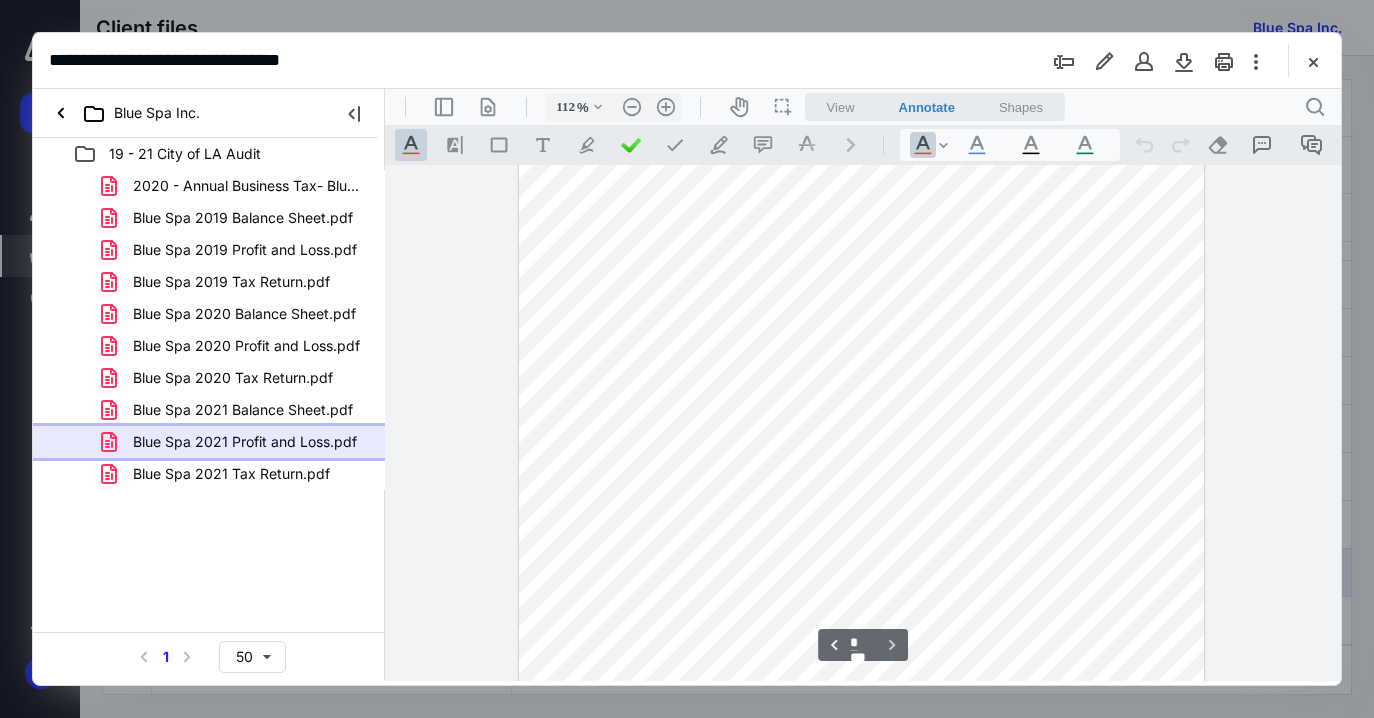 scroll, scrollTop: 2169, scrollLeft: 0, axis: vertical 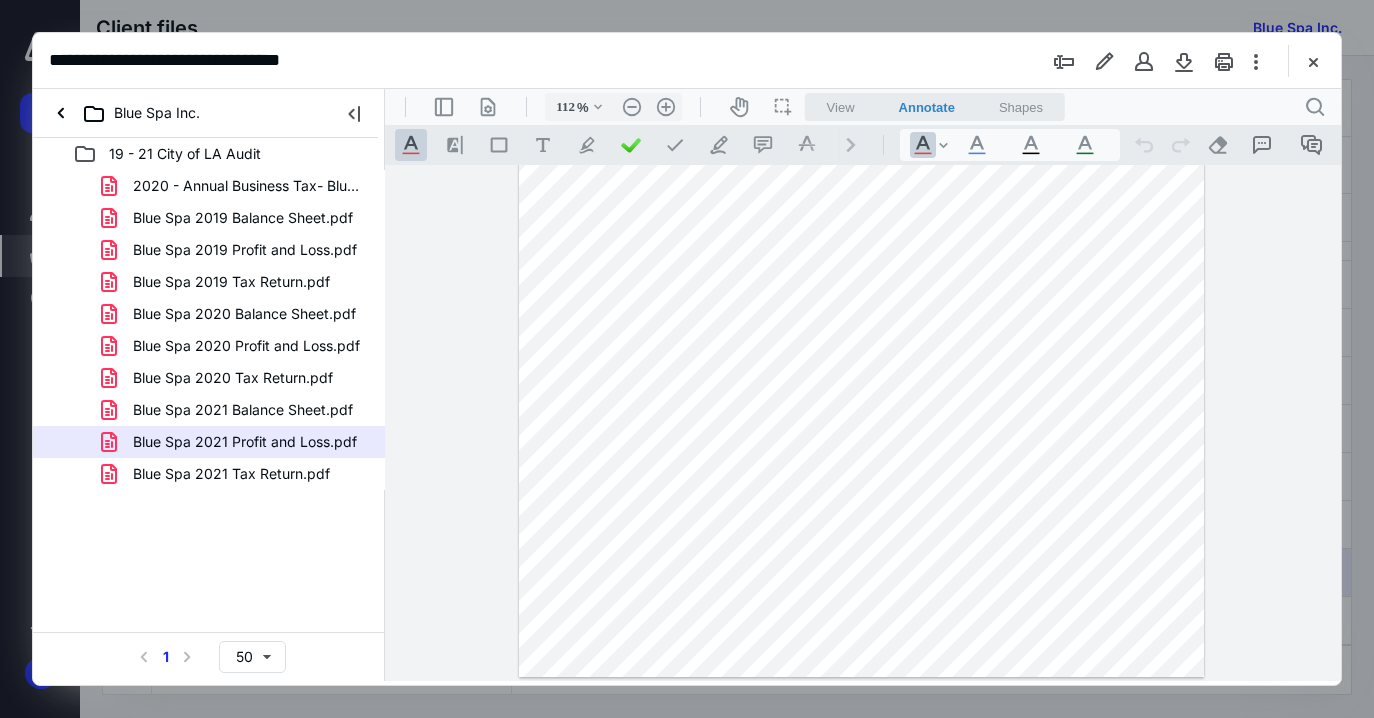 drag, startPoint x: 575, startPoint y: 504, endPoint x: 590, endPoint y: 504, distance: 15 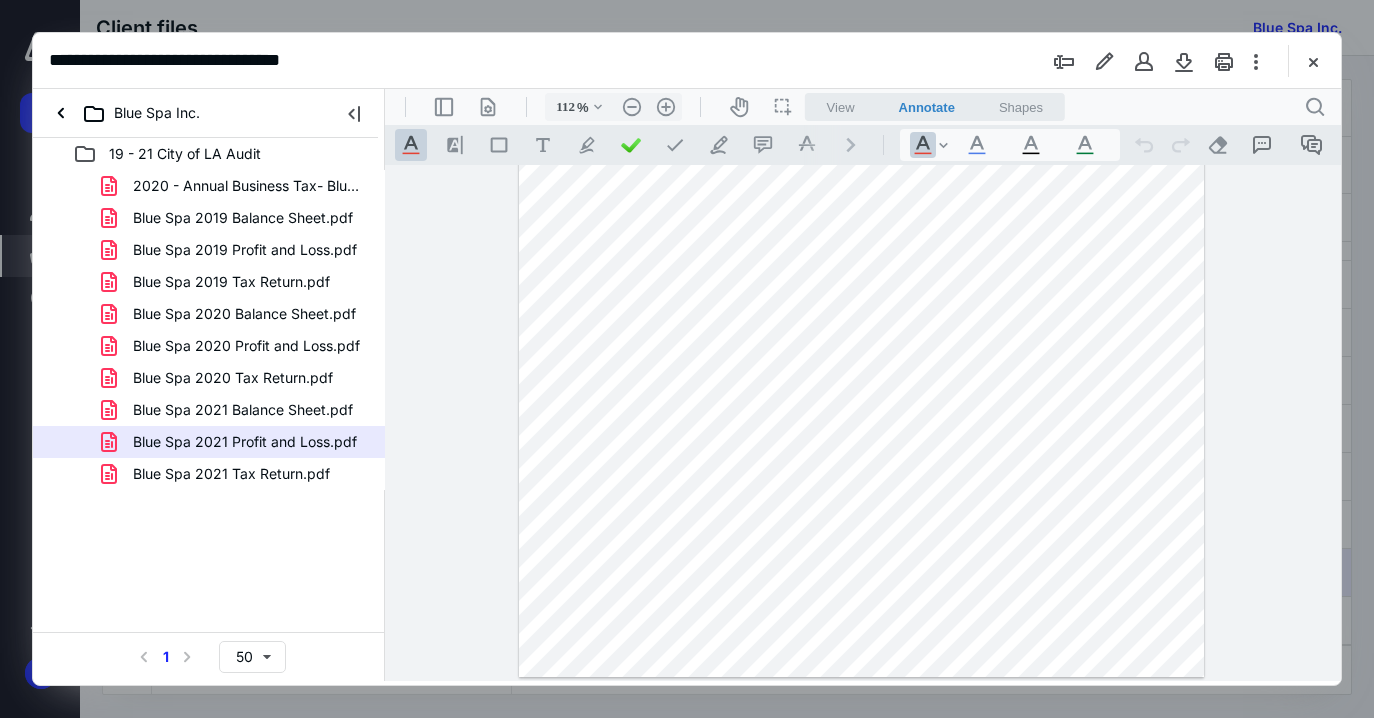 click at bounding box center [861, 233] 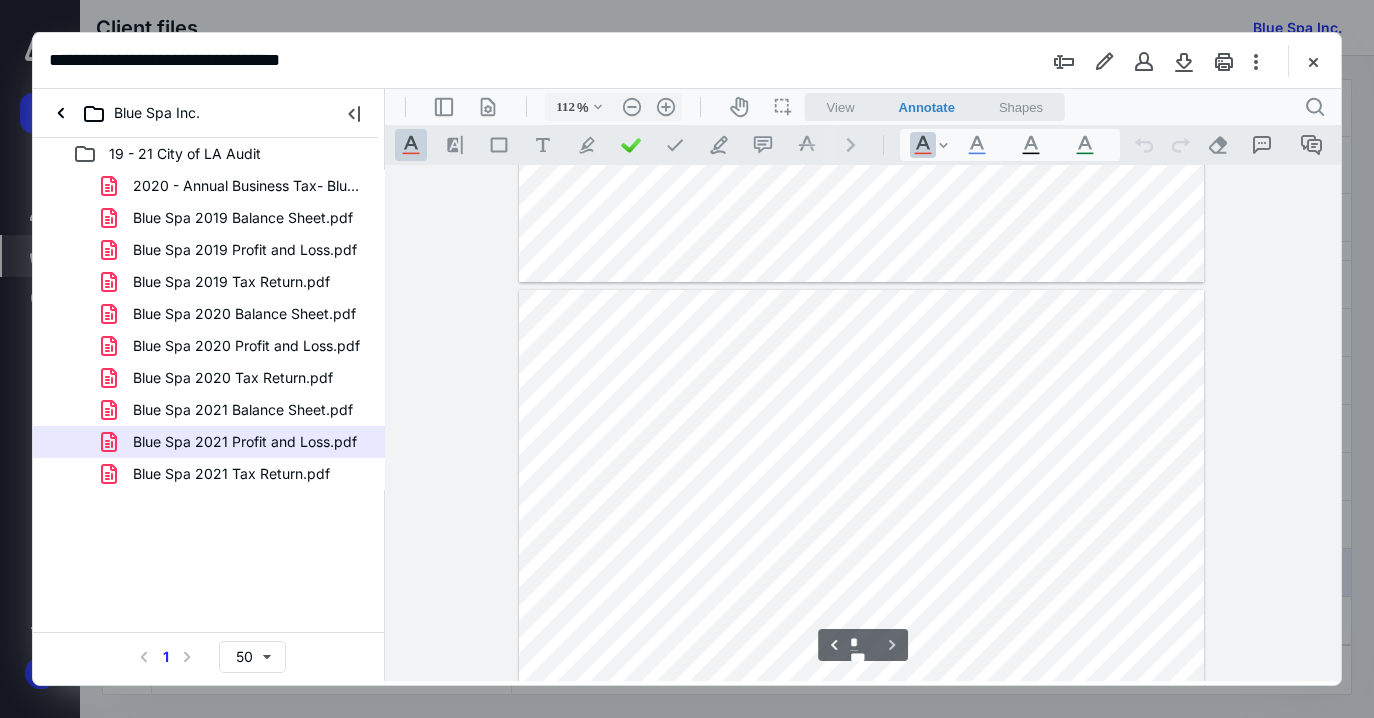 scroll, scrollTop: 2169, scrollLeft: 0, axis: vertical 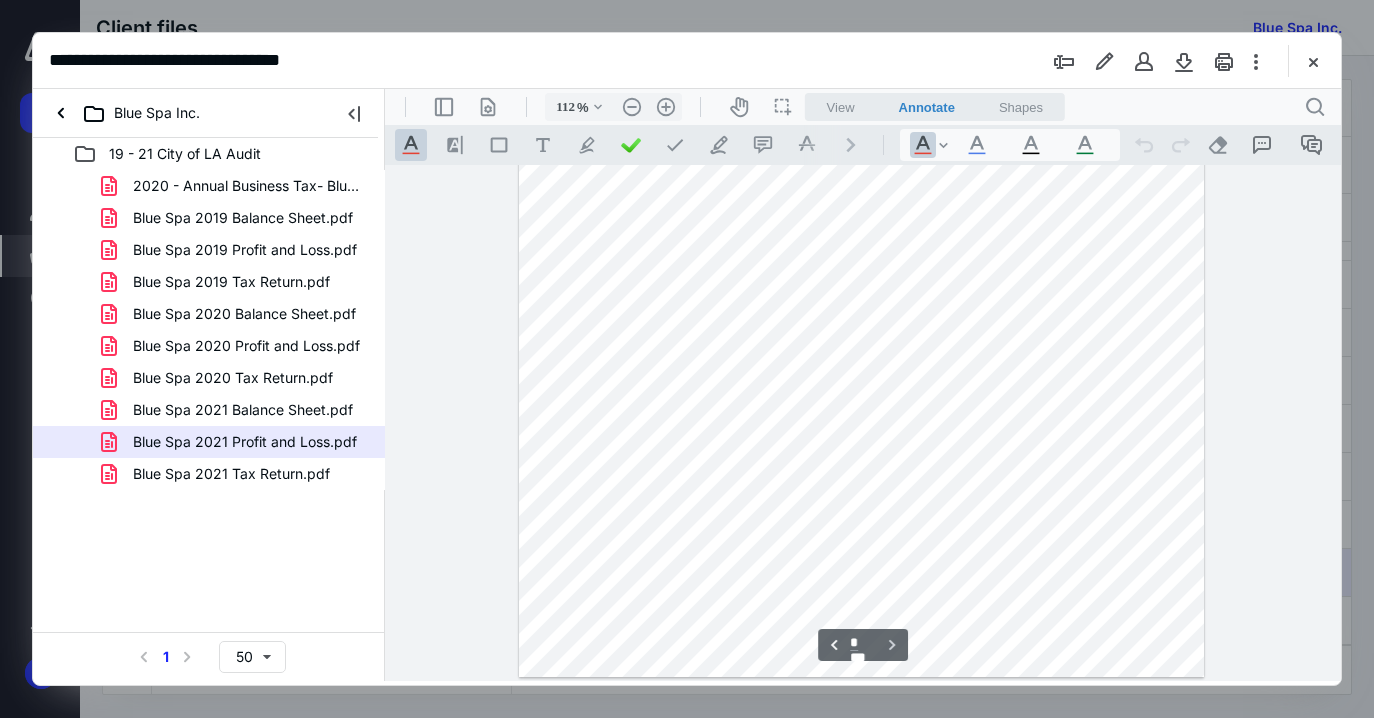 click at bounding box center [861, 233] 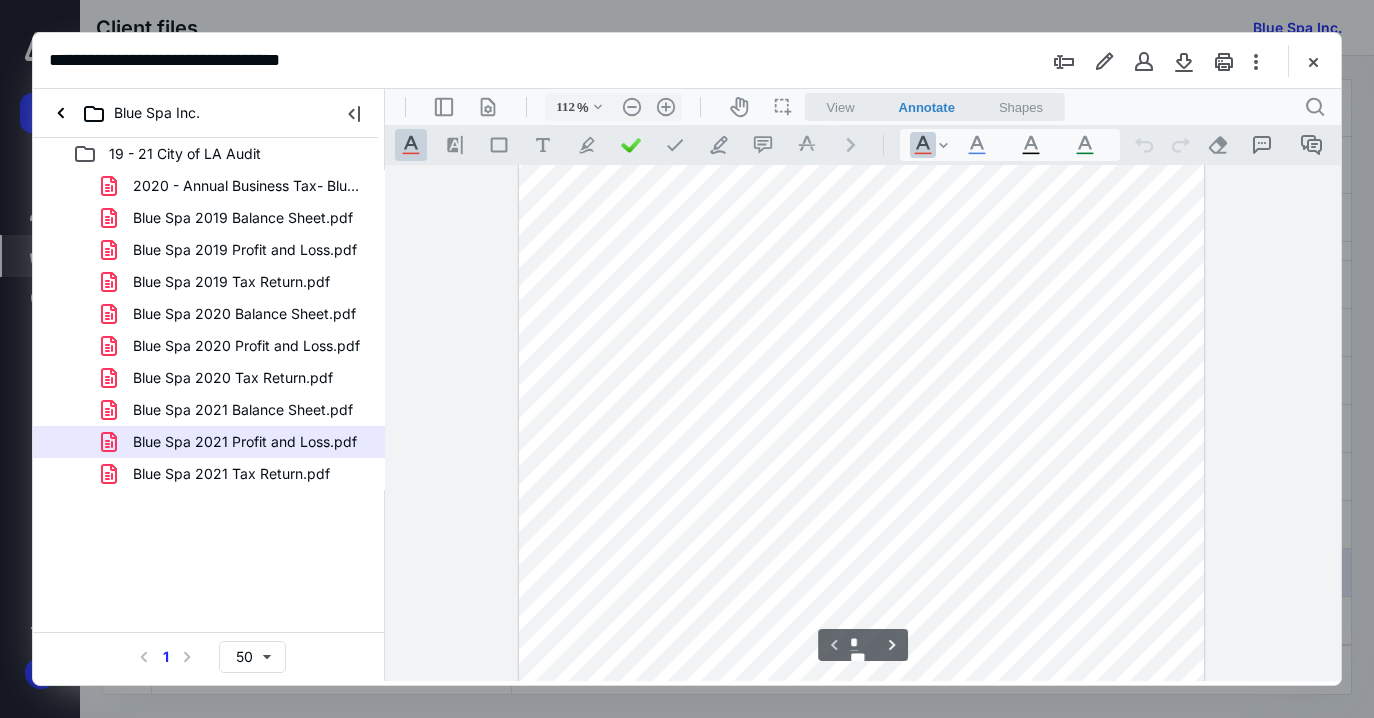 scroll, scrollTop: 0, scrollLeft: 0, axis: both 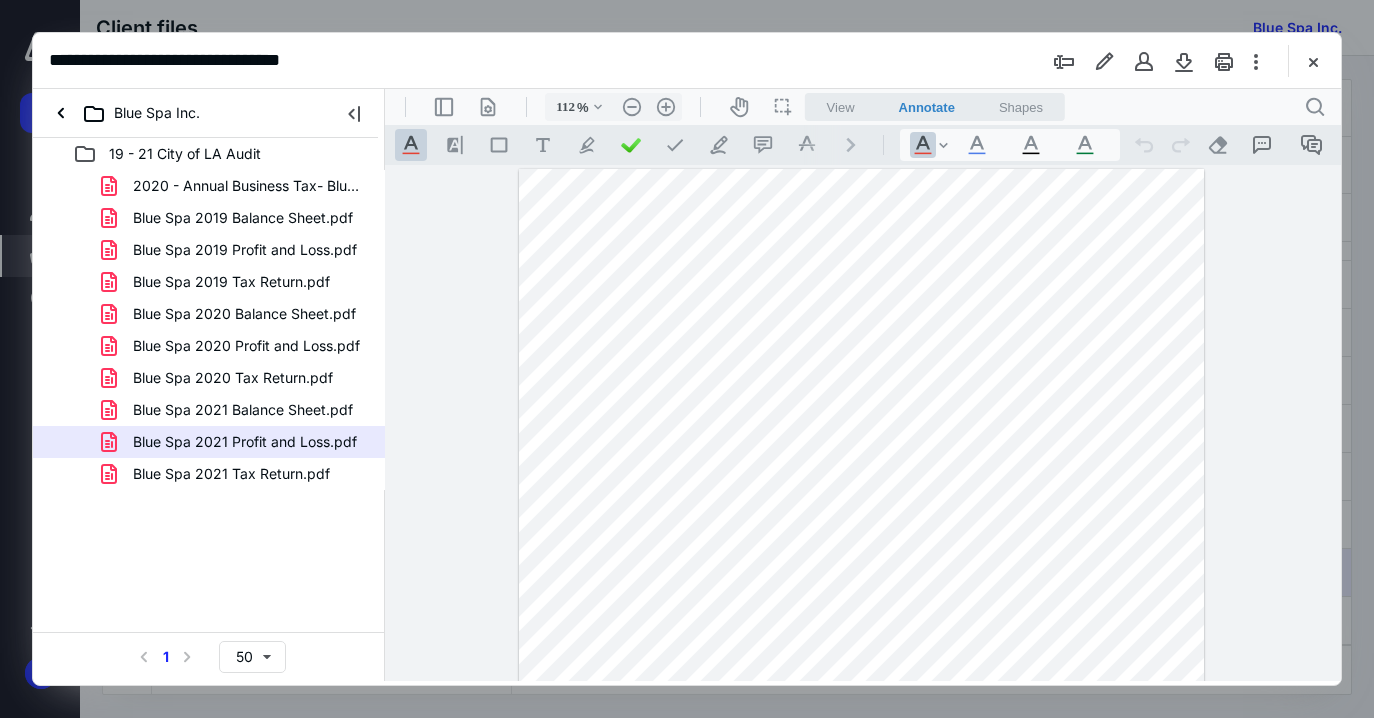 click at bounding box center [861, 612] 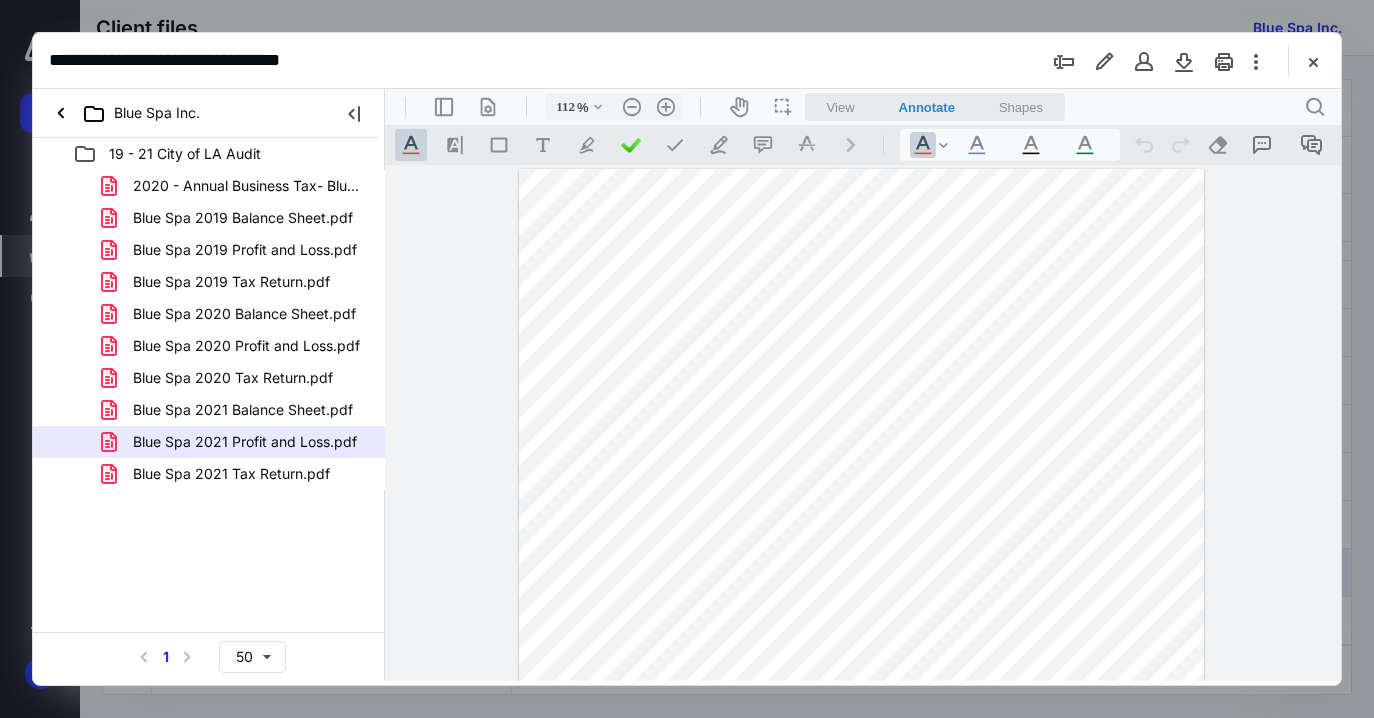 click at bounding box center [861, 612] 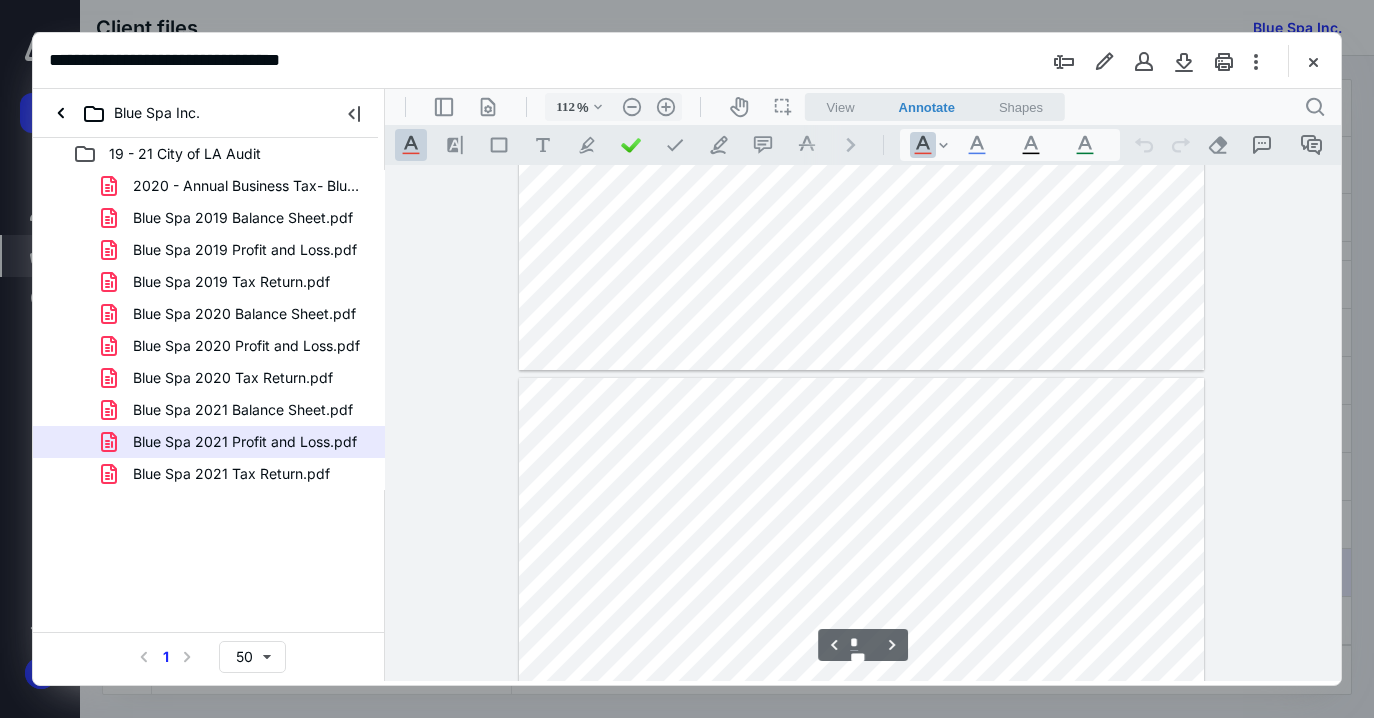 type on "*" 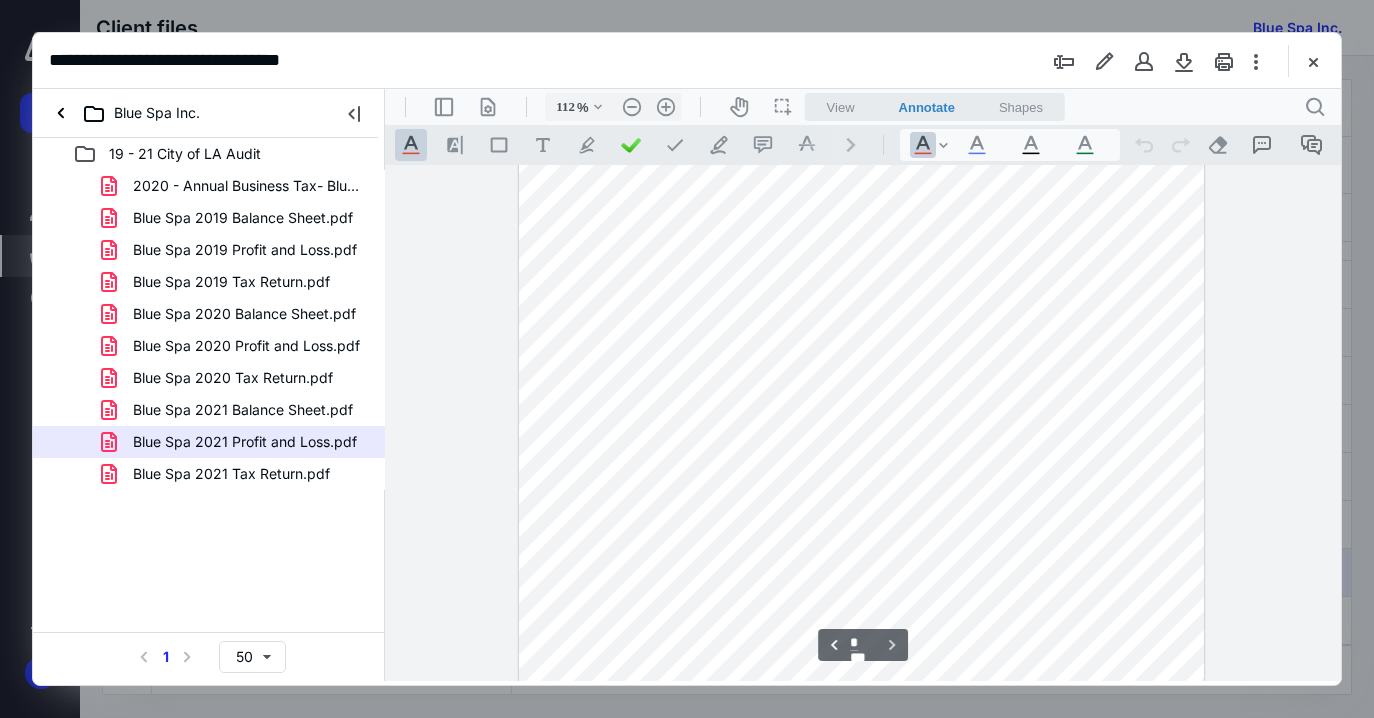 scroll, scrollTop: 2169, scrollLeft: 0, axis: vertical 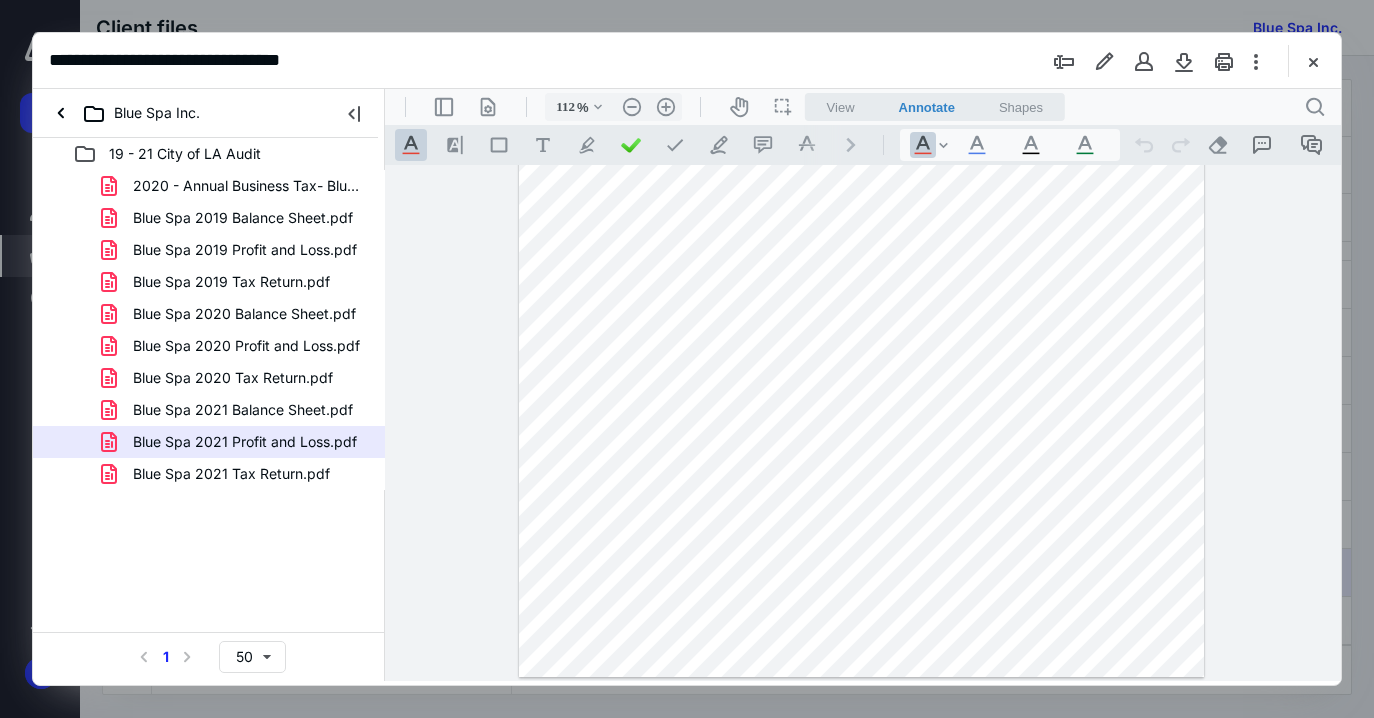 click at bounding box center (861, 233) 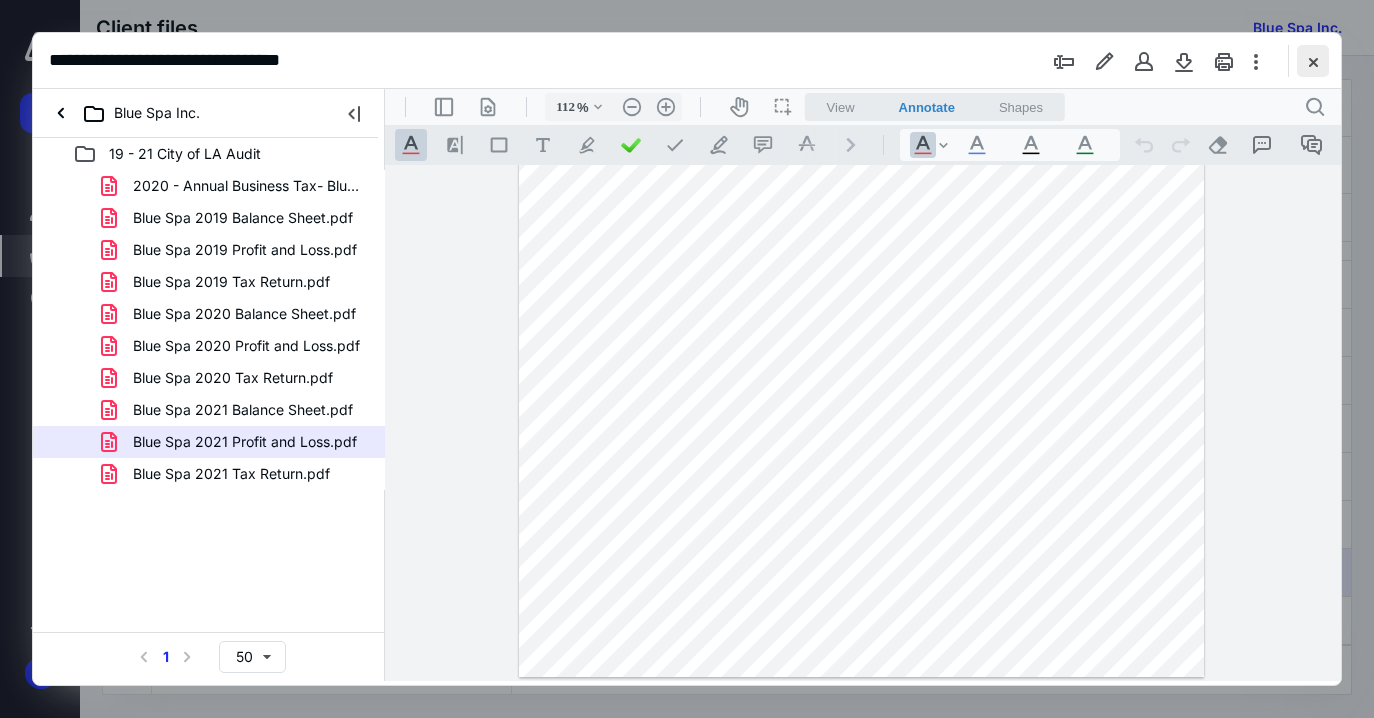 click at bounding box center (1313, 61) 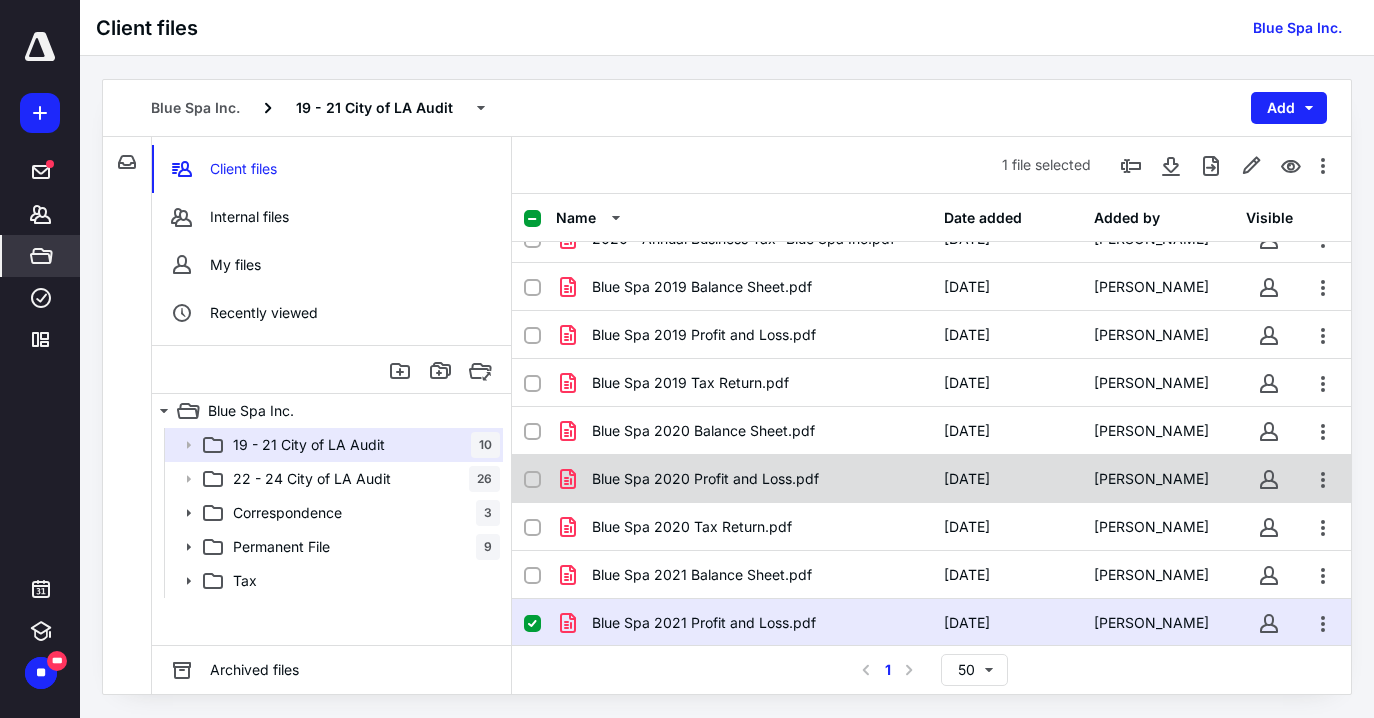 scroll, scrollTop: 0, scrollLeft: 0, axis: both 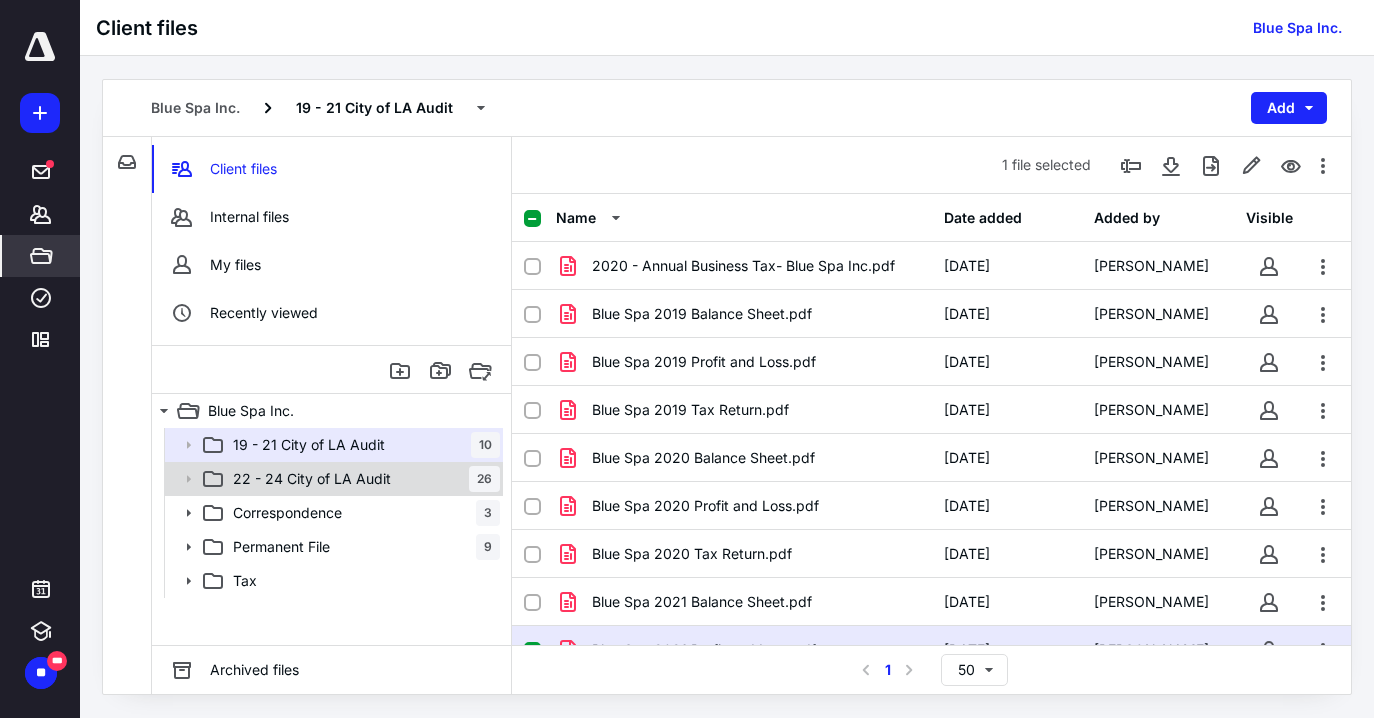 click on "22 - 24 City of LA Audit 26" at bounding box center (362, 479) 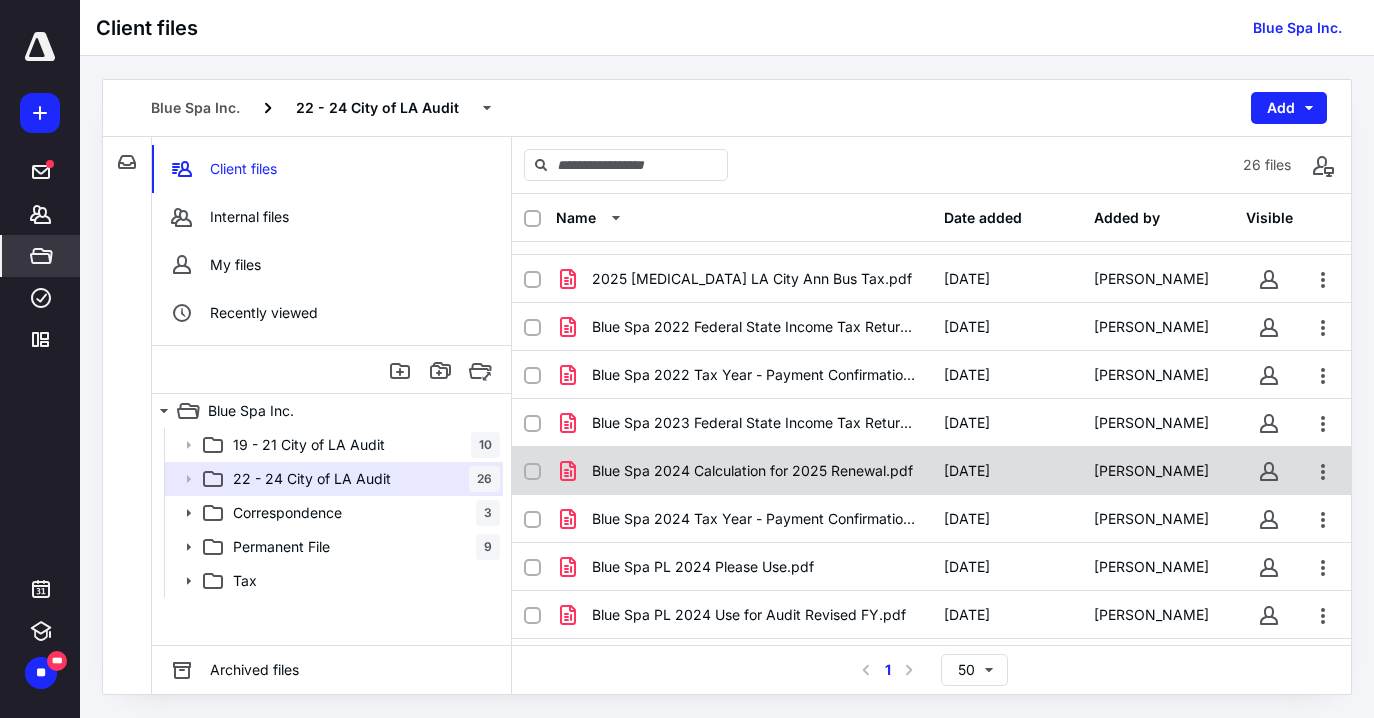 scroll, scrollTop: 100, scrollLeft: 0, axis: vertical 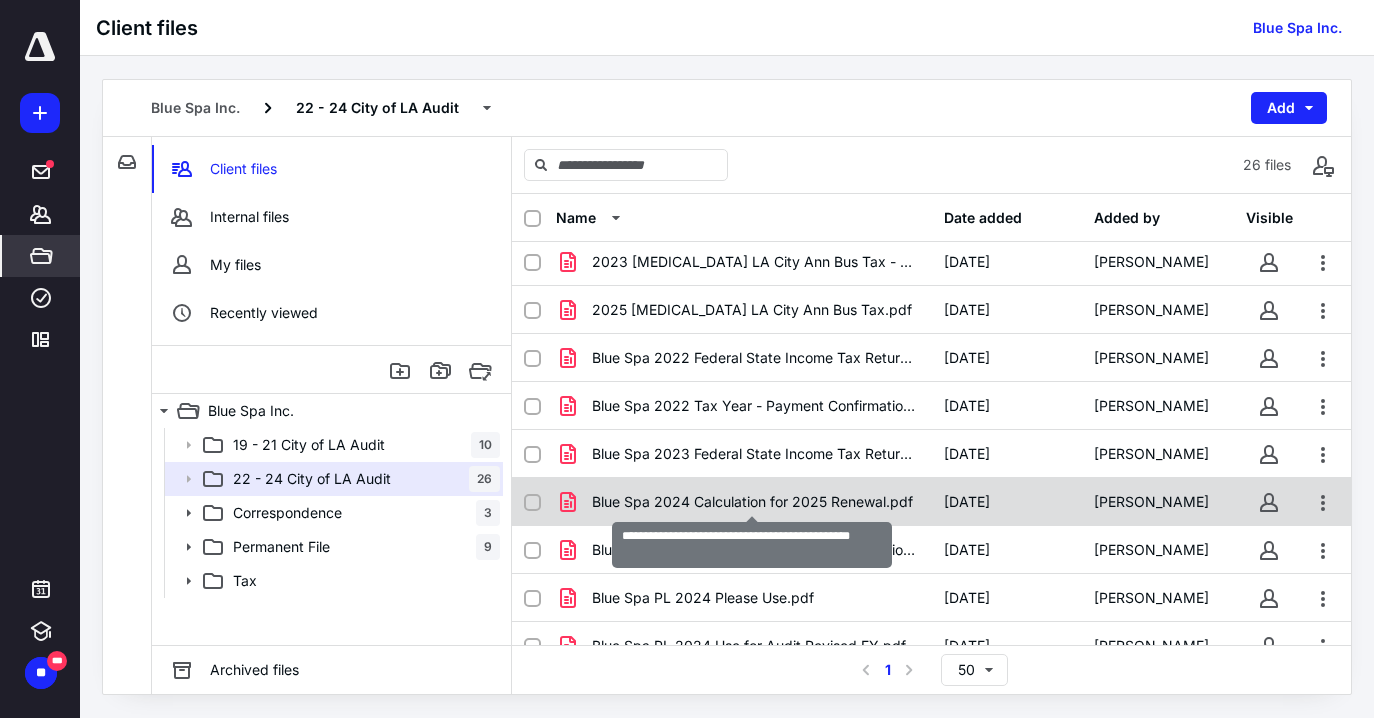click on "Blue Spa 2024 Calculation for 2025 Renewal.pdf" at bounding box center (752, 502) 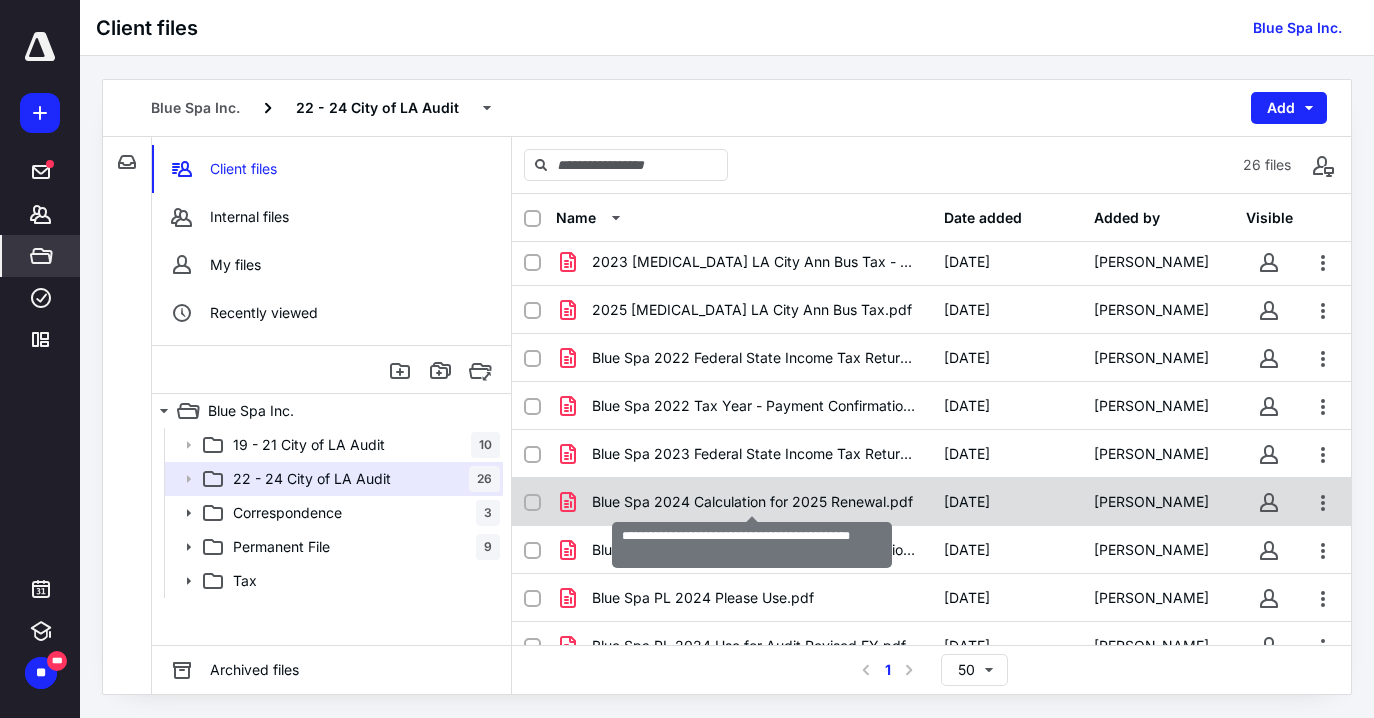 checkbox on "true" 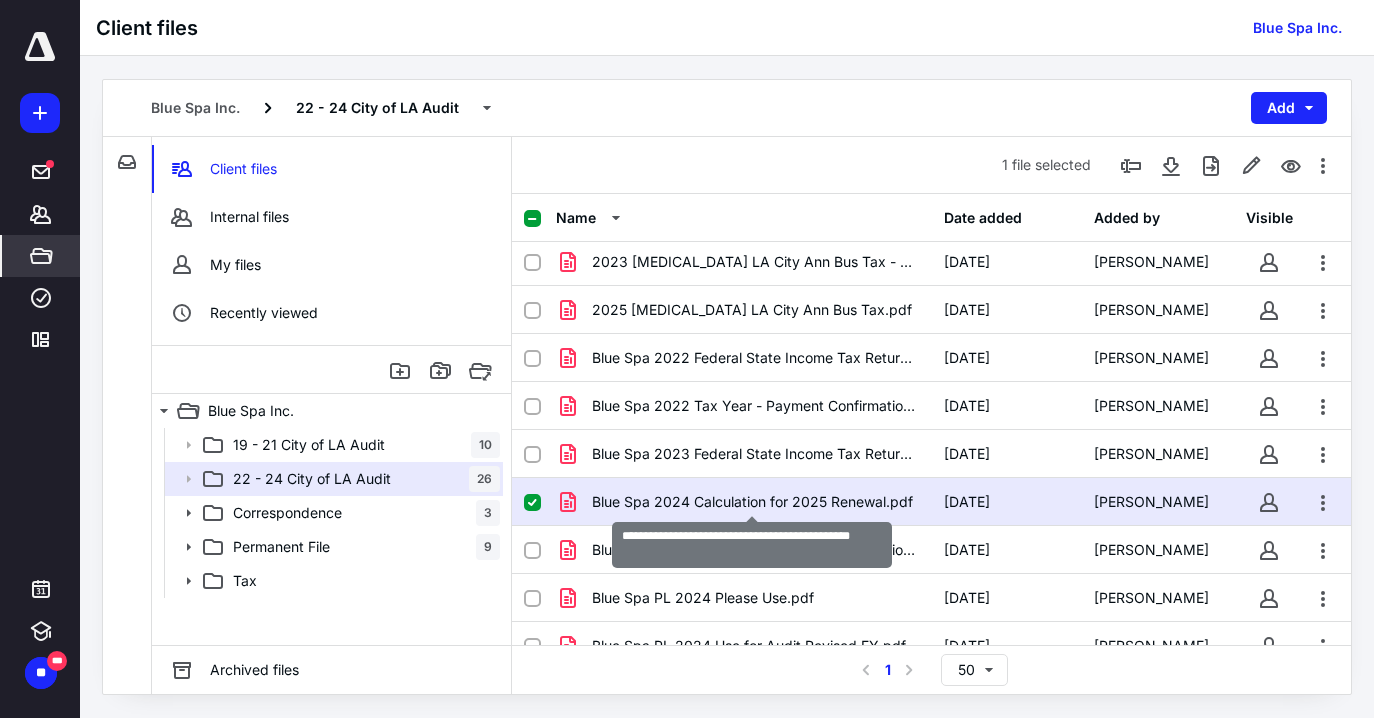click on "Blue Spa 2024 Calculation for 2025 Renewal.pdf" at bounding box center (752, 502) 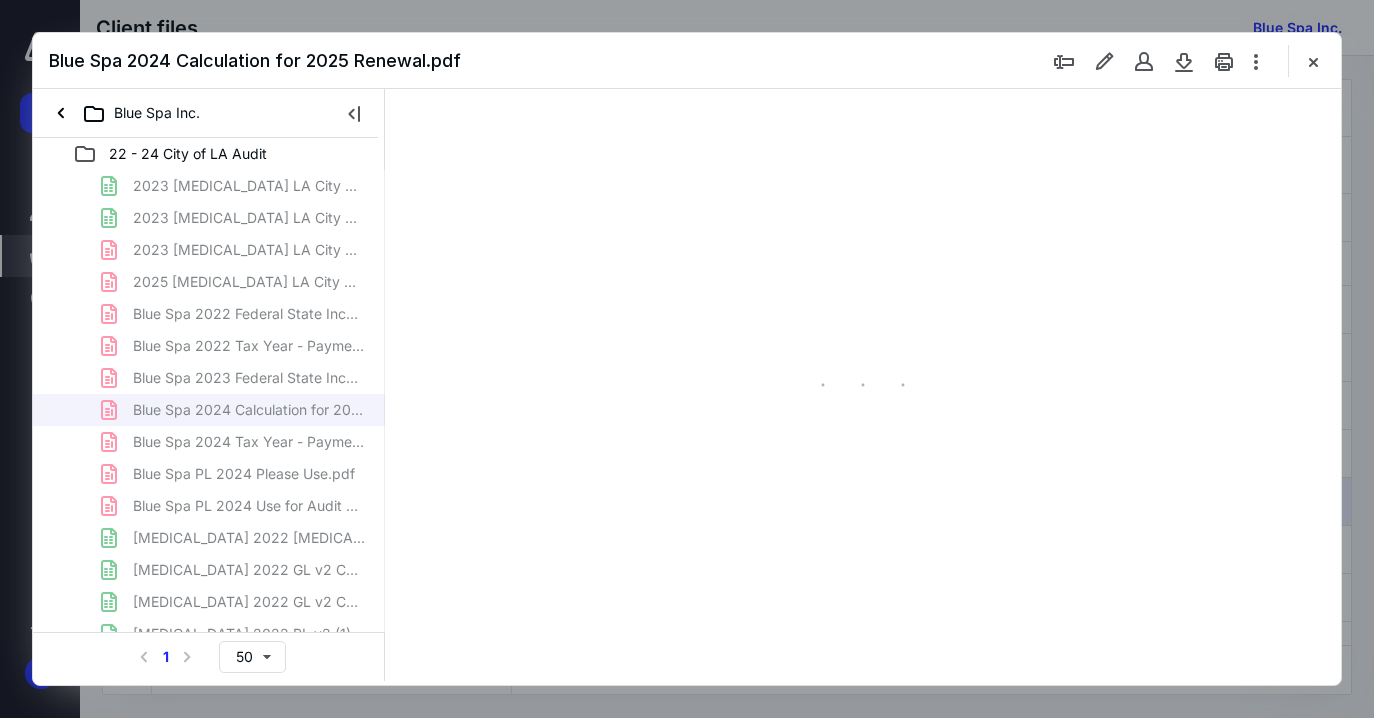 scroll, scrollTop: 0, scrollLeft: 0, axis: both 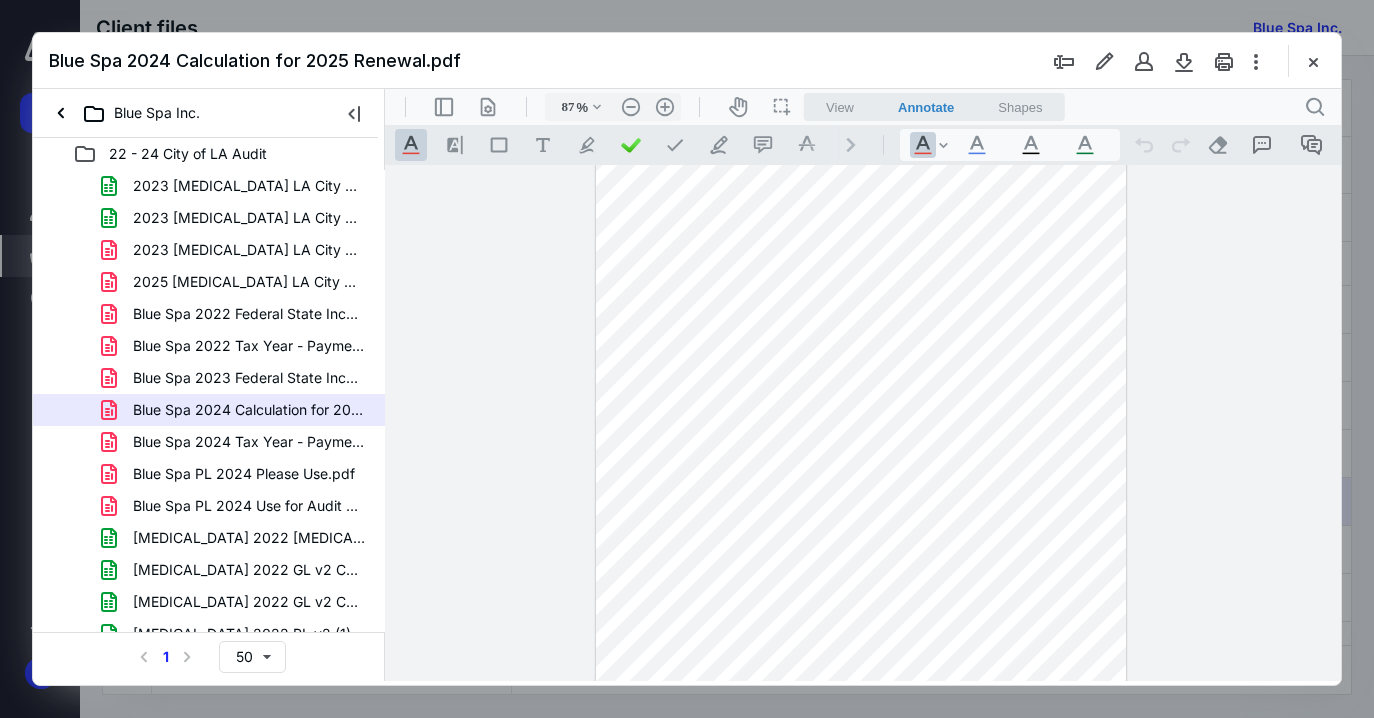 type on "112" 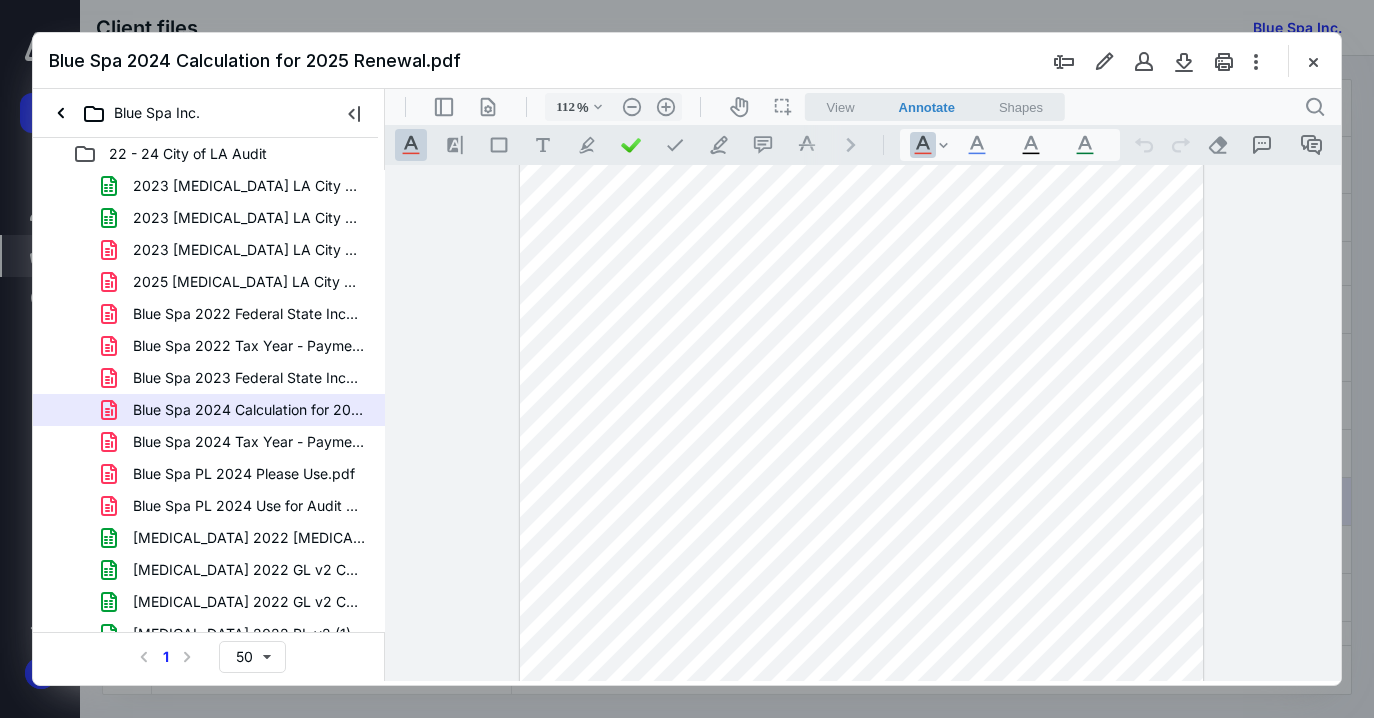 scroll, scrollTop: 102, scrollLeft: 0, axis: vertical 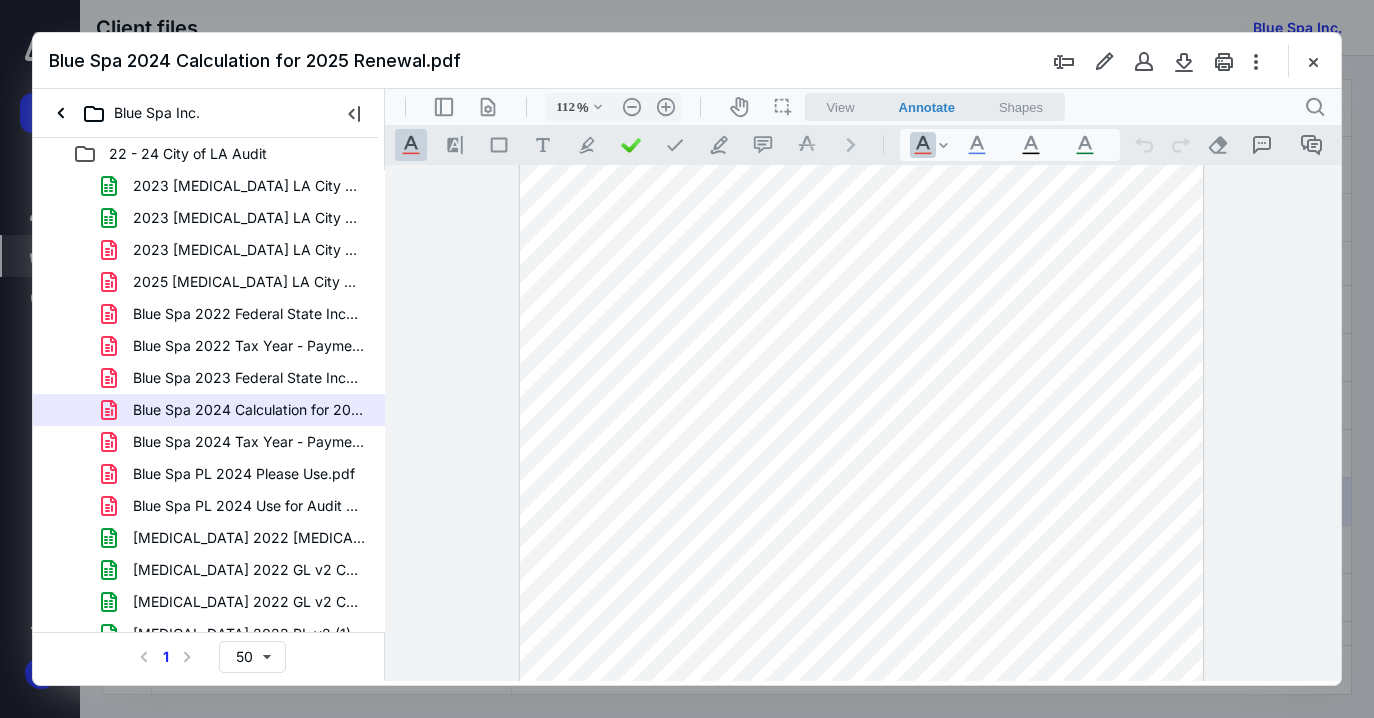 click at bounding box center (861, 511) 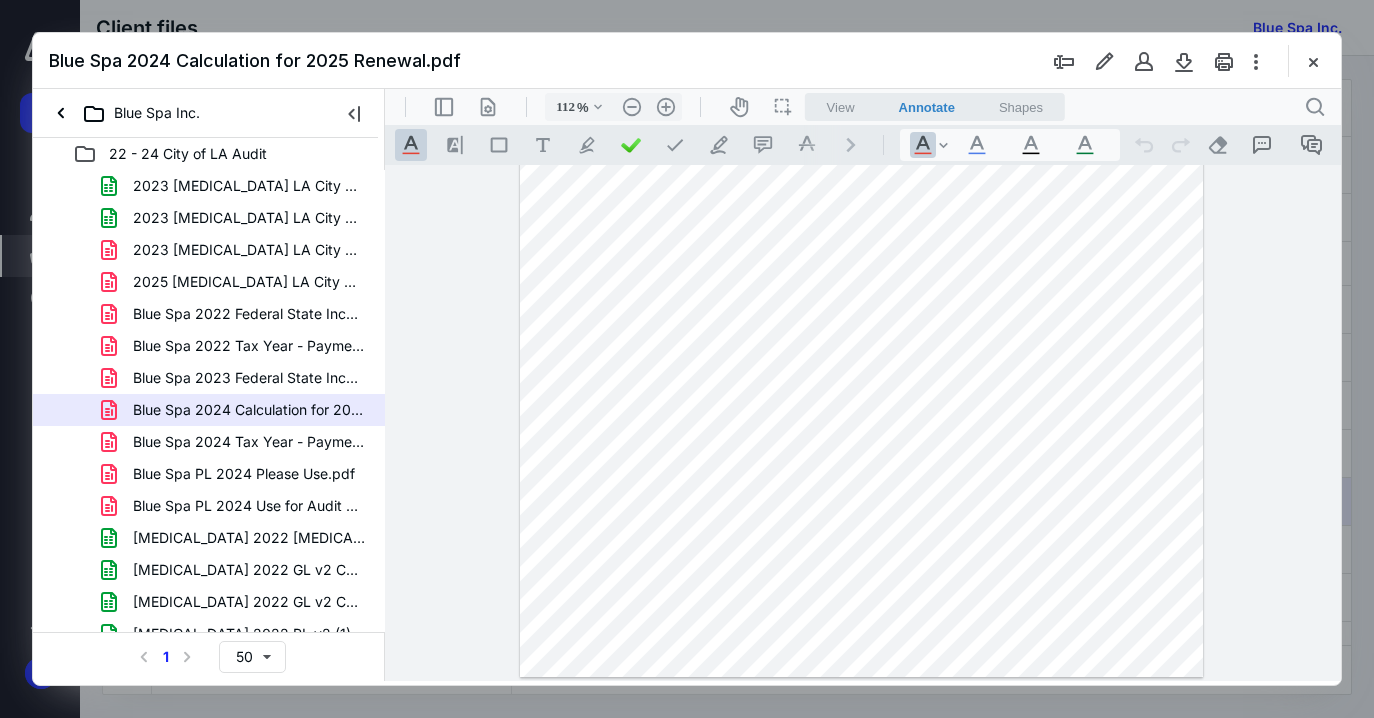 scroll, scrollTop: 0, scrollLeft: 0, axis: both 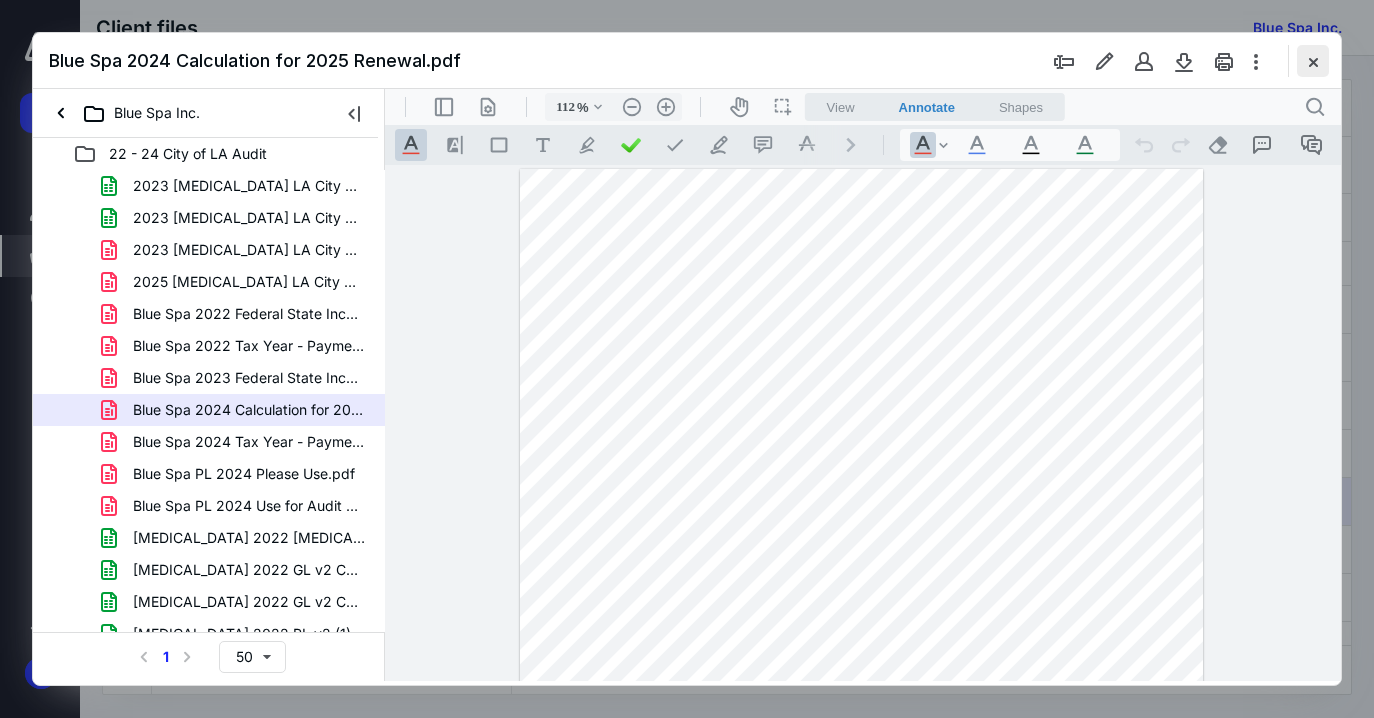 click at bounding box center (1313, 61) 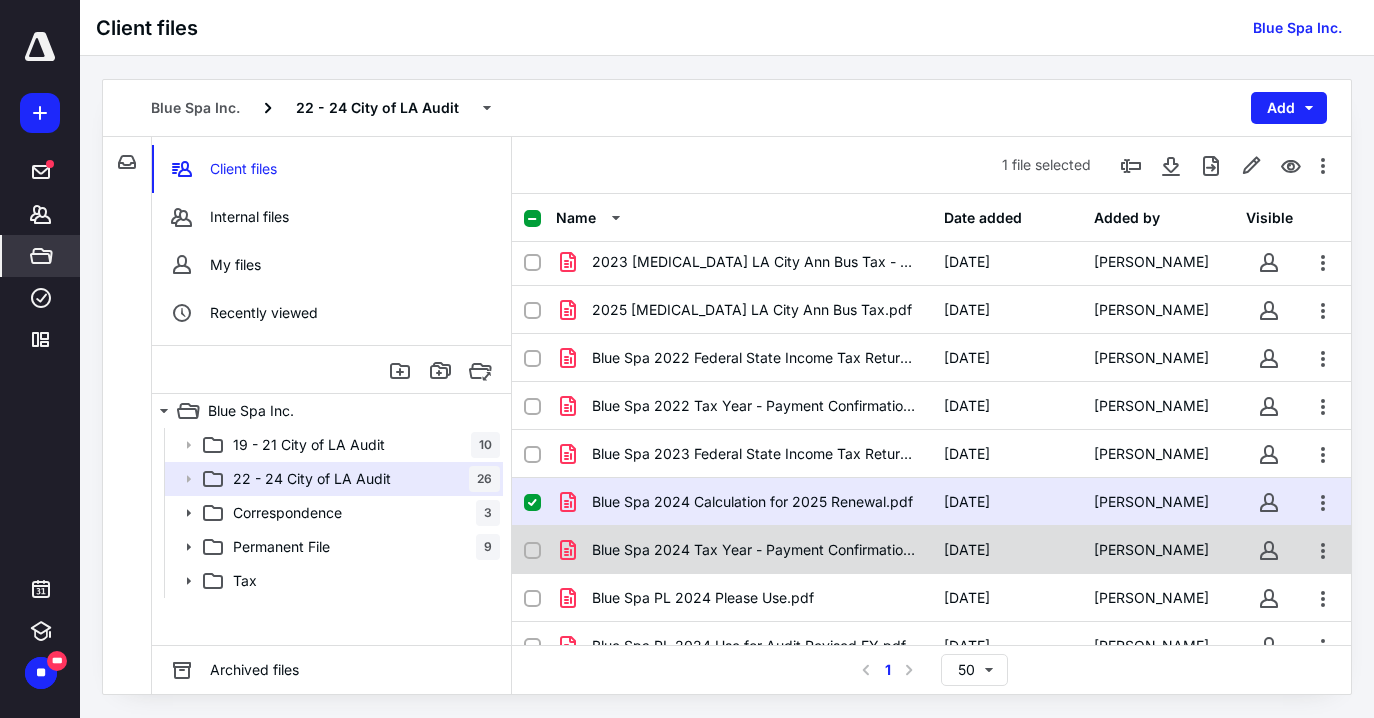 scroll, scrollTop: 200, scrollLeft: 0, axis: vertical 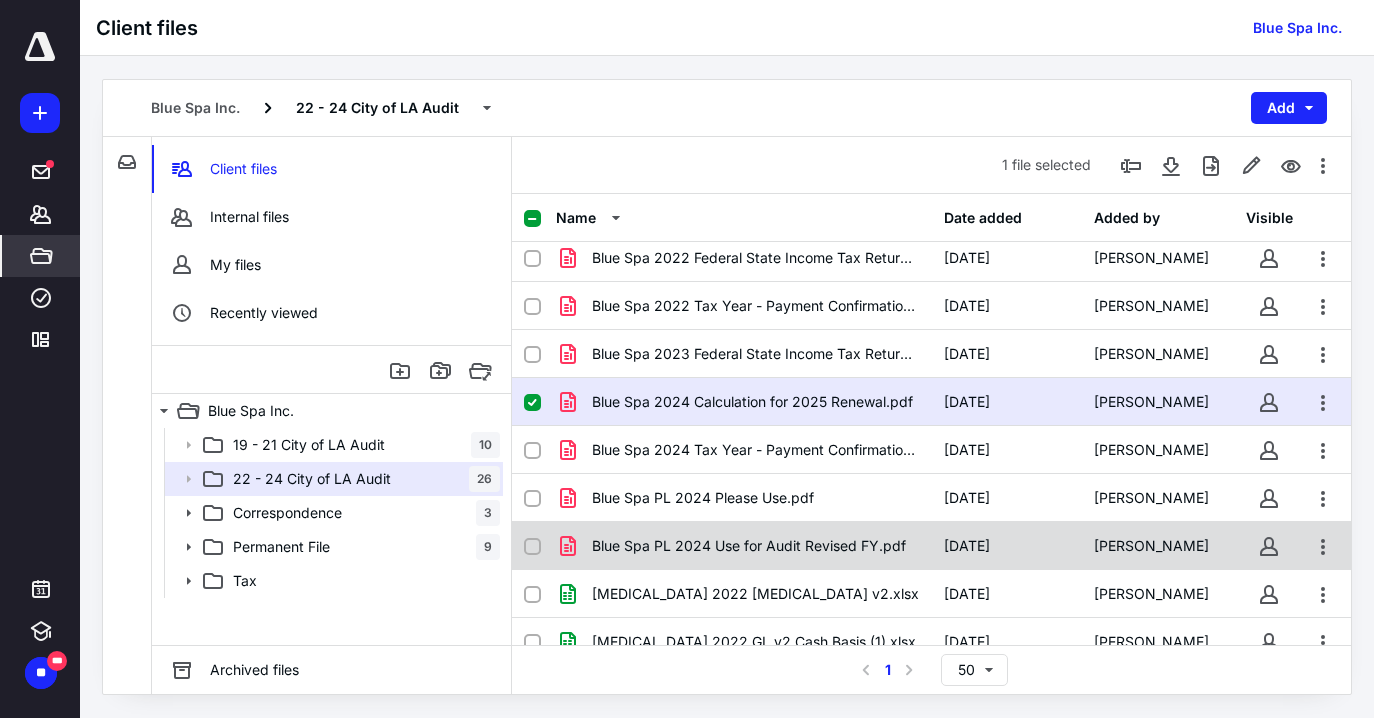 click on "Blue Spa PL 2024 Use for Audit Revised FY.pdf" at bounding box center [749, 546] 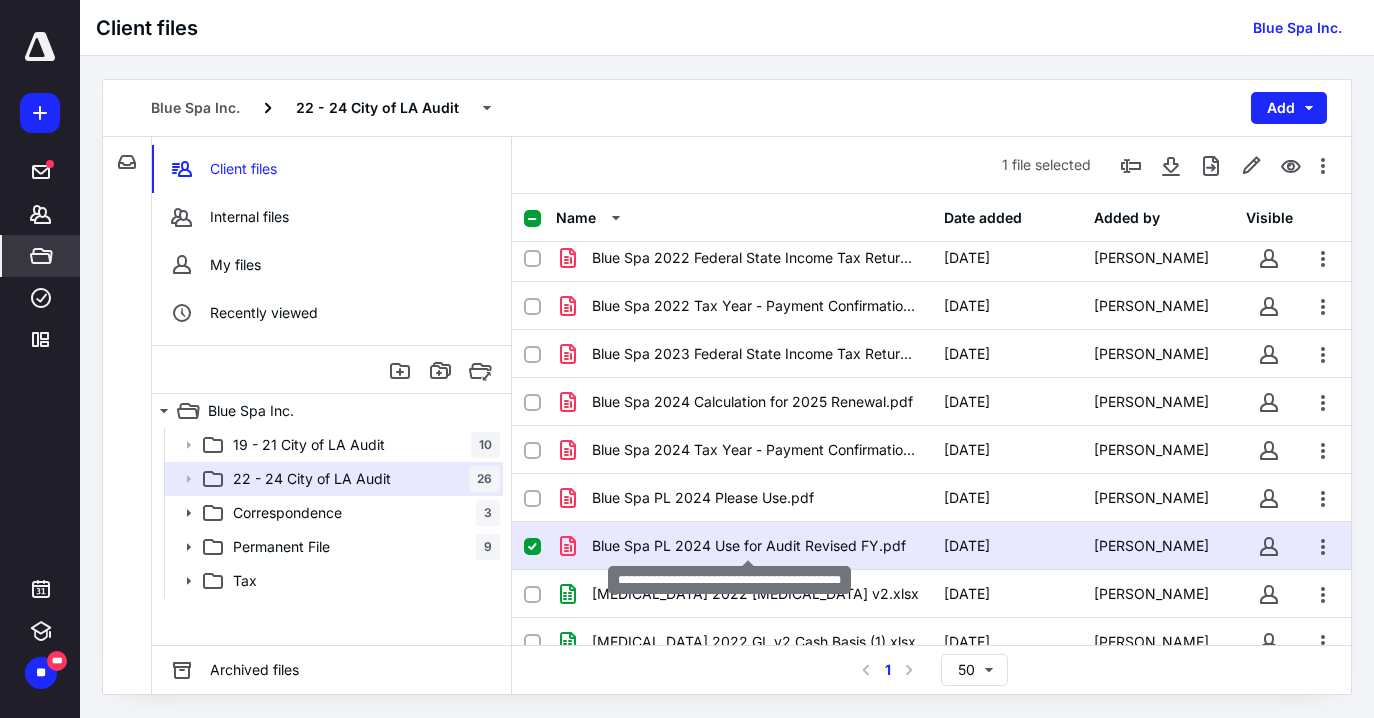 checkbox on "false" 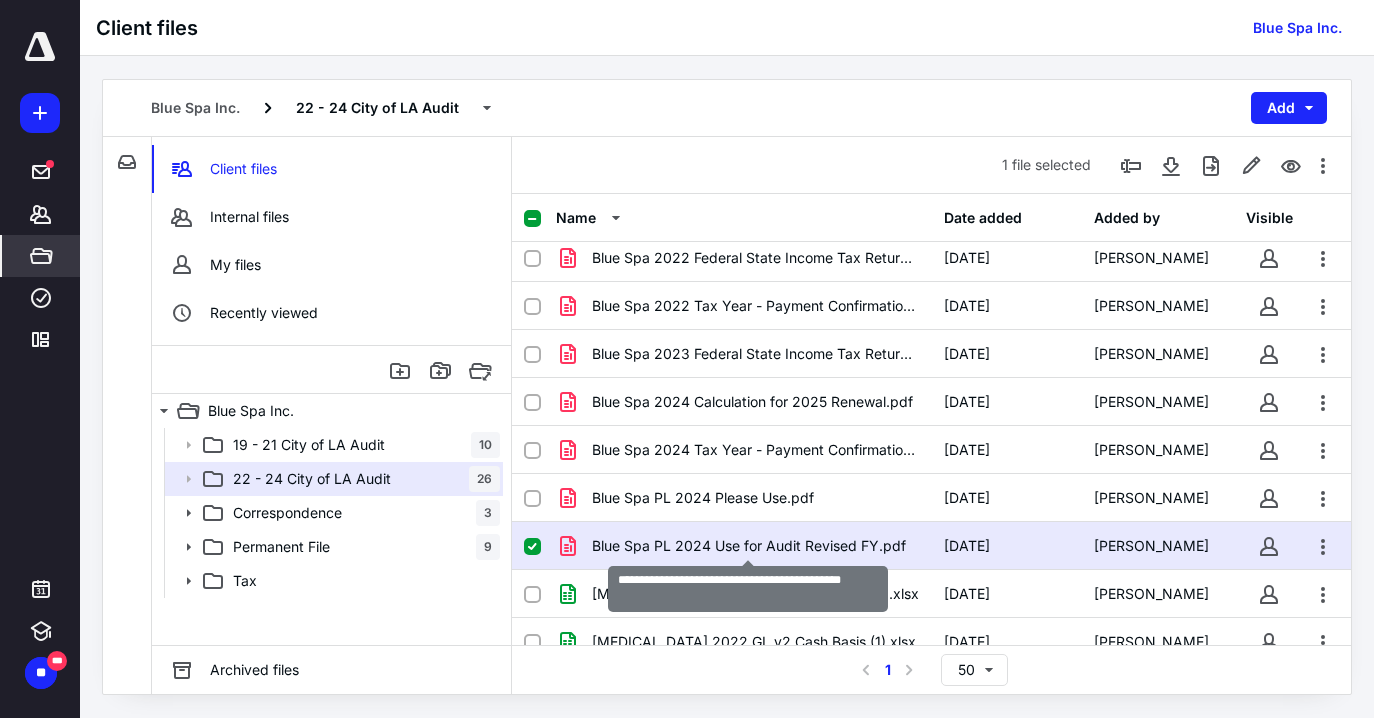 click on "Blue Spa PL 2024 Use for Audit Revised FY.pdf" at bounding box center (749, 546) 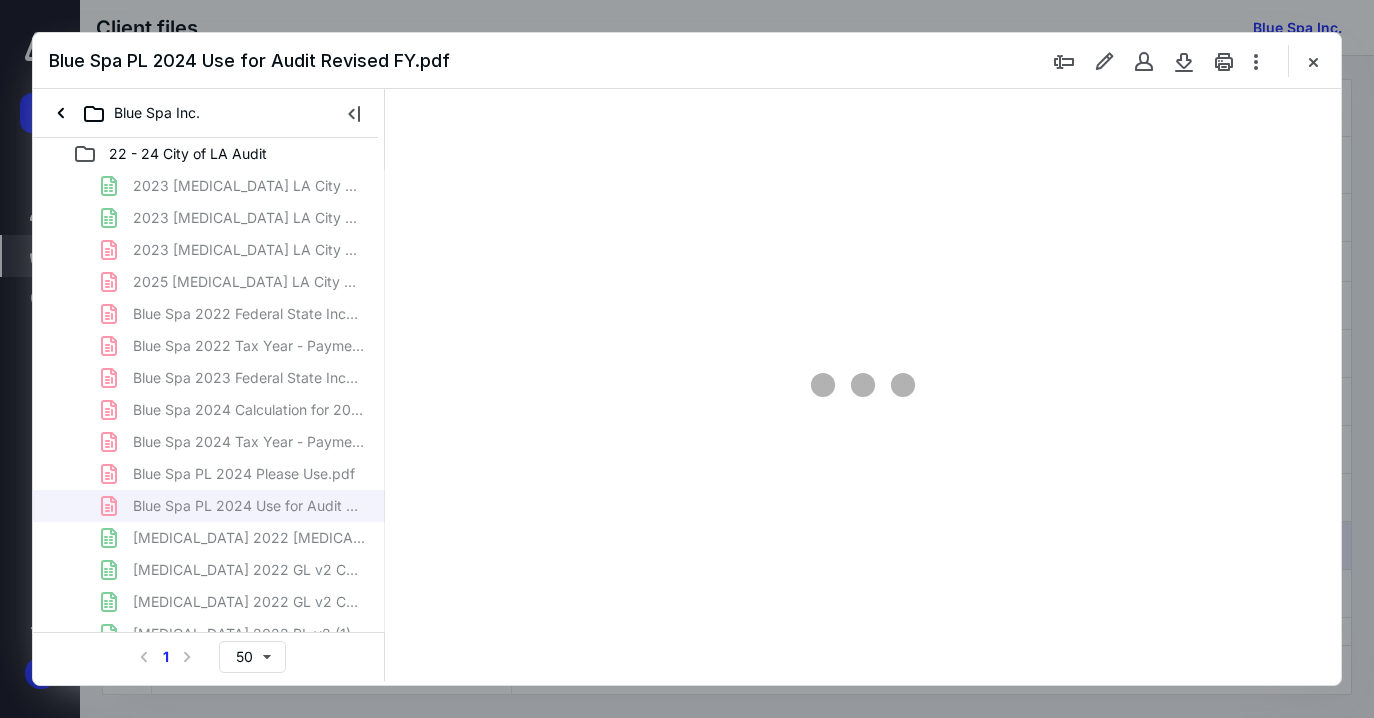 scroll, scrollTop: 0, scrollLeft: 0, axis: both 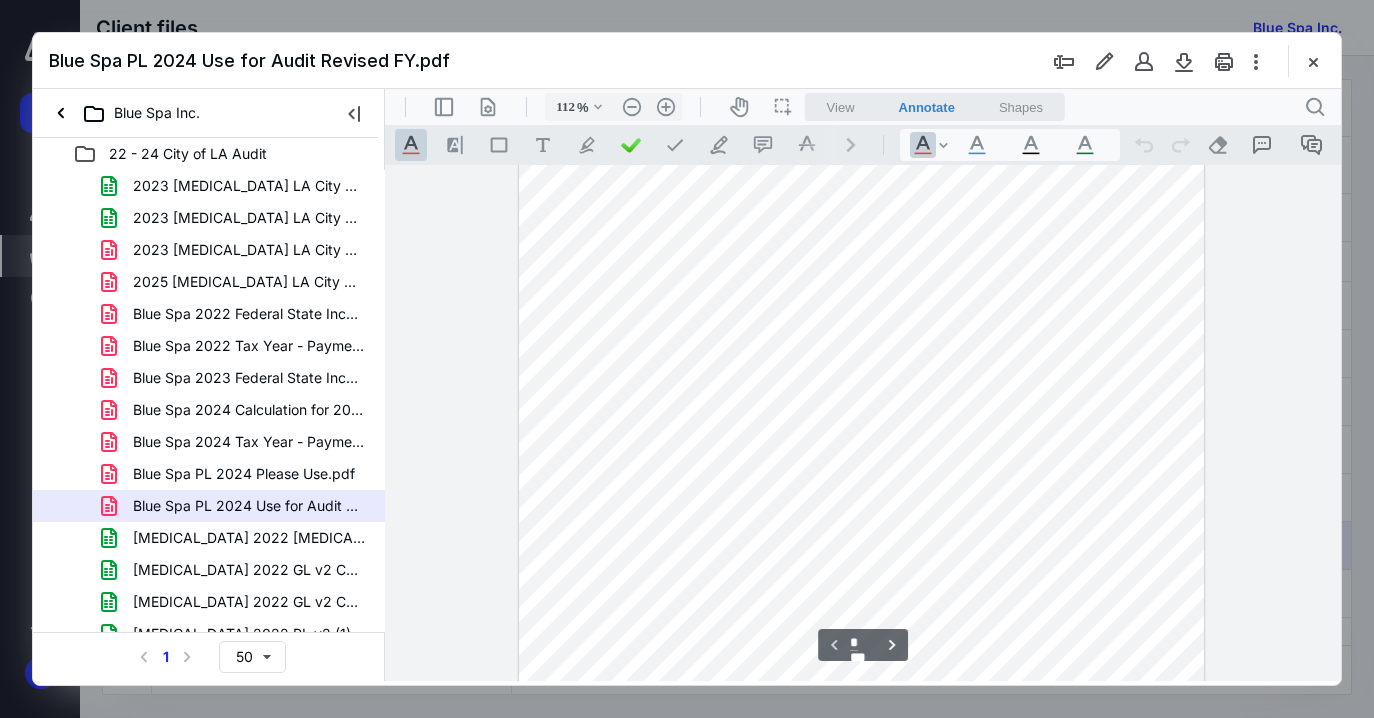 type on "162" 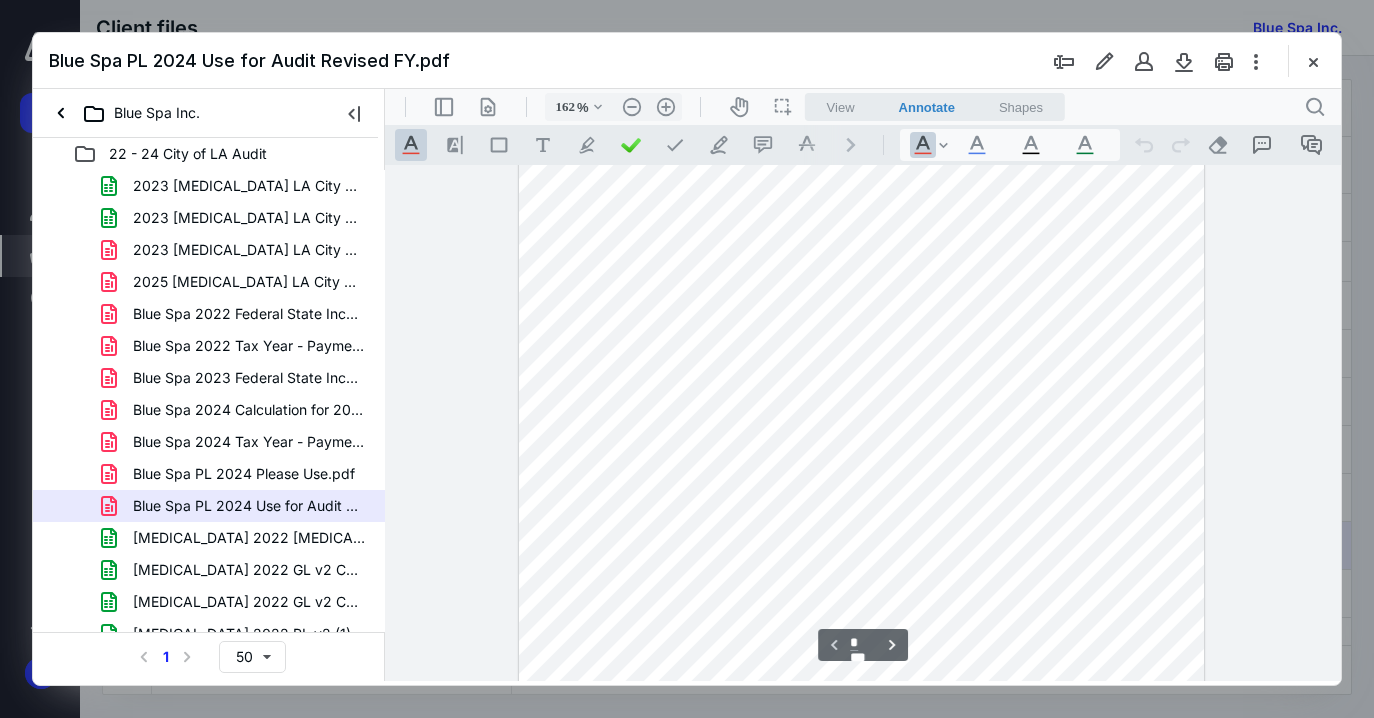 scroll, scrollTop: 222, scrollLeft: 35, axis: both 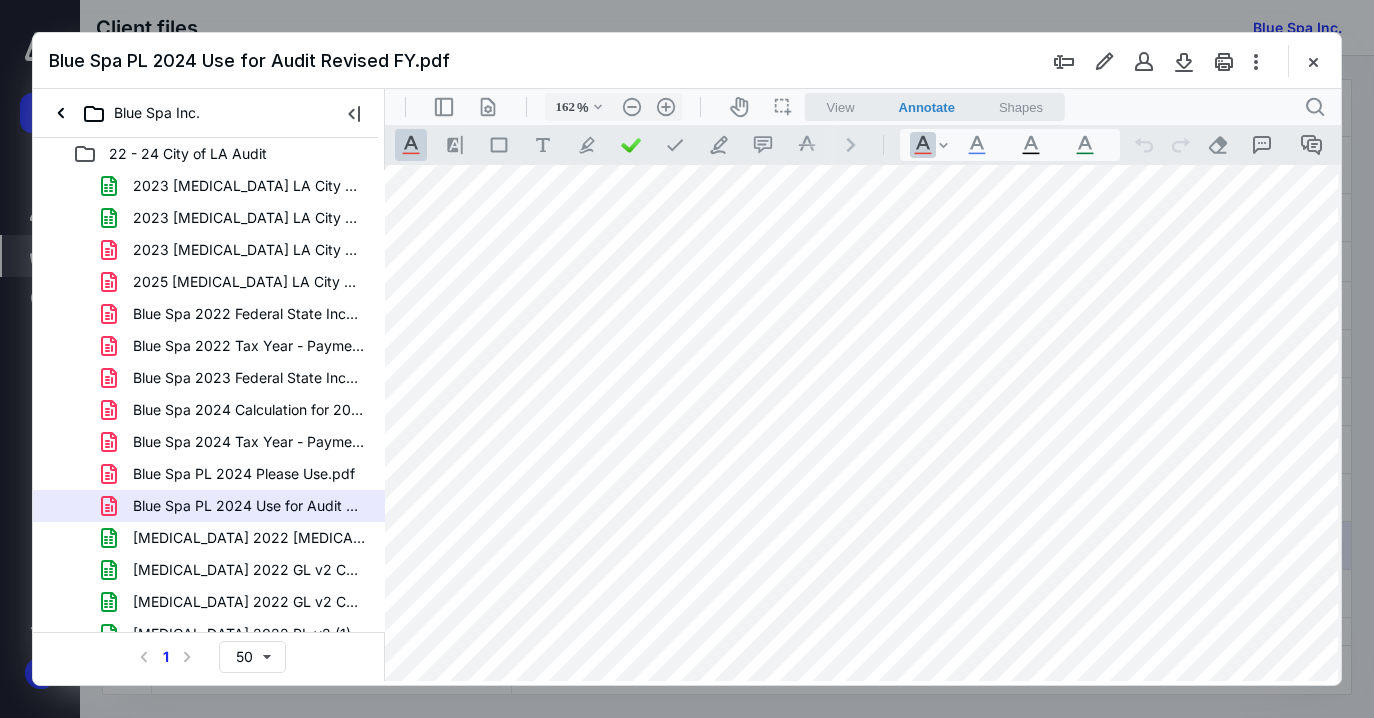 drag, startPoint x: 651, startPoint y: 443, endPoint x: 665, endPoint y: 443, distance: 14 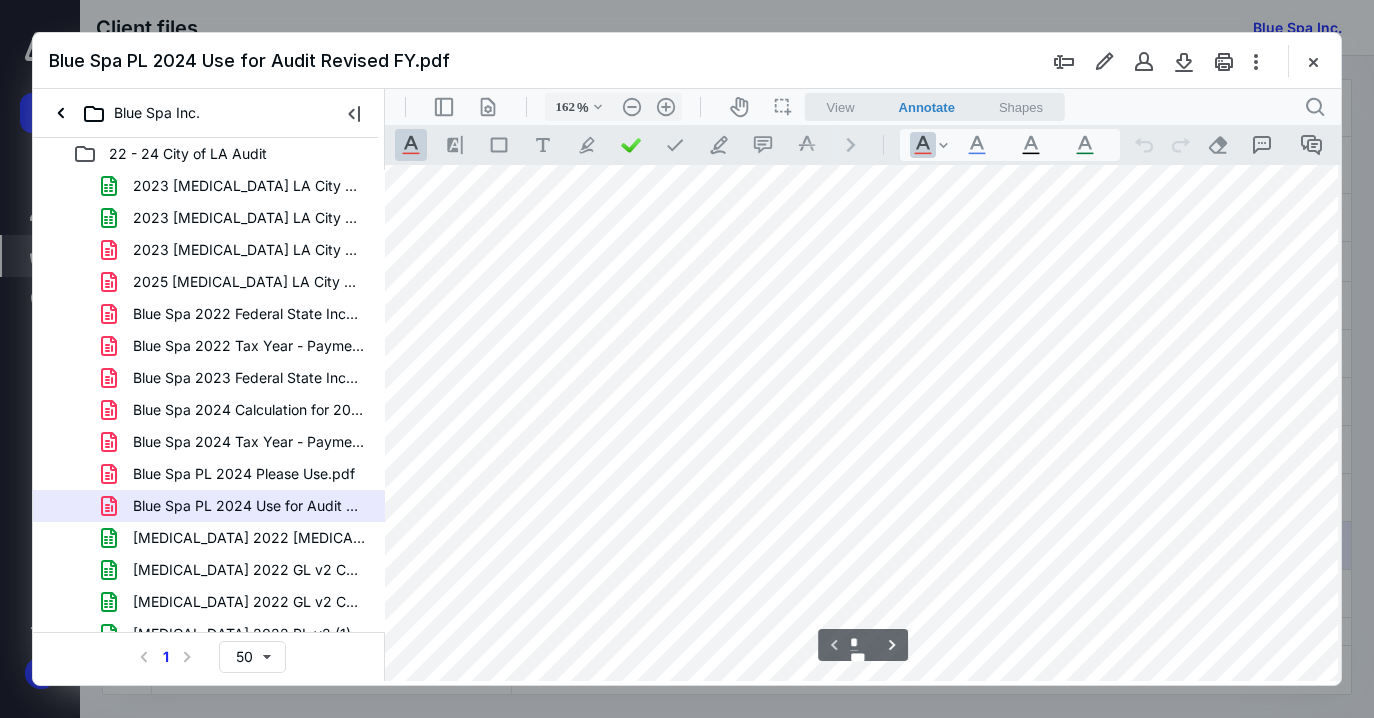 scroll, scrollTop: 22, scrollLeft: 35, axis: both 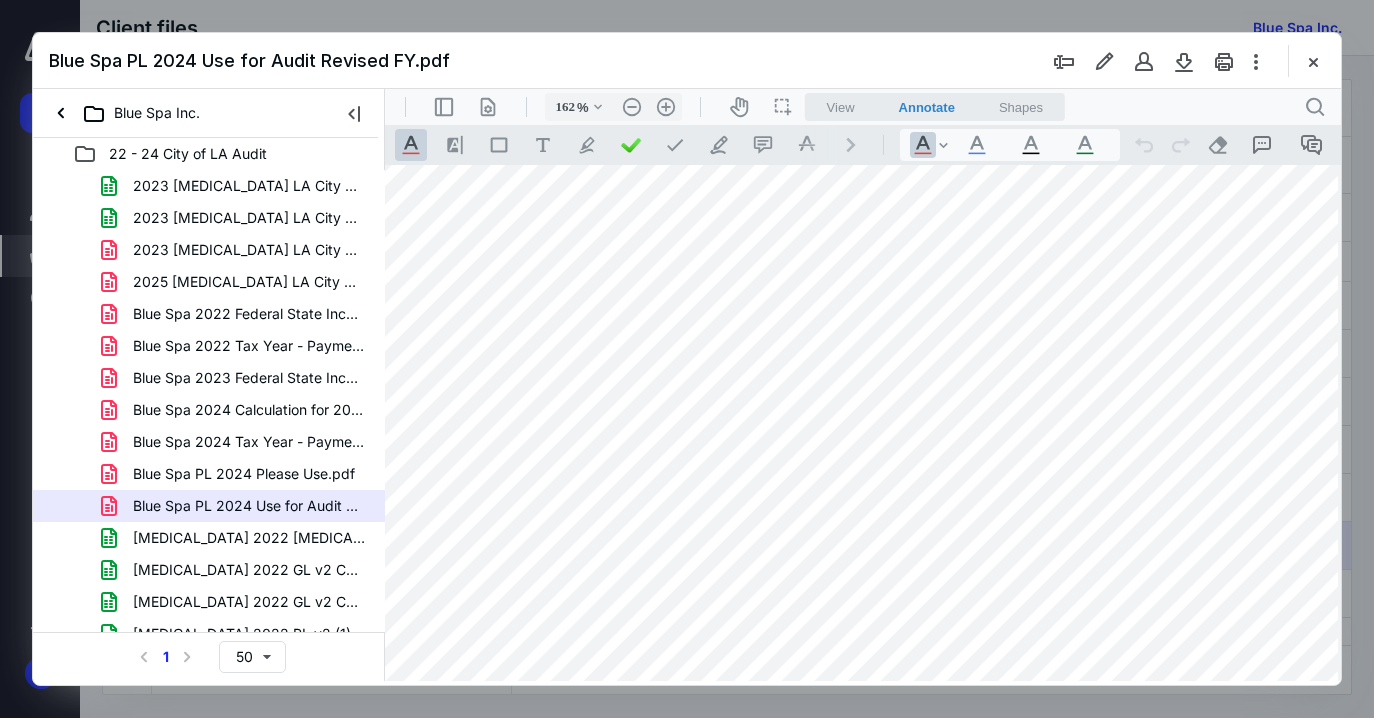 click at bounding box center [851, 790] 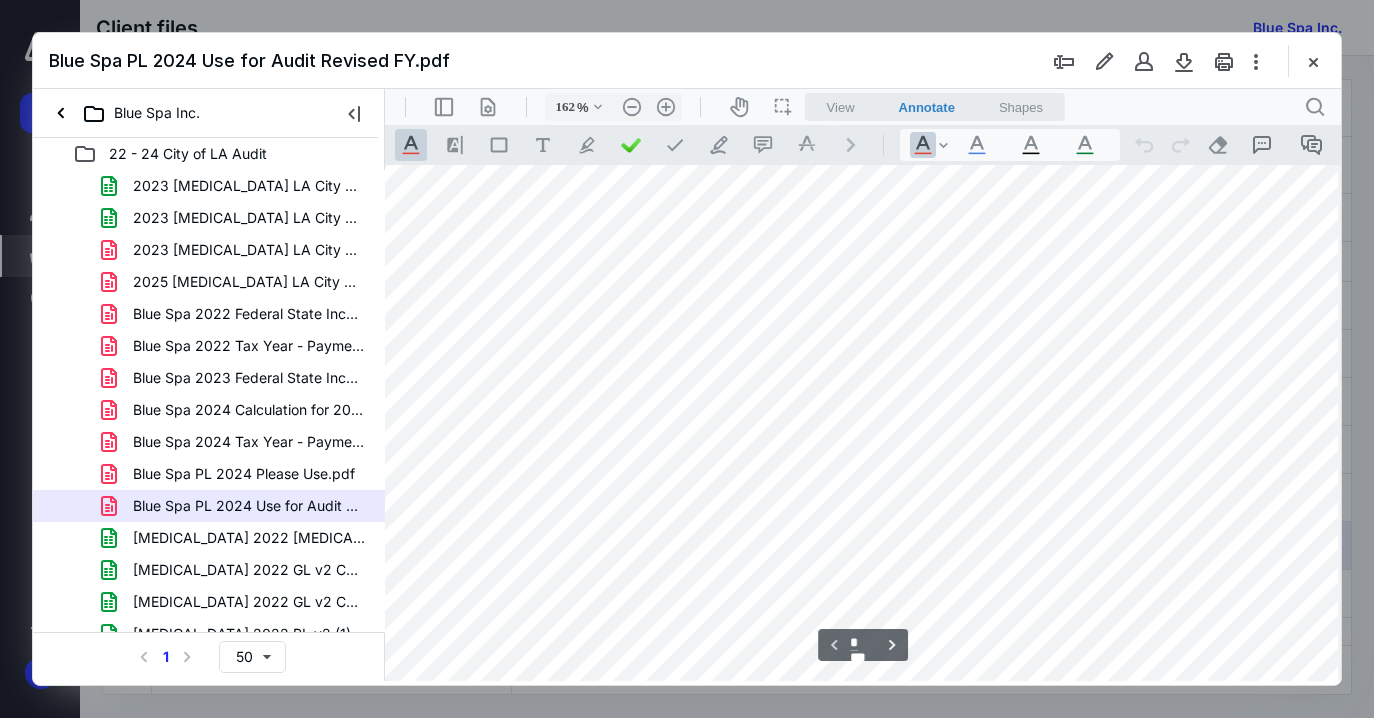 scroll, scrollTop: 322, scrollLeft: 35, axis: both 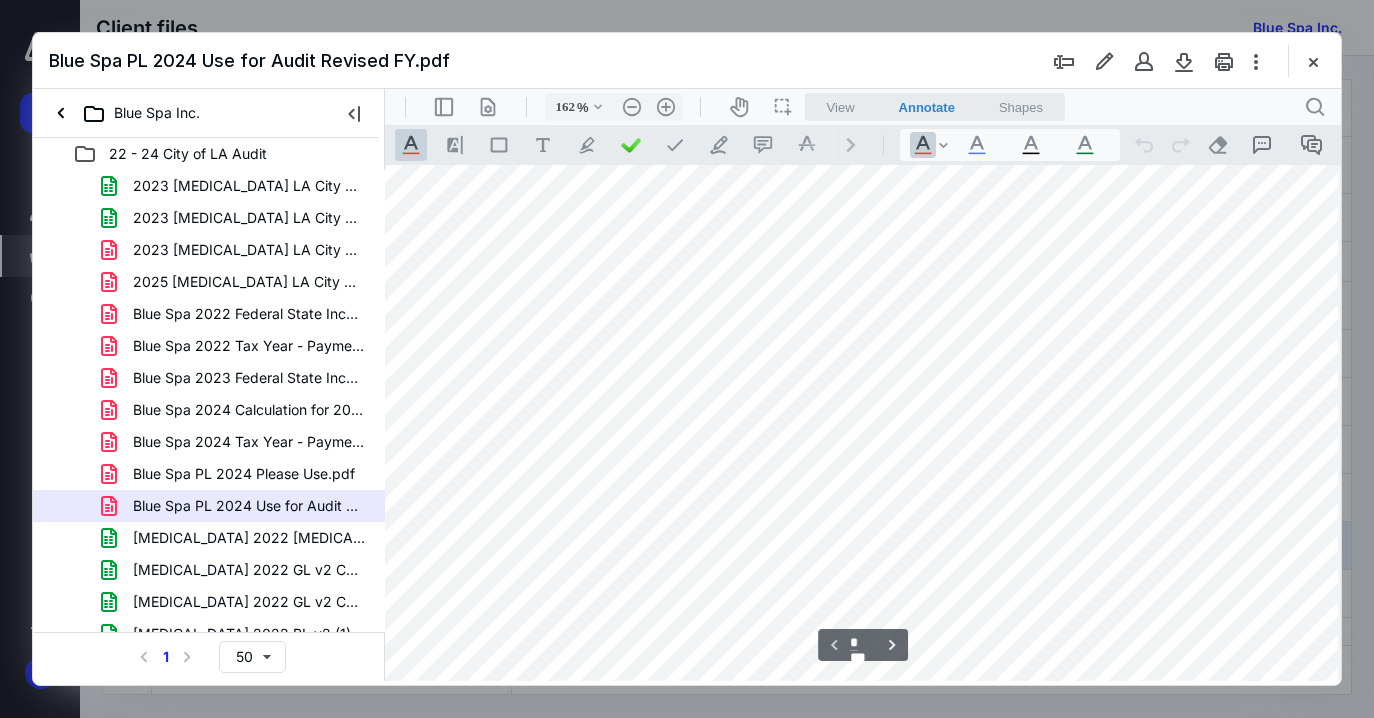 drag, startPoint x: 1325, startPoint y: 248, endPoint x: 1327, endPoint y: 268, distance: 20.09975 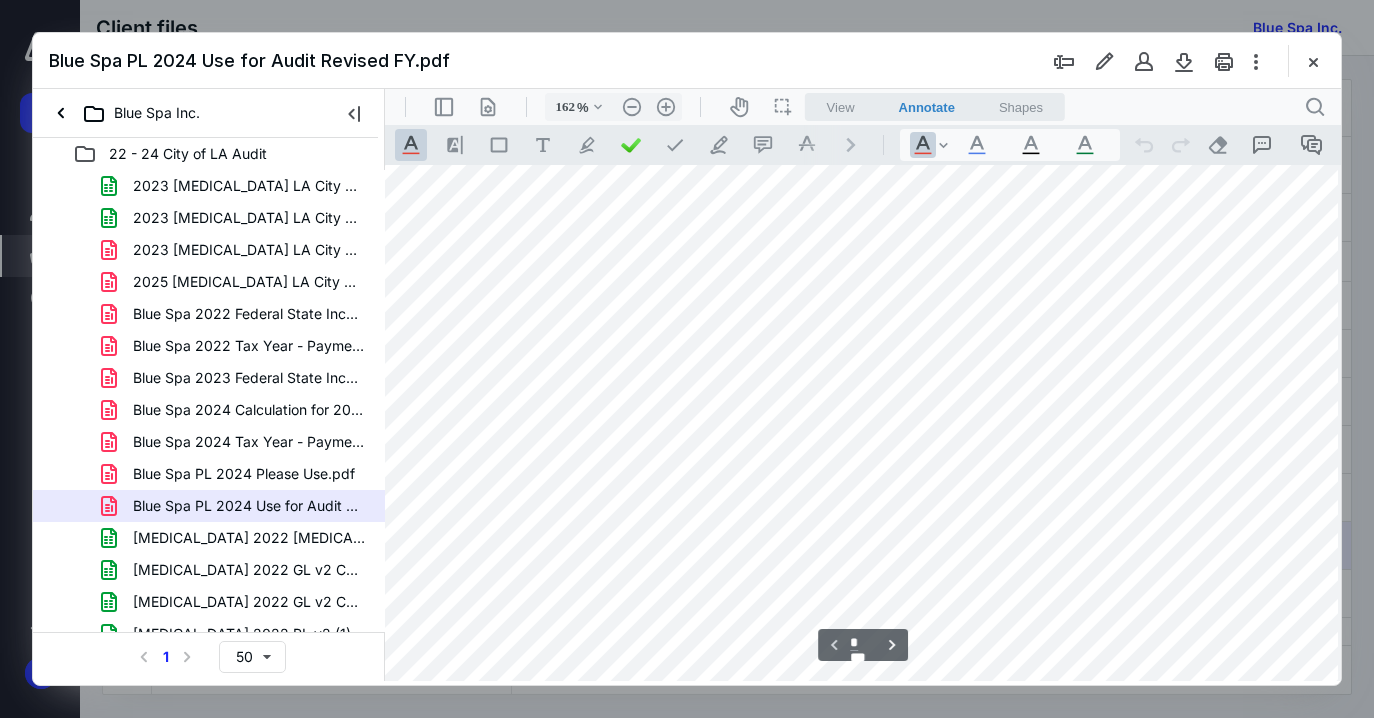 scroll, scrollTop: 422, scrollLeft: 35, axis: both 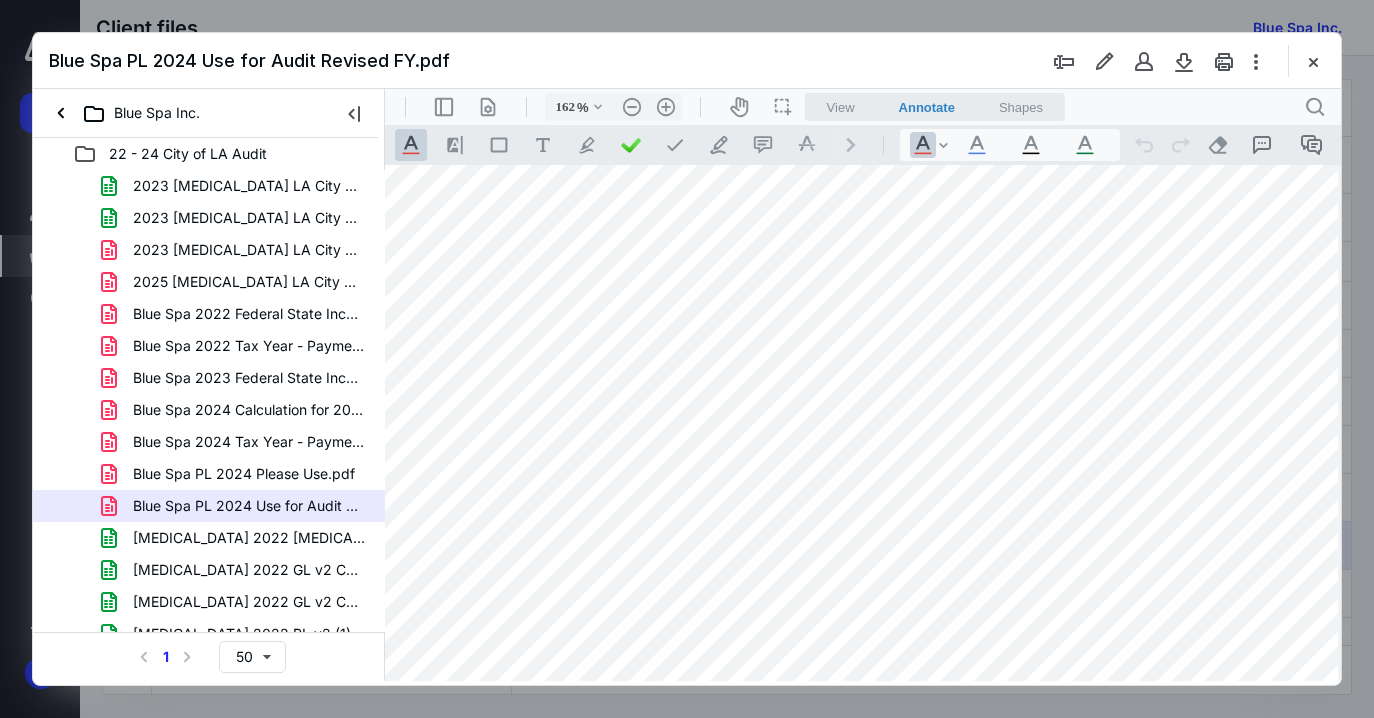click at bounding box center [851, 751] 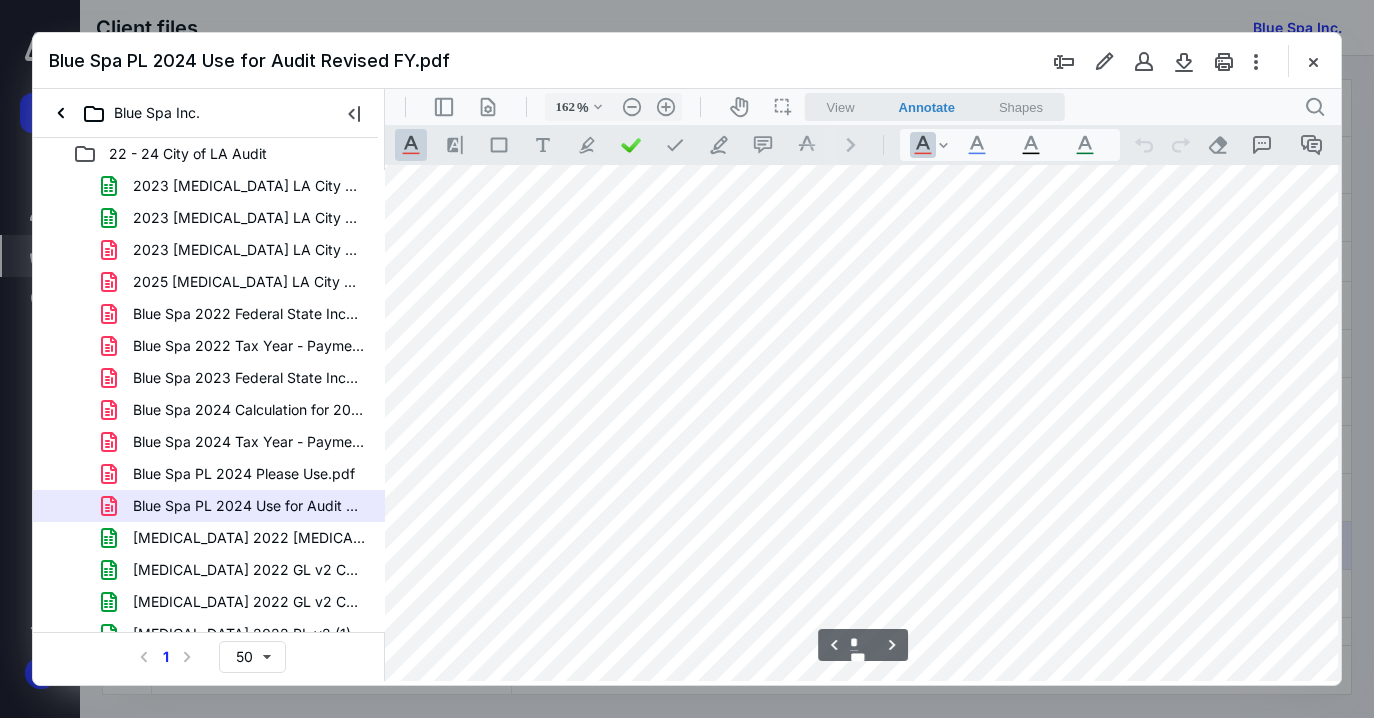 scroll, scrollTop: 1451, scrollLeft: 35, axis: both 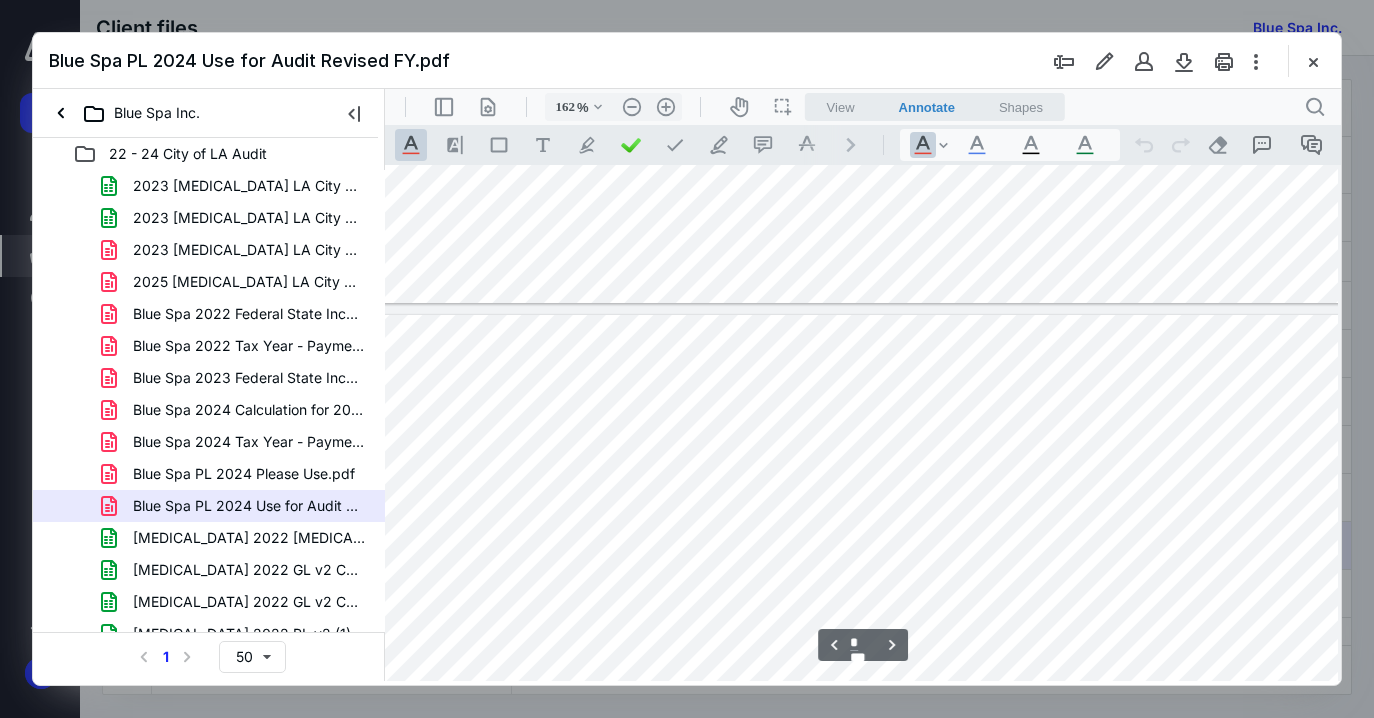 type on "*" 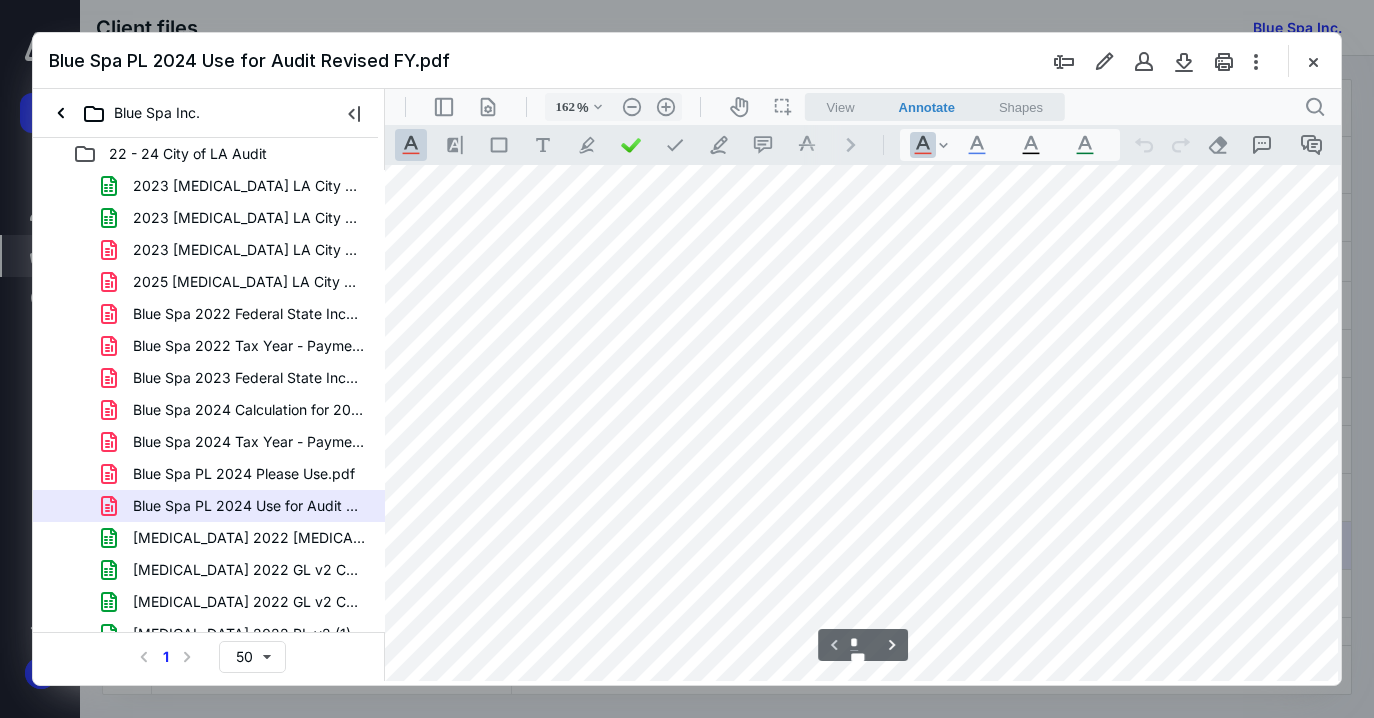 scroll, scrollTop: 351, scrollLeft: 35, axis: both 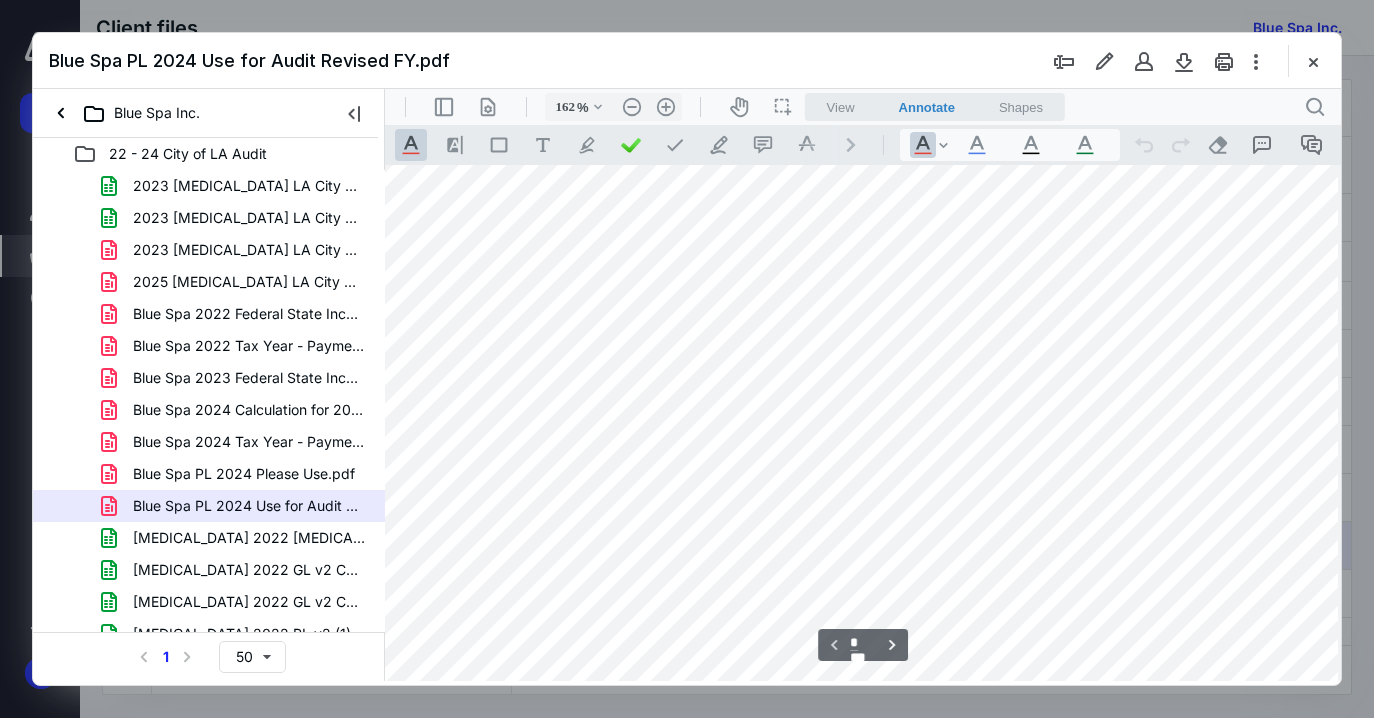 click at bounding box center [851, 461] 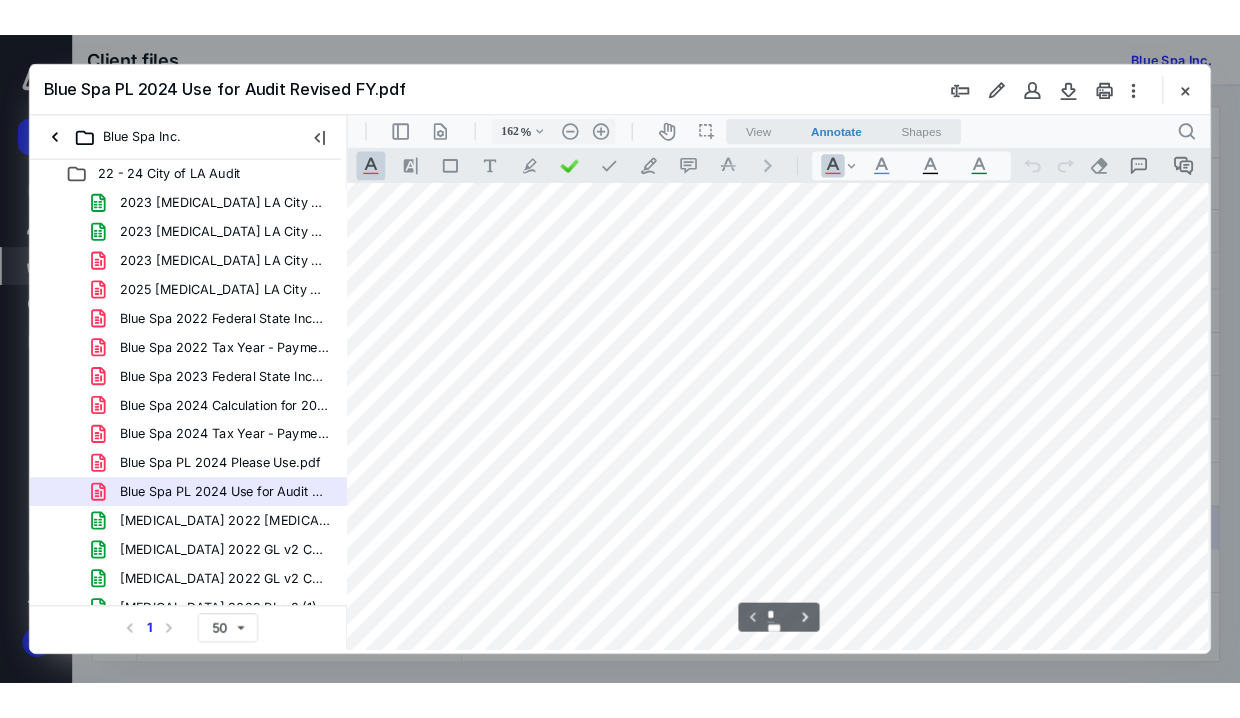 scroll, scrollTop: 0, scrollLeft: 35, axis: horizontal 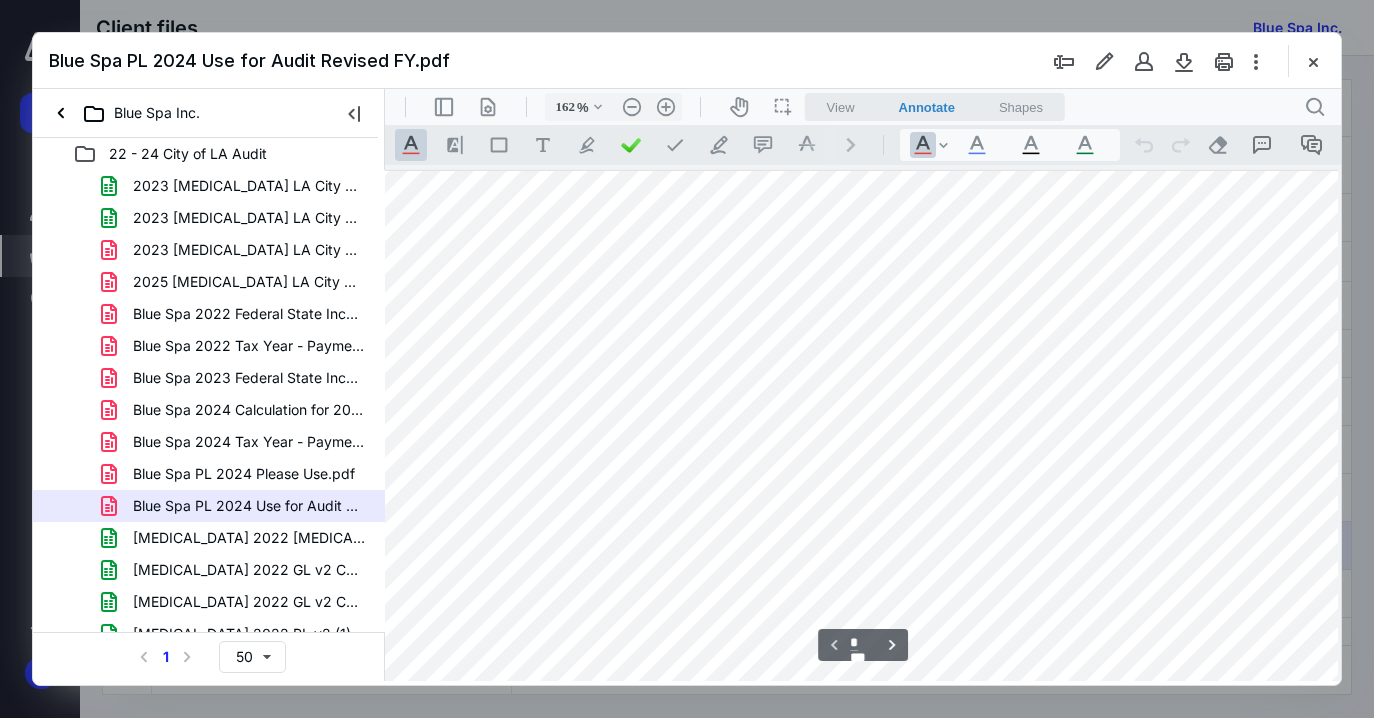 click at bounding box center [851, 812] 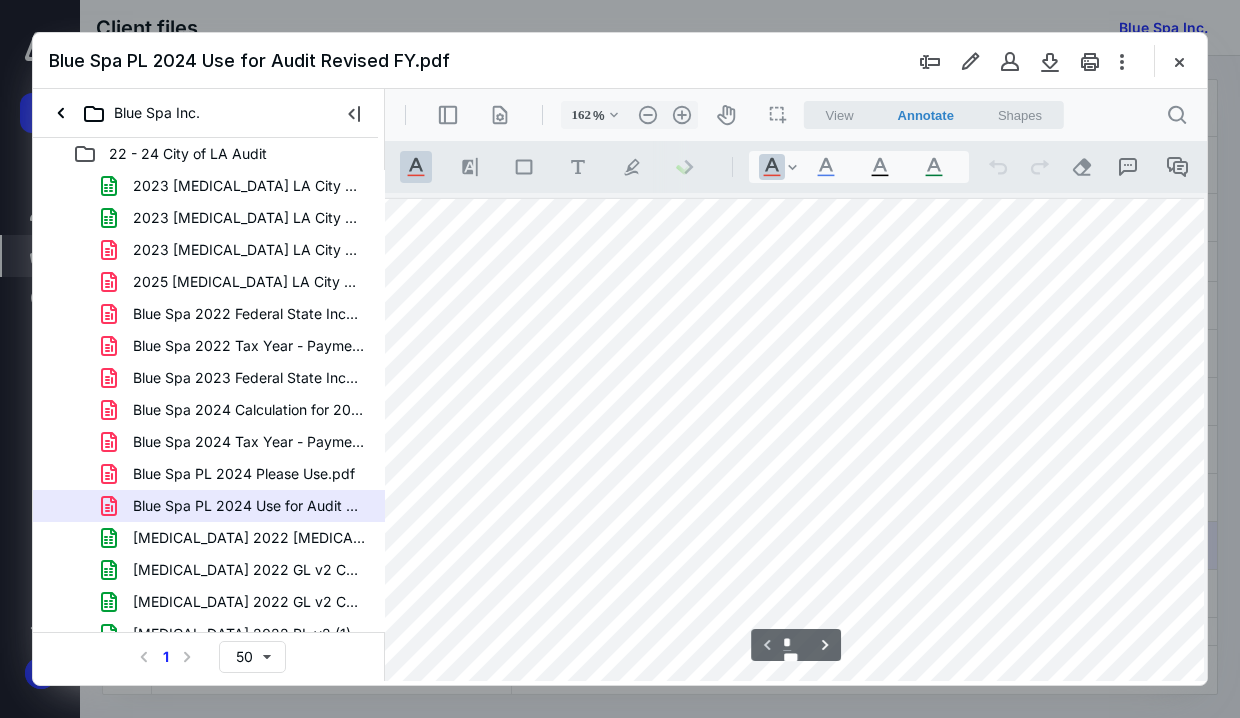 click at bounding box center (851, 840) 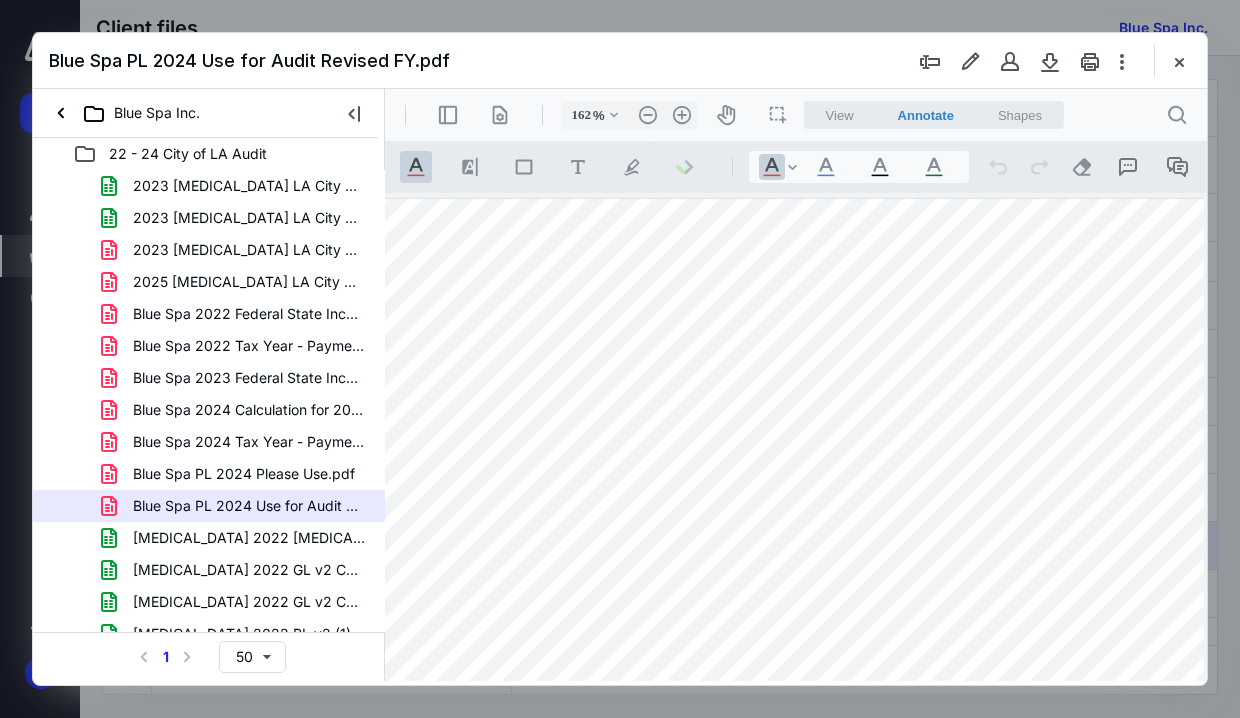 click at bounding box center [851, 840] 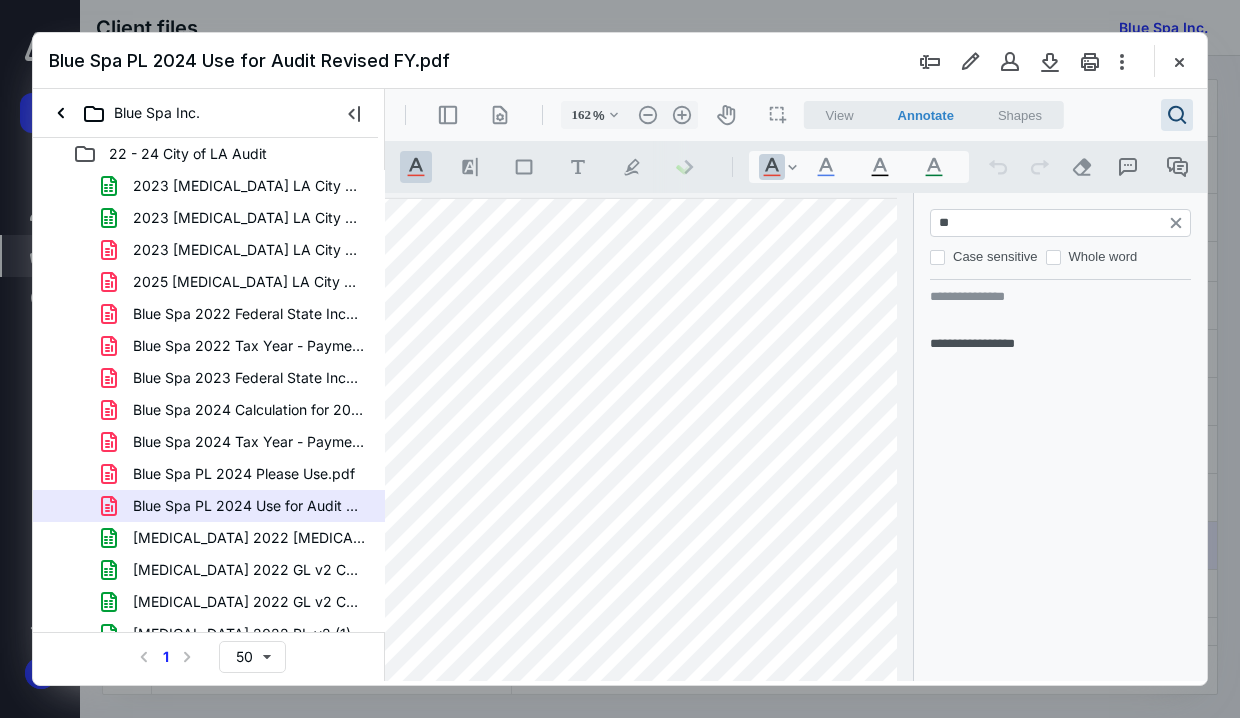 scroll, scrollTop: 909, scrollLeft: 117, axis: both 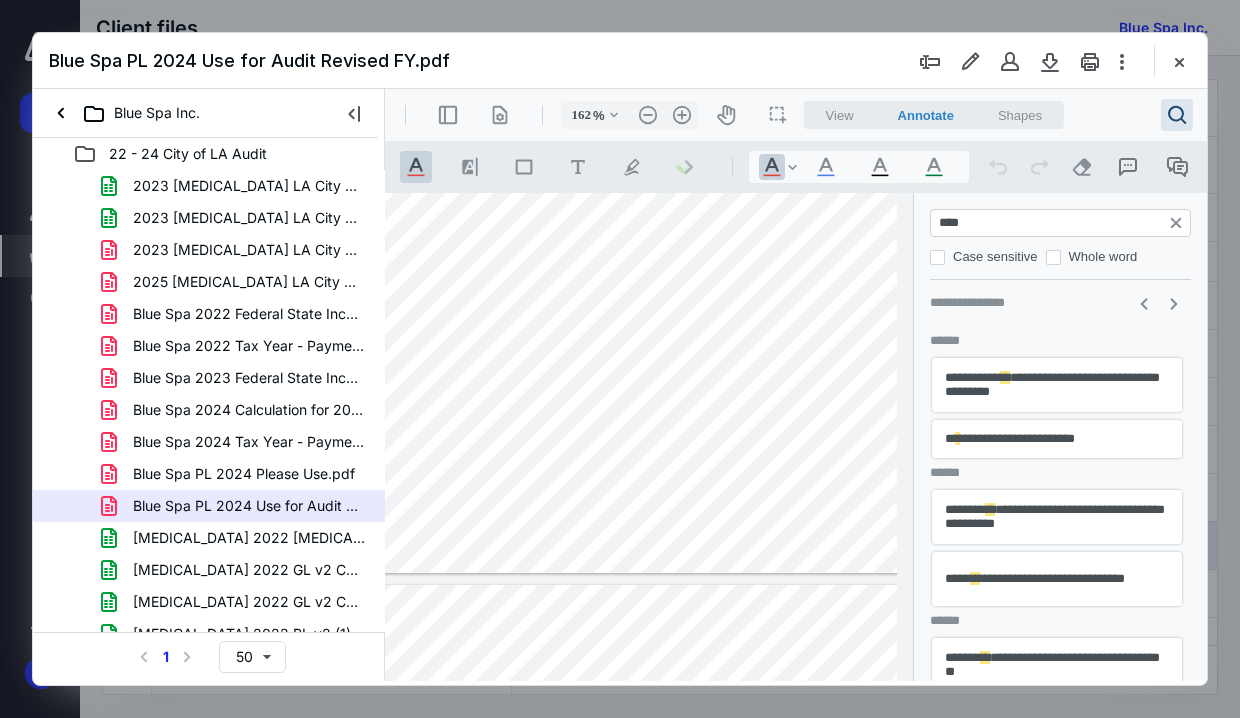 type on "****" 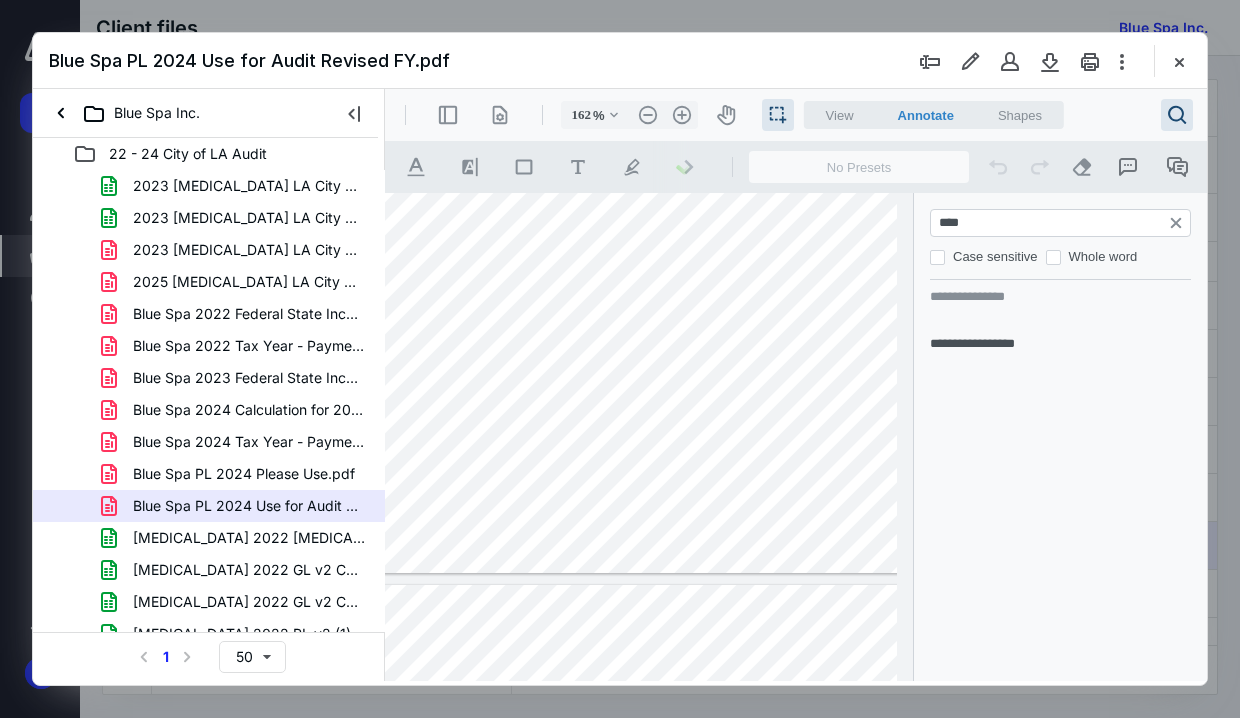 click at bounding box center (769, -69) 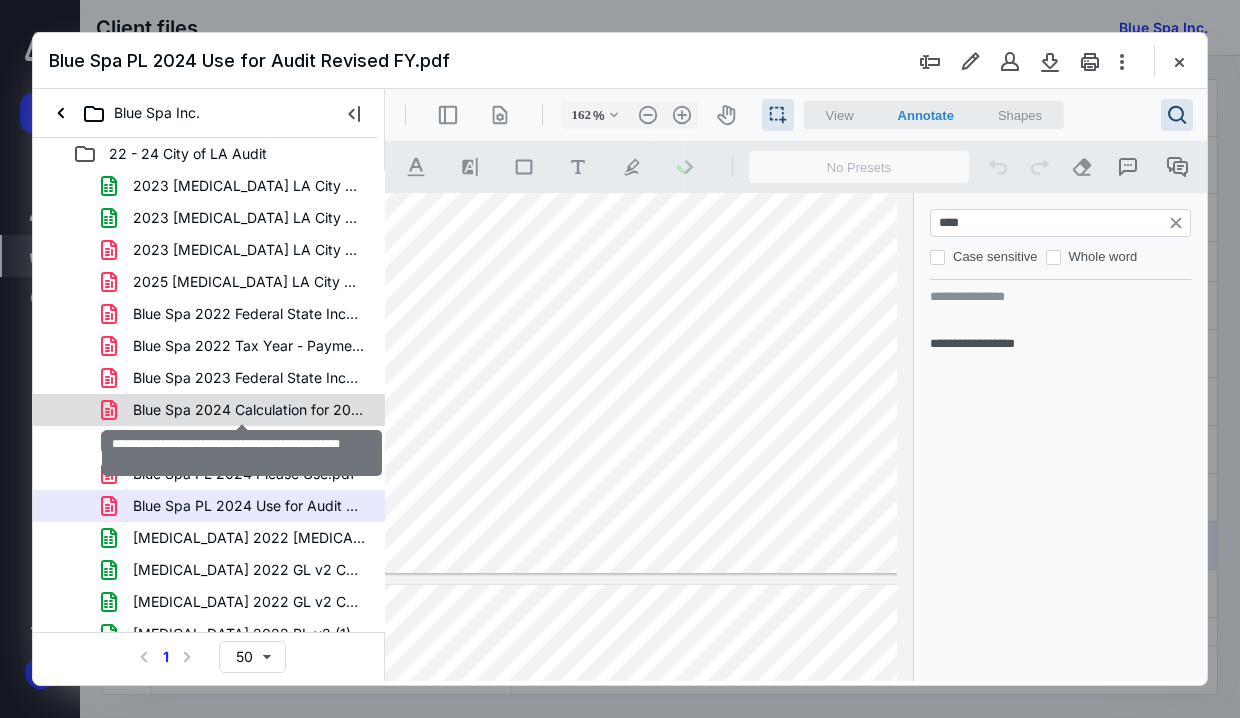 click on "Blue Spa 2024 Calculation for 2025 Renewal.pdf" at bounding box center [249, 410] 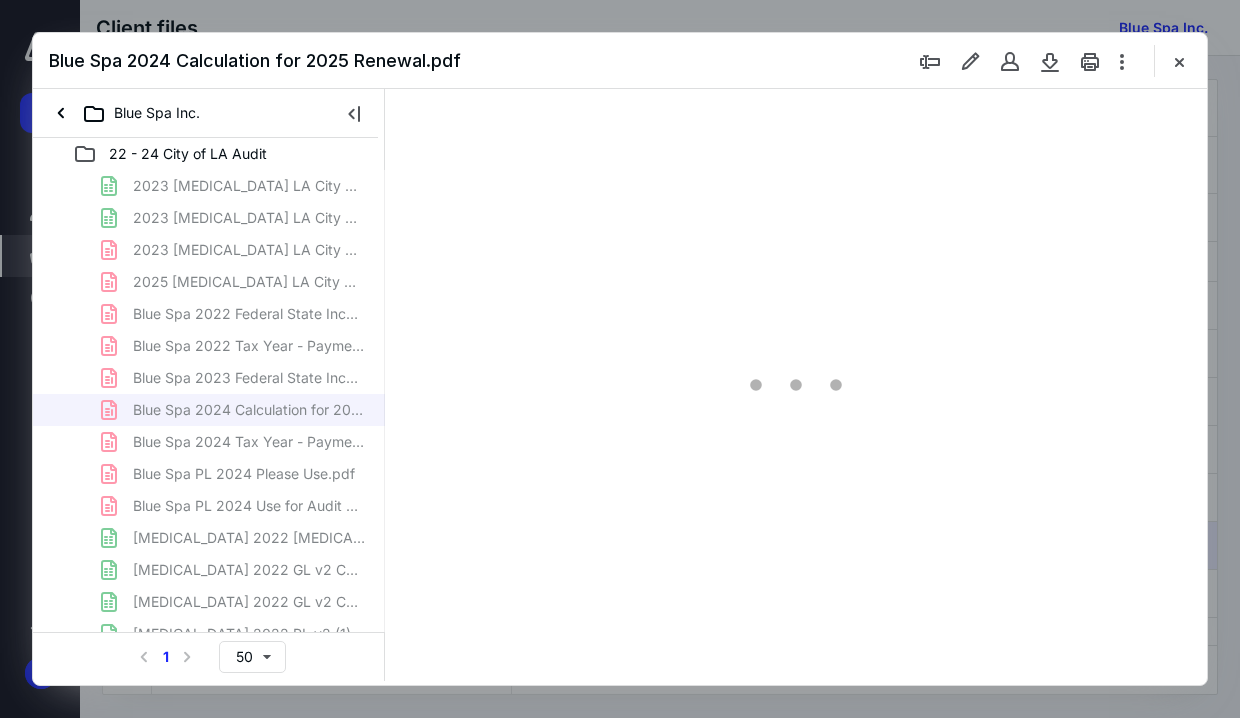 scroll, scrollTop: 0, scrollLeft: 0, axis: both 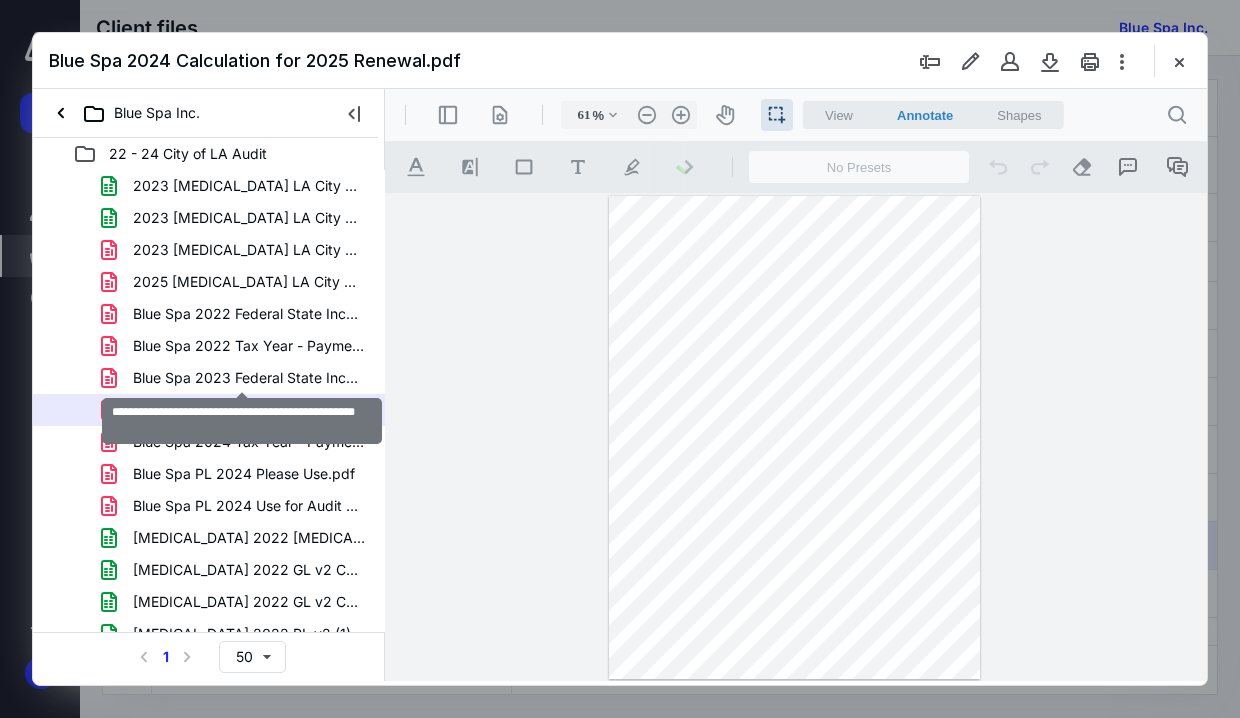 click on "Blue Spa 2023 Federal State Income Tax Return.pdf" at bounding box center (249, 378) 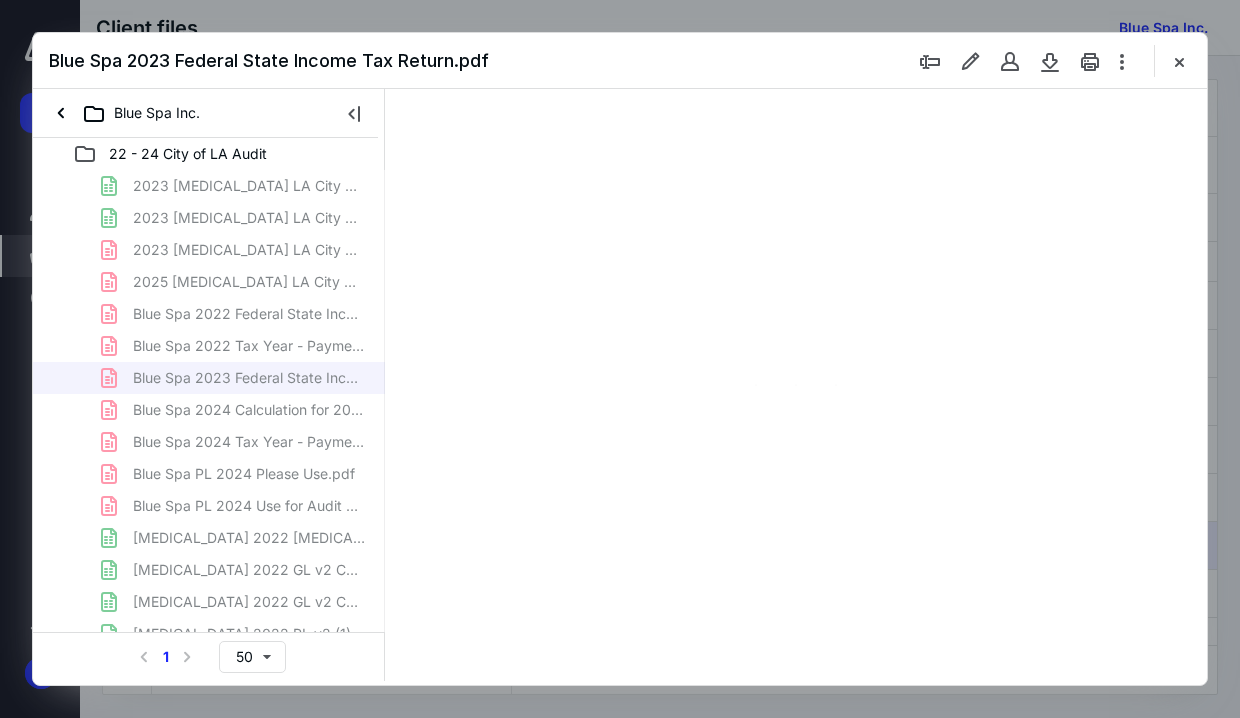 type on "61" 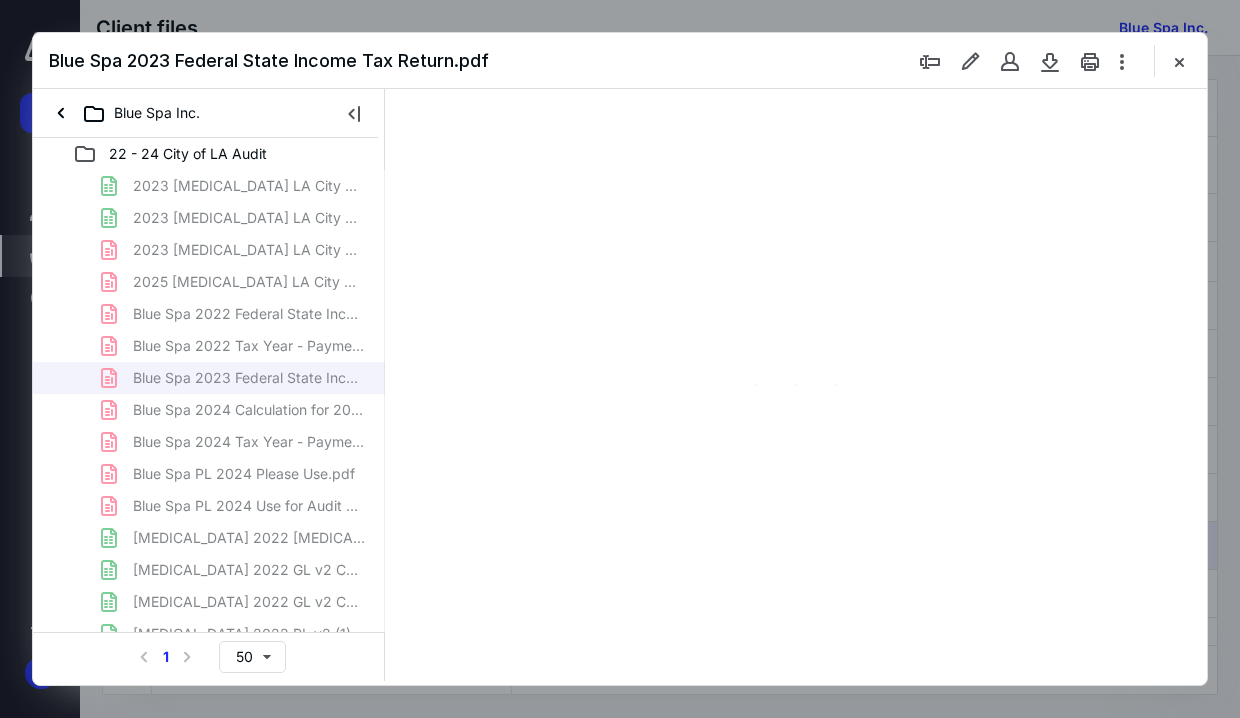 scroll, scrollTop: 106, scrollLeft: 0, axis: vertical 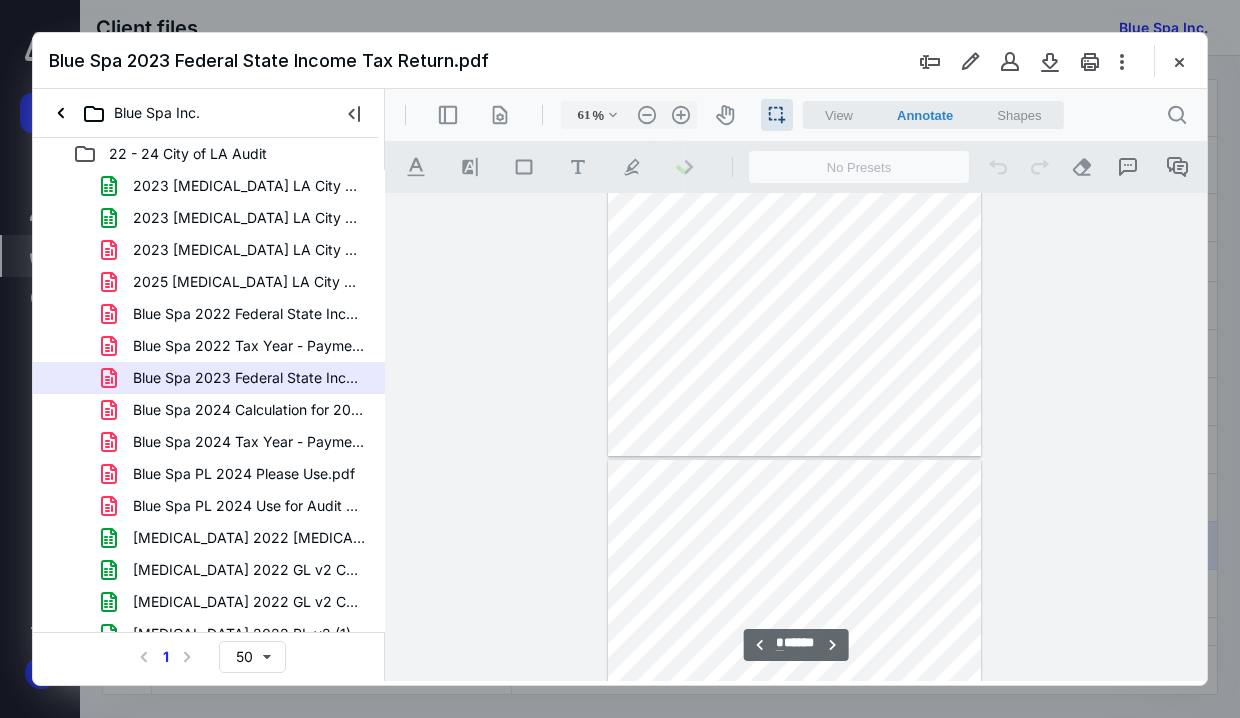 type on "*" 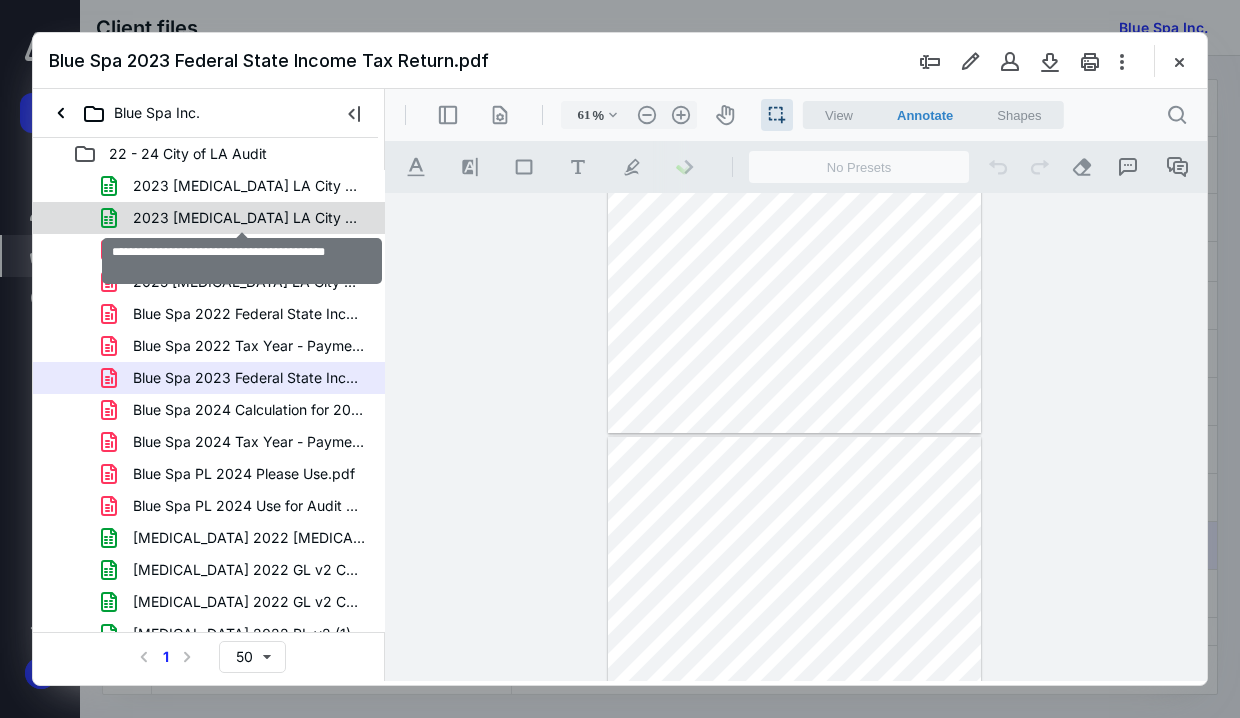 click on "2023 [MEDICAL_DATA] LA City Ann Bus Tax - PL 2022.xlsx" at bounding box center [249, 218] 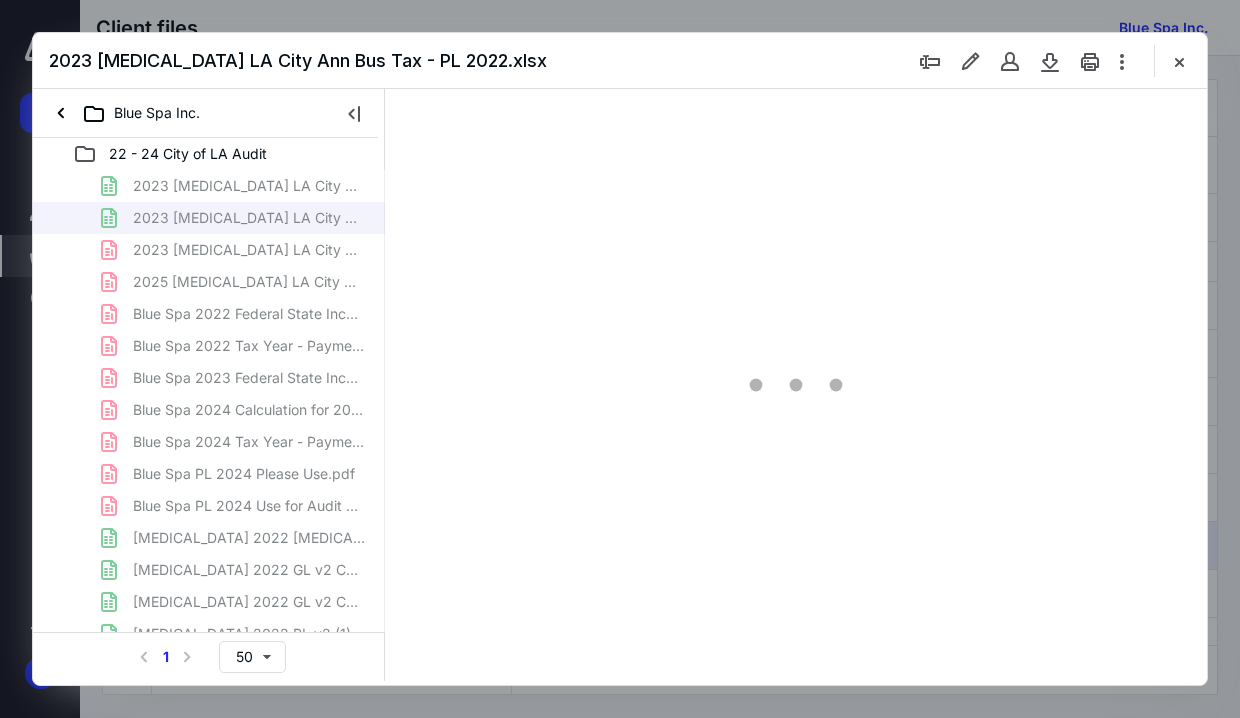 scroll, scrollTop: 0, scrollLeft: 0, axis: both 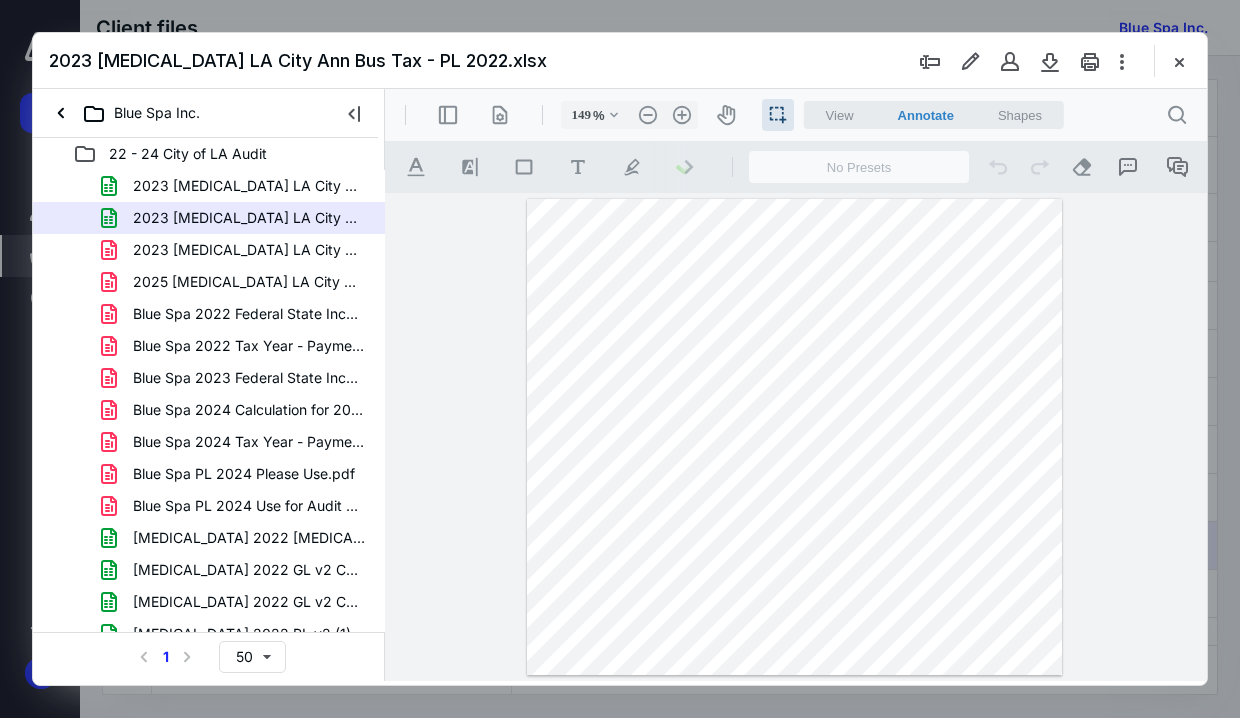 drag, startPoint x: 647, startPoint y: 472, endPoint x: 645, endPoint y: 499, distance: 27.073973 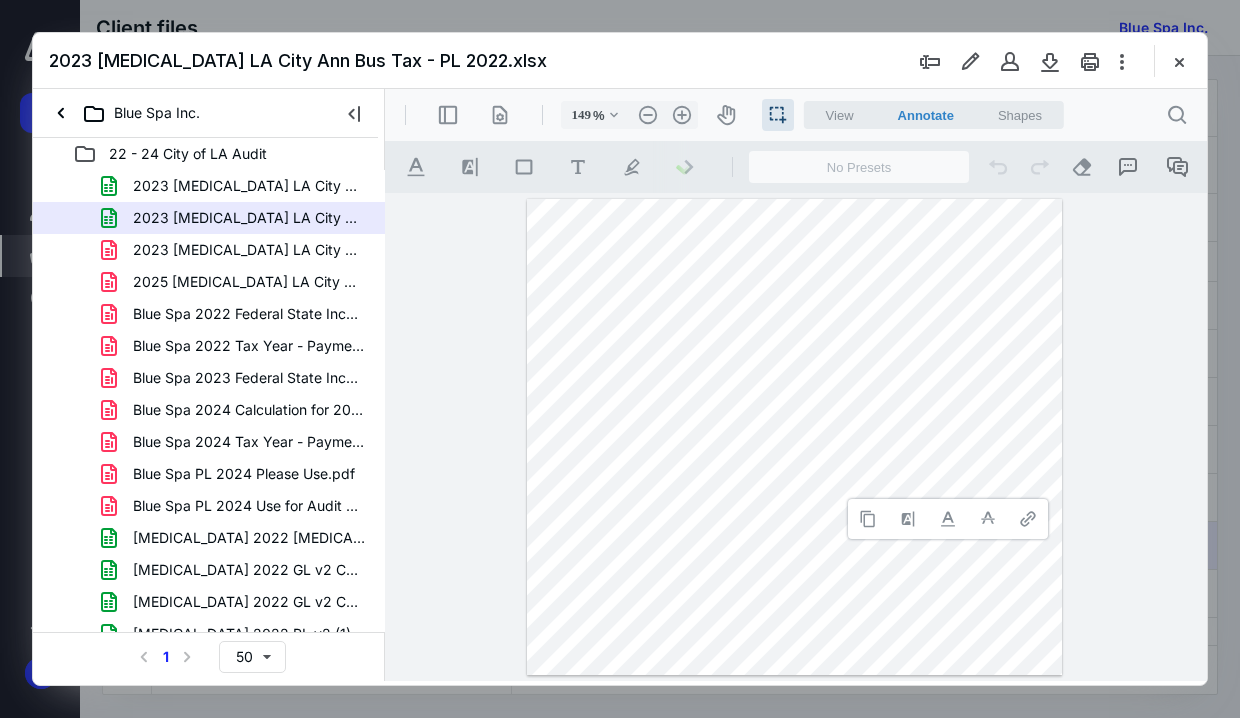 click at bounding box center (794, 437) 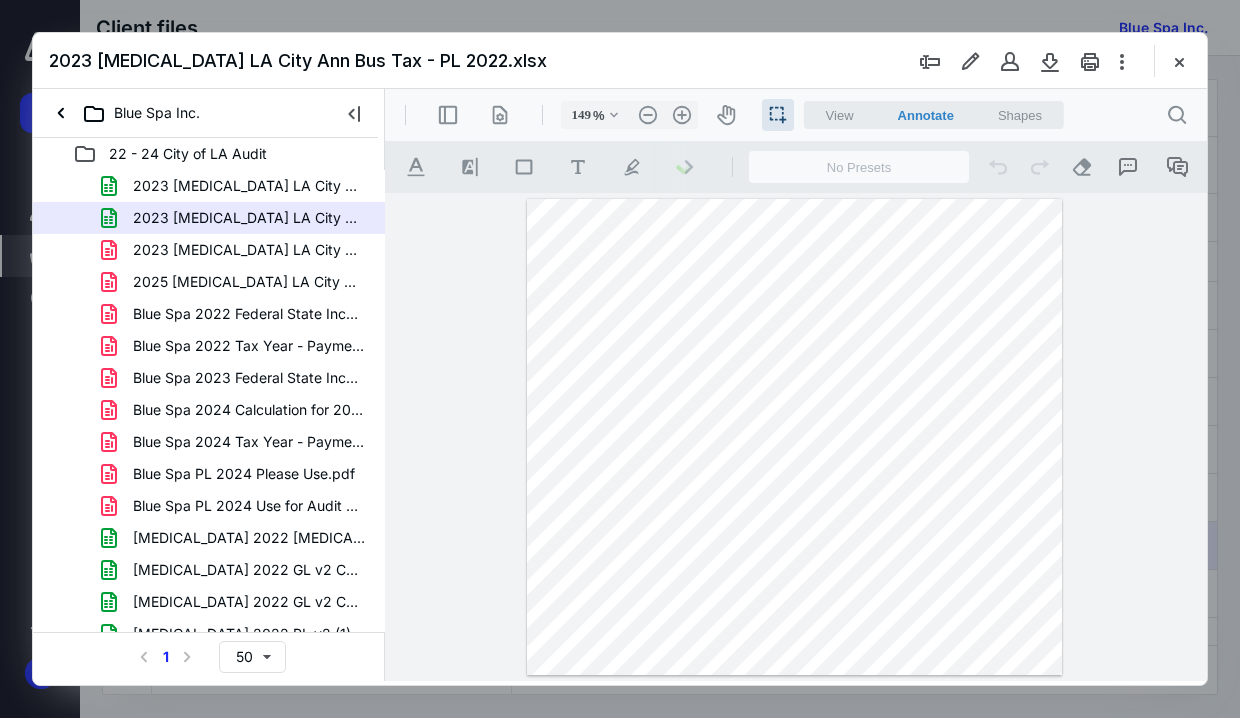 click at bounding box center [794, 437] 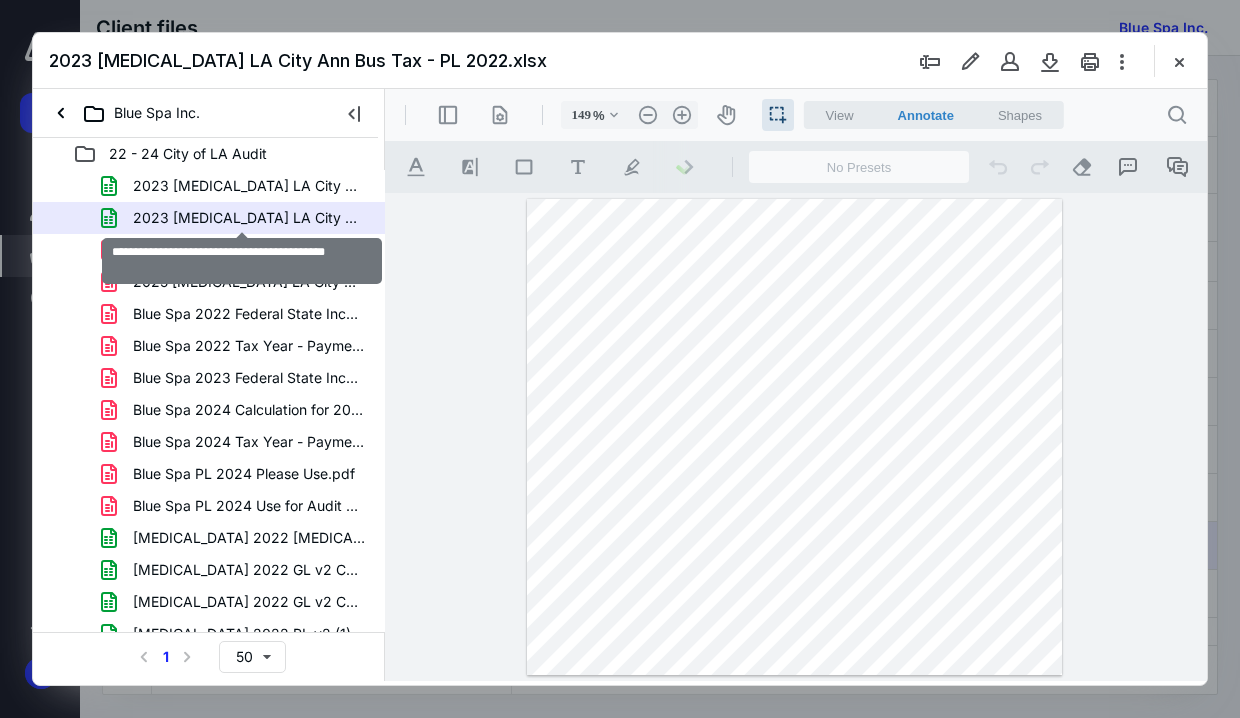 click on "2023 [MEDICAL_DATA] LA City Ann Bus Tax - PL 2022.xlsx" at bounding box center [249, 218] 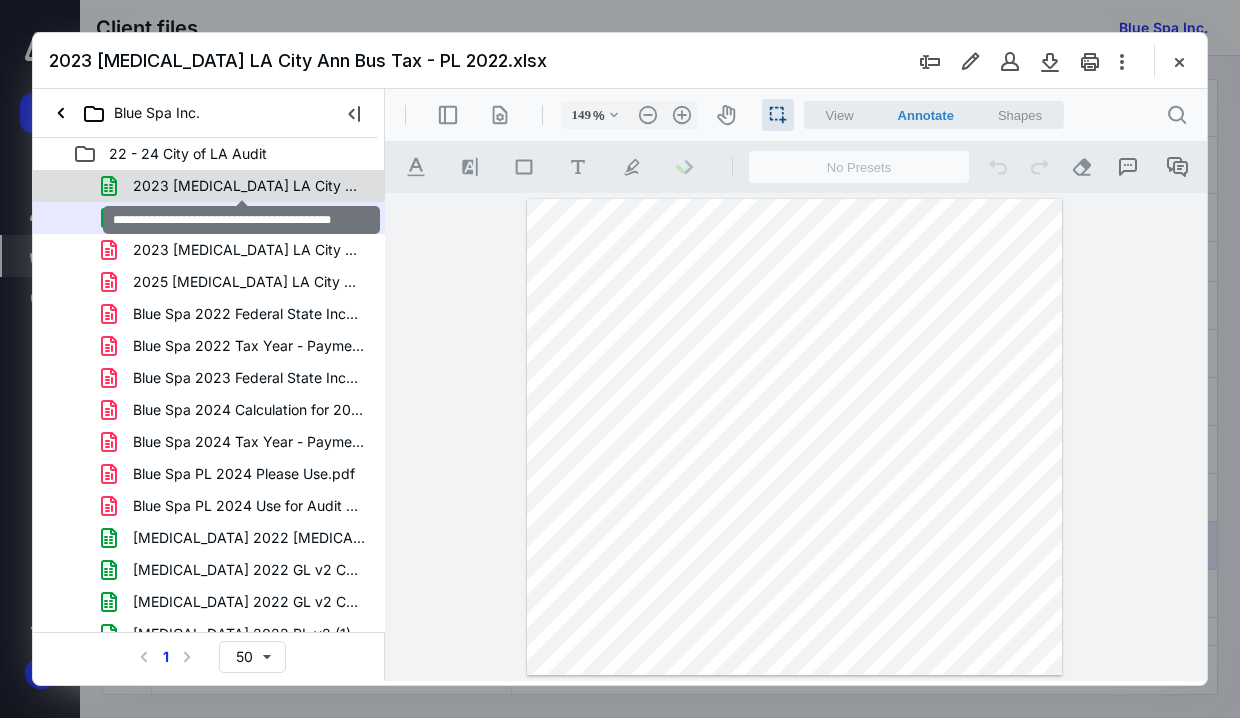 click on "2023 [MEDICAL_DATA] LA City Ann Bus Tax - Calc (1).xlsx" at bounding box center [249, 186] 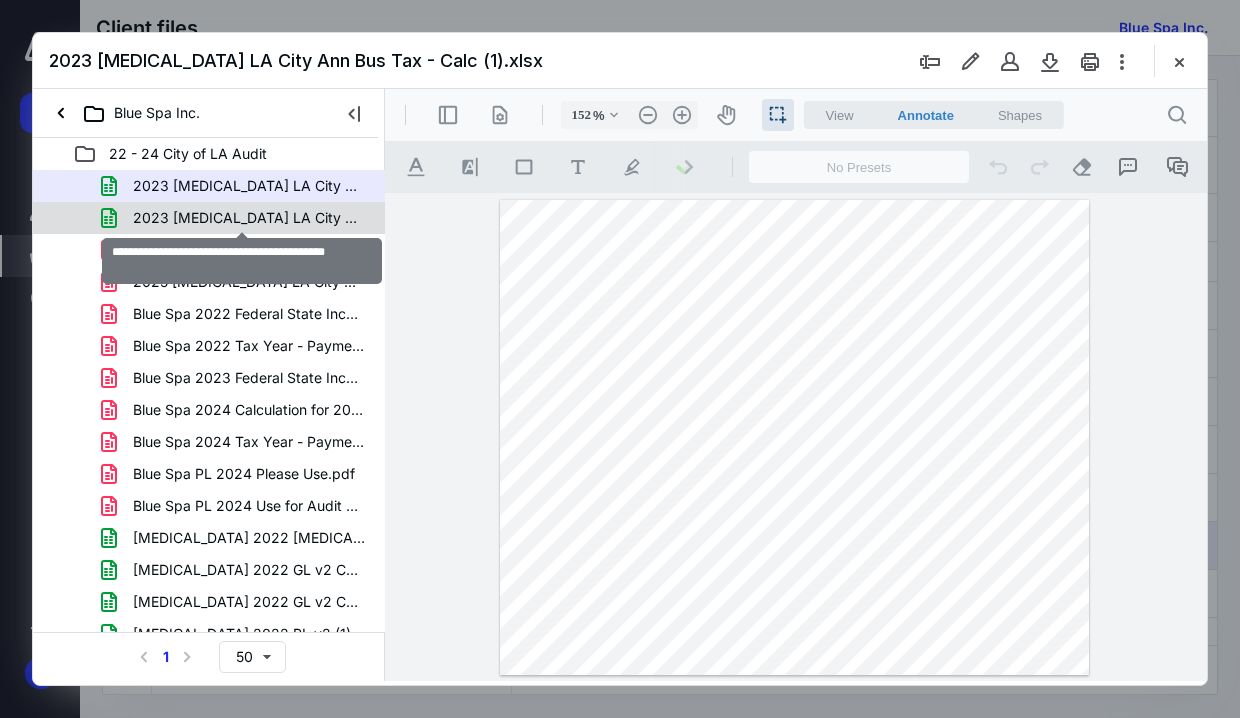 click on "2023 [MEDICAL_DATA] LA City Ann Bus Tax - PL 2022.xlsx" at bounding box center (249, 218) 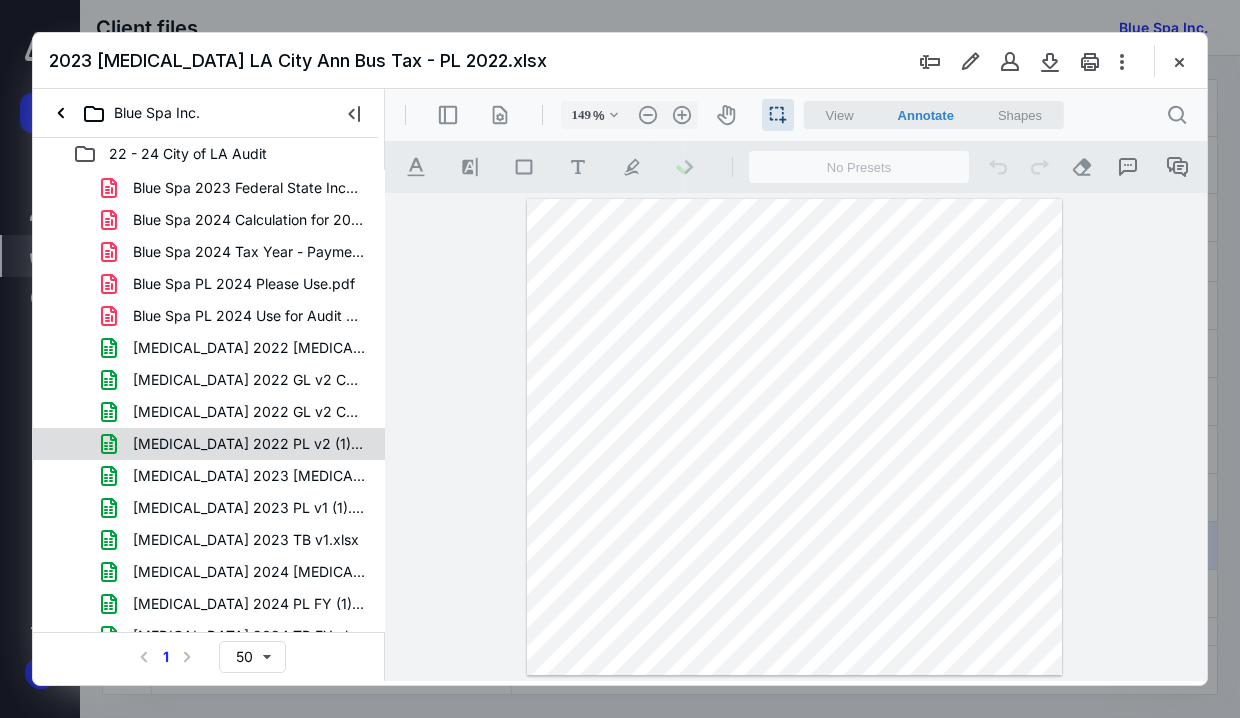 scroll, scrollTop: 300, scrollLeft: 0, axis: vertical 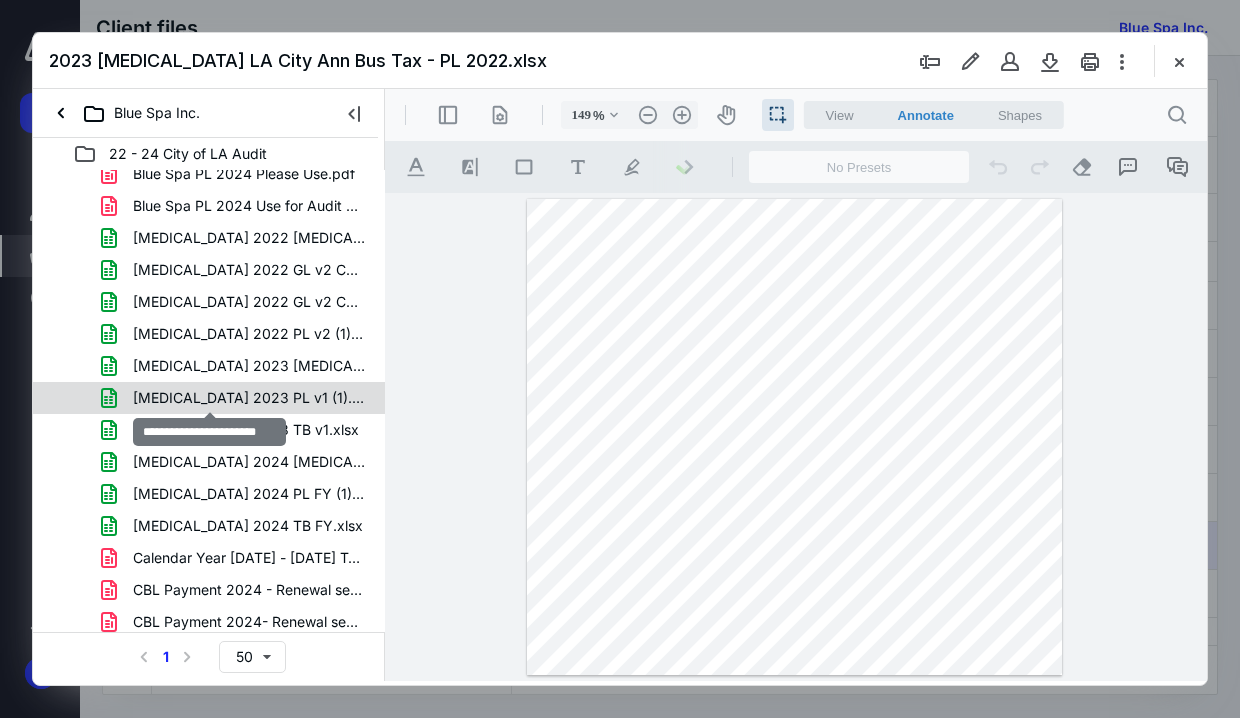 click on "[MEDICAL_DATA] 2023 PL v1 (1).xlsx" at bounding box center (249, 398) 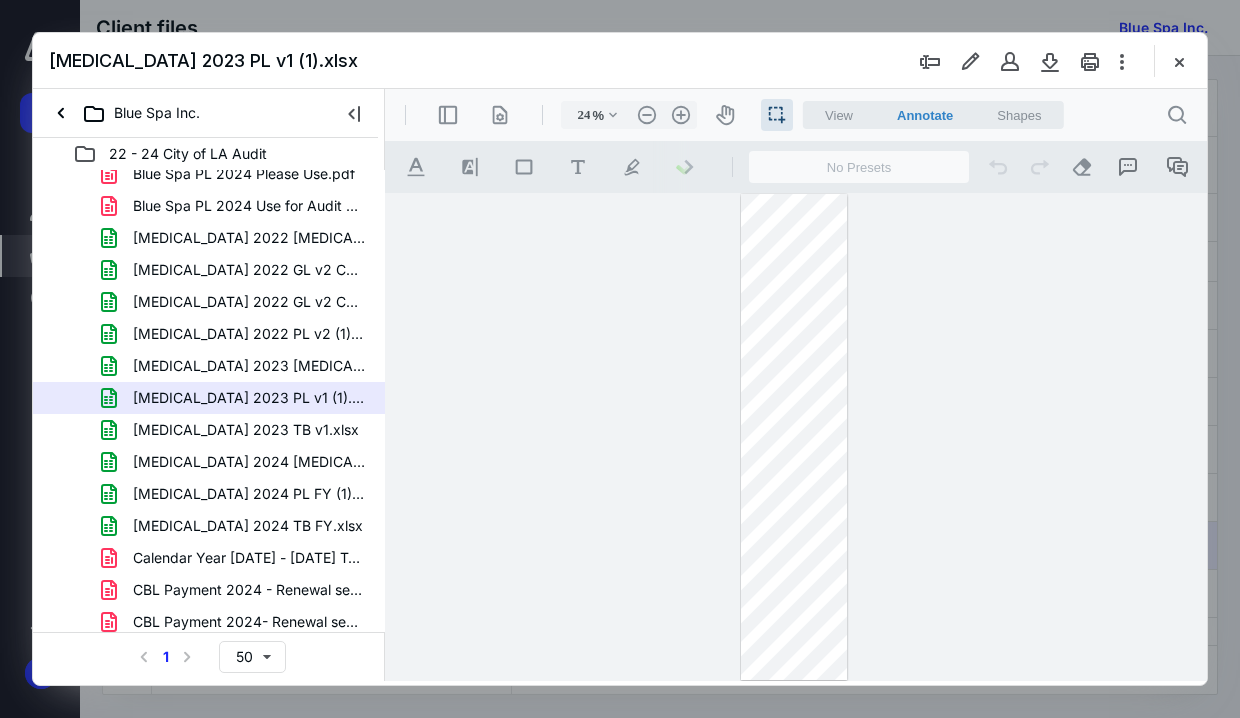 click at bounding box center (794, 437) 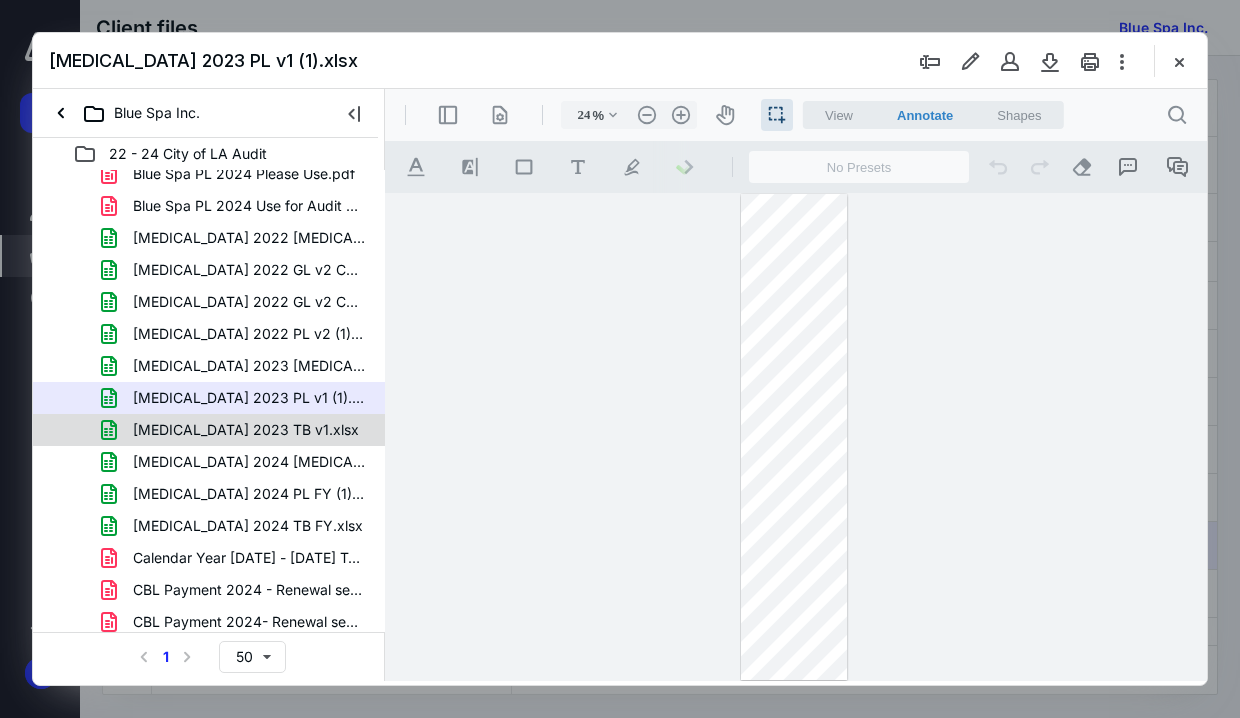scroll, scrollTop: 370, scrollLeft: 0, axis: vertical 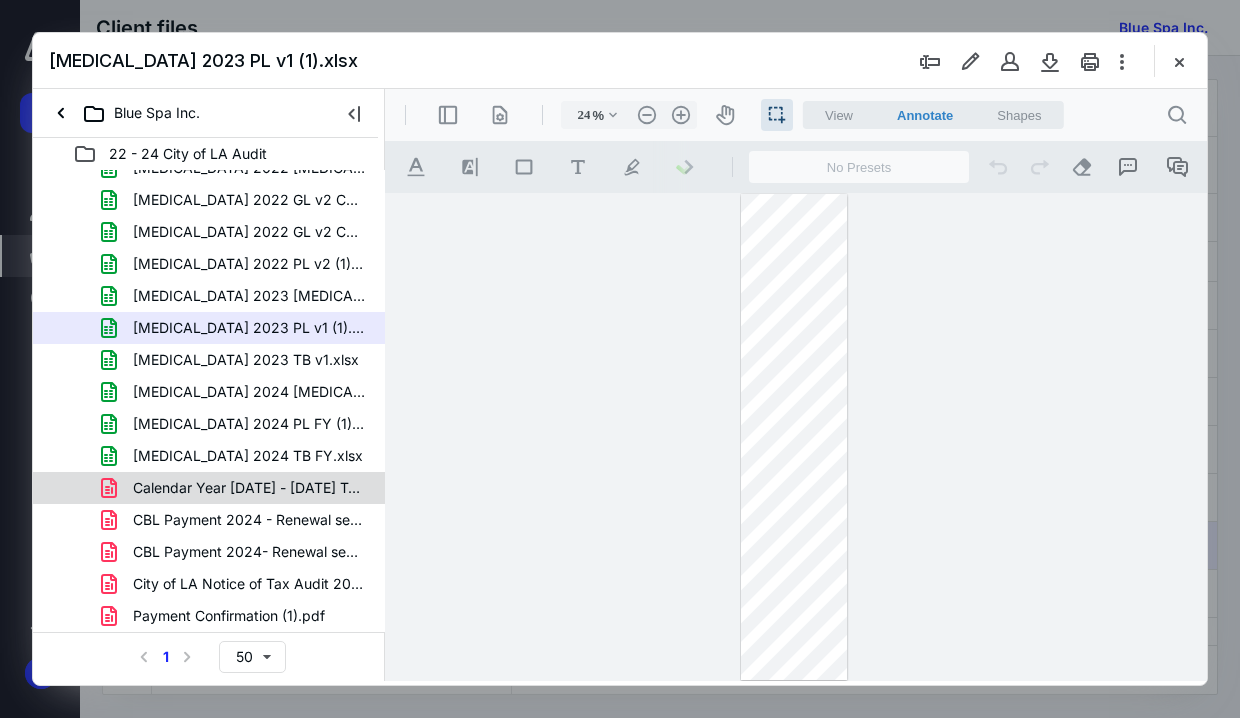 click on "Calendar Year [DATE] - [DATE] Tax CBL Calculation.pdf" at bounding box center (249, 488) 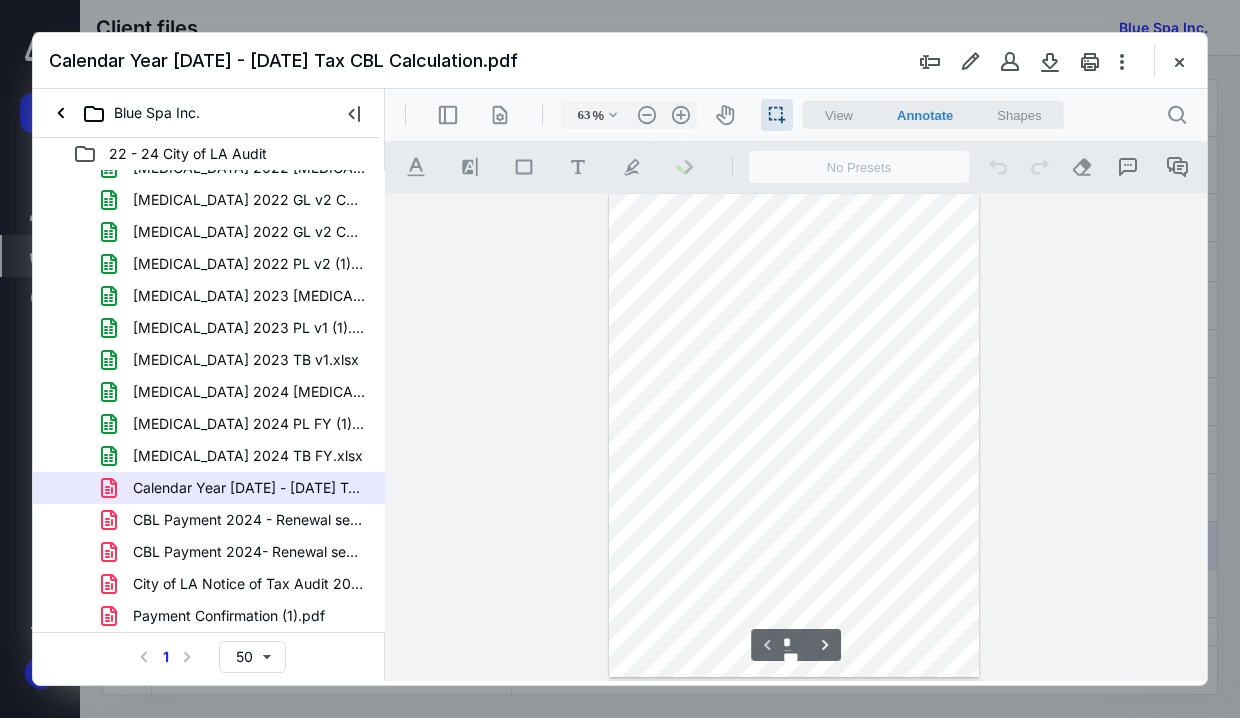 scroll, scrollTop: 0, scrollLeft: 0, axis: both 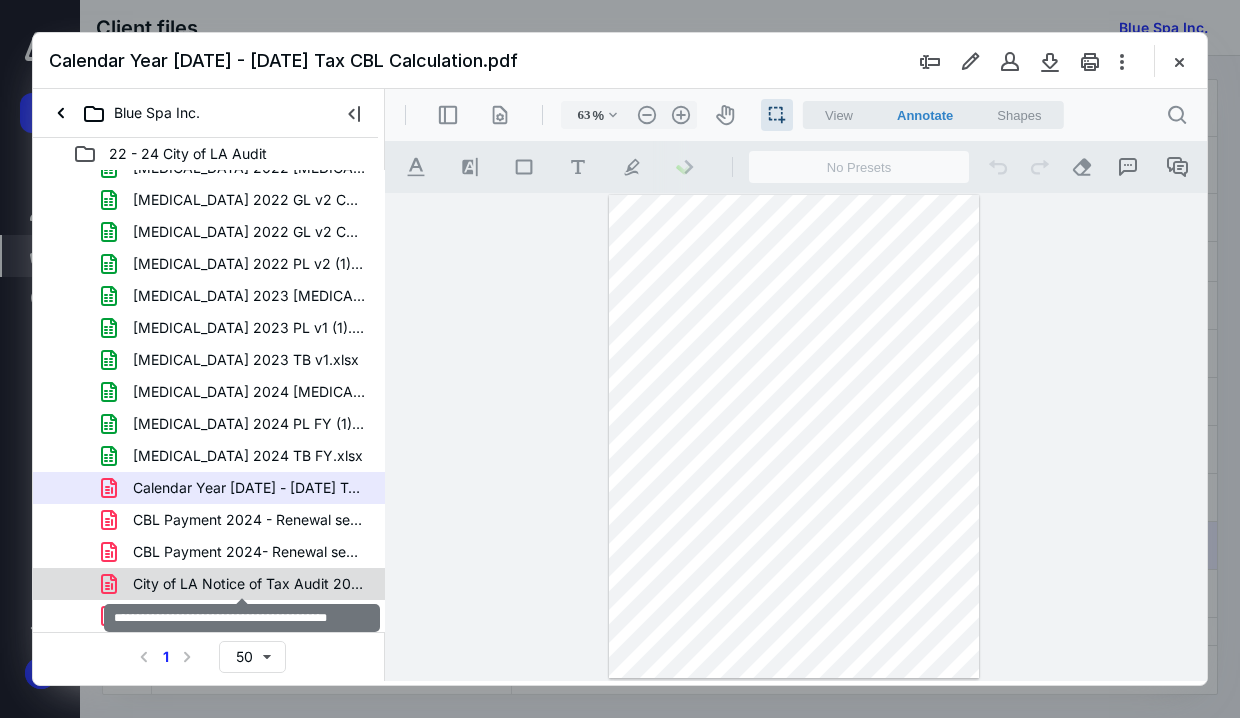 click on "City of LA Notice of Tax Audit 20250429.pdf" at bounding box center [249, 584] 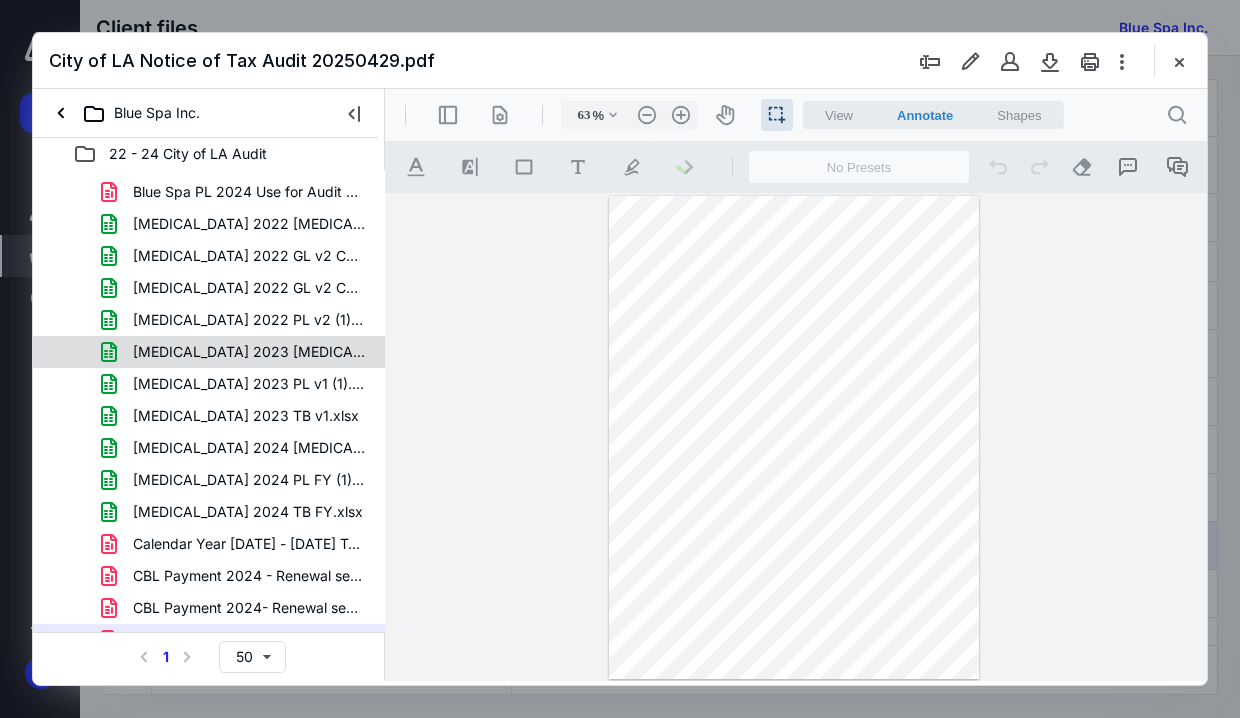scroll, scrollTop: 270, scrollLeft: 0, axis: vertical 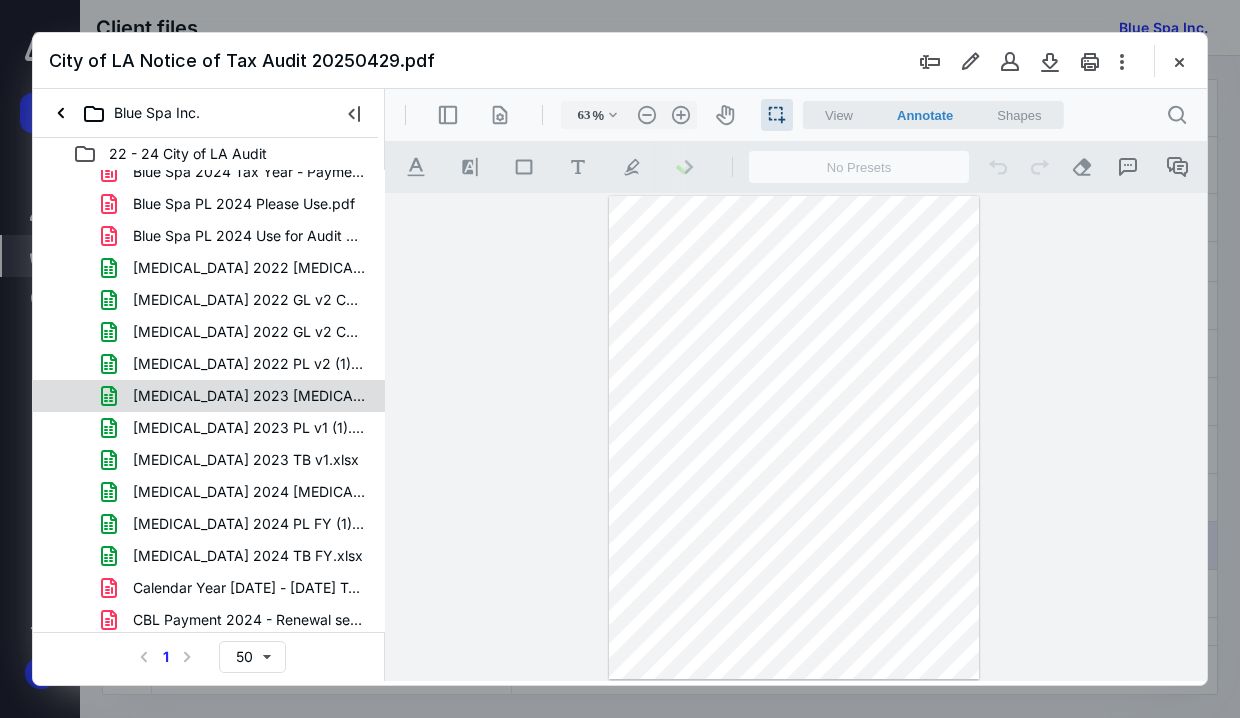 click on "[MEDICAL_DATA] 2023 [MEDICAL_DATA] v1.xlsx" at bounding box center (237, 396) 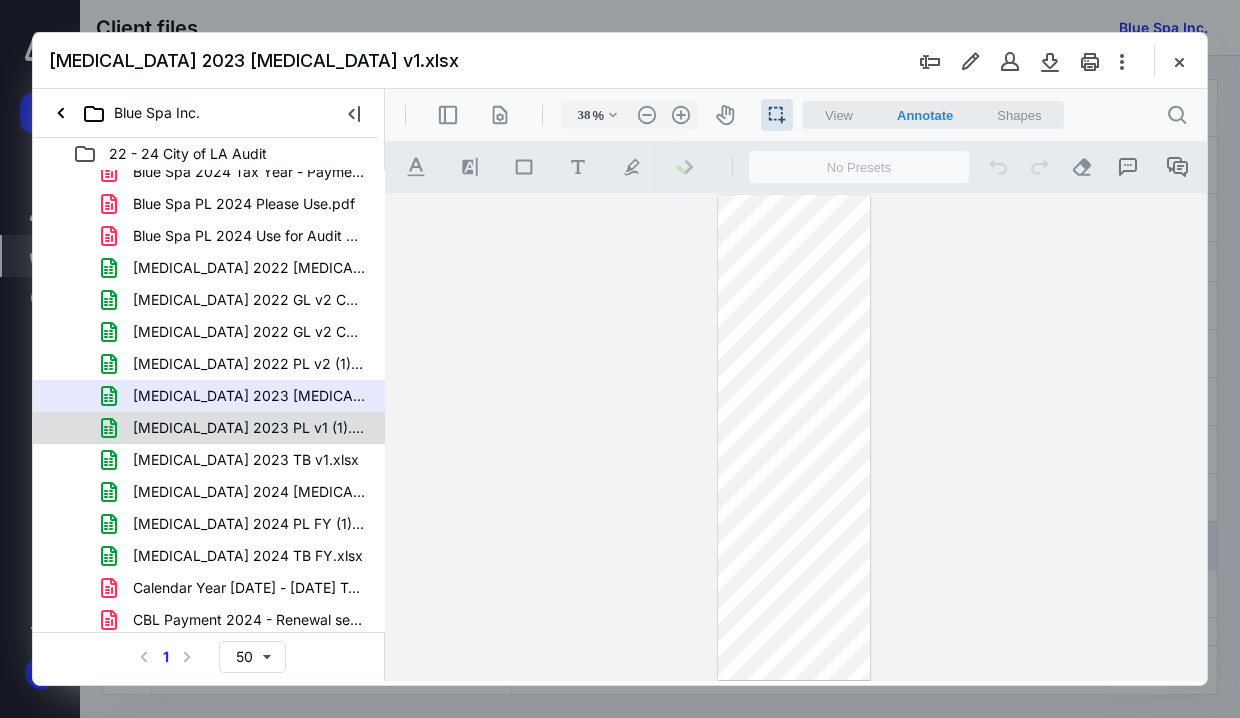 click on "[MEDICAL_DATA] 2023 PL v1 (1).xlsx" at bounding box center (249, 428) 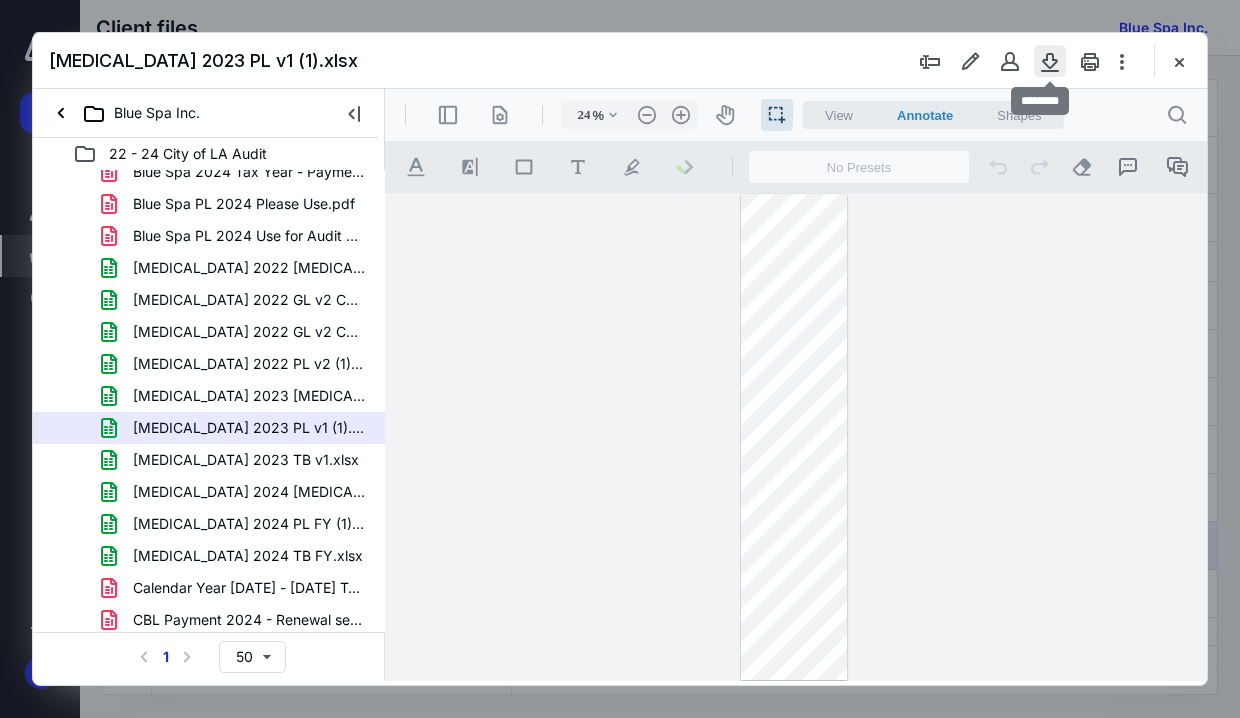 click at bounding box center (1050, 61) 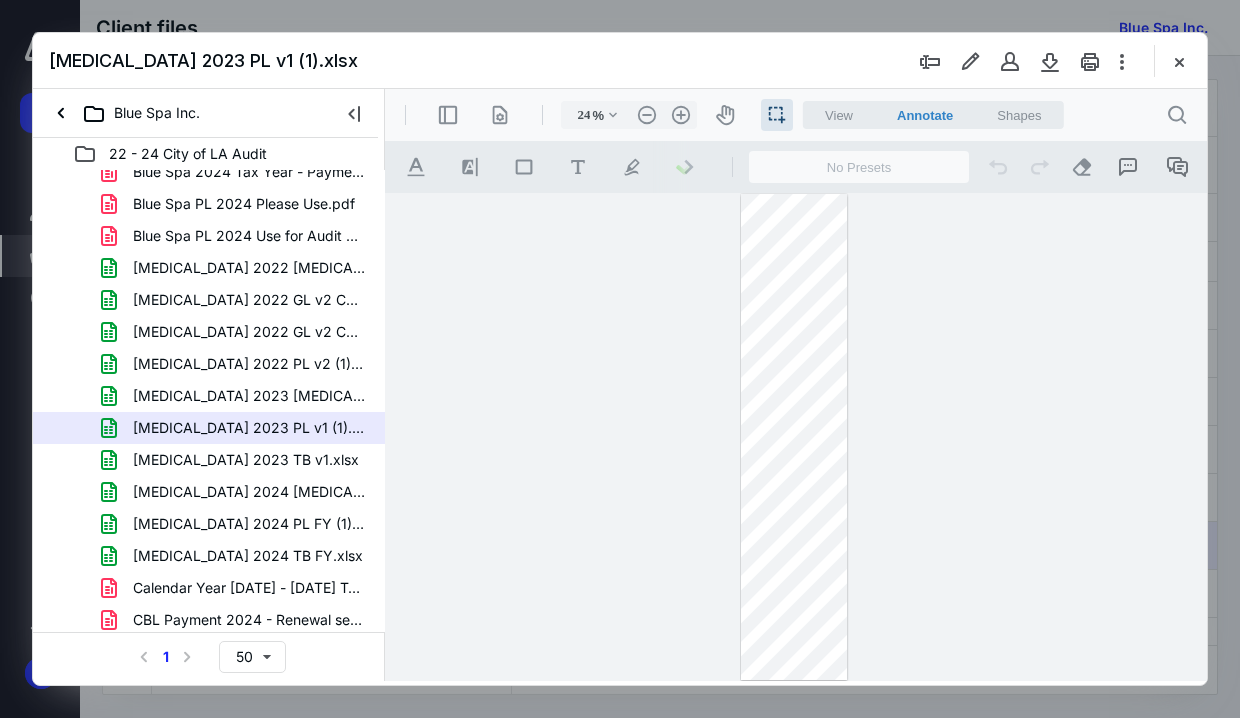 click at bounding box center (796, 437) 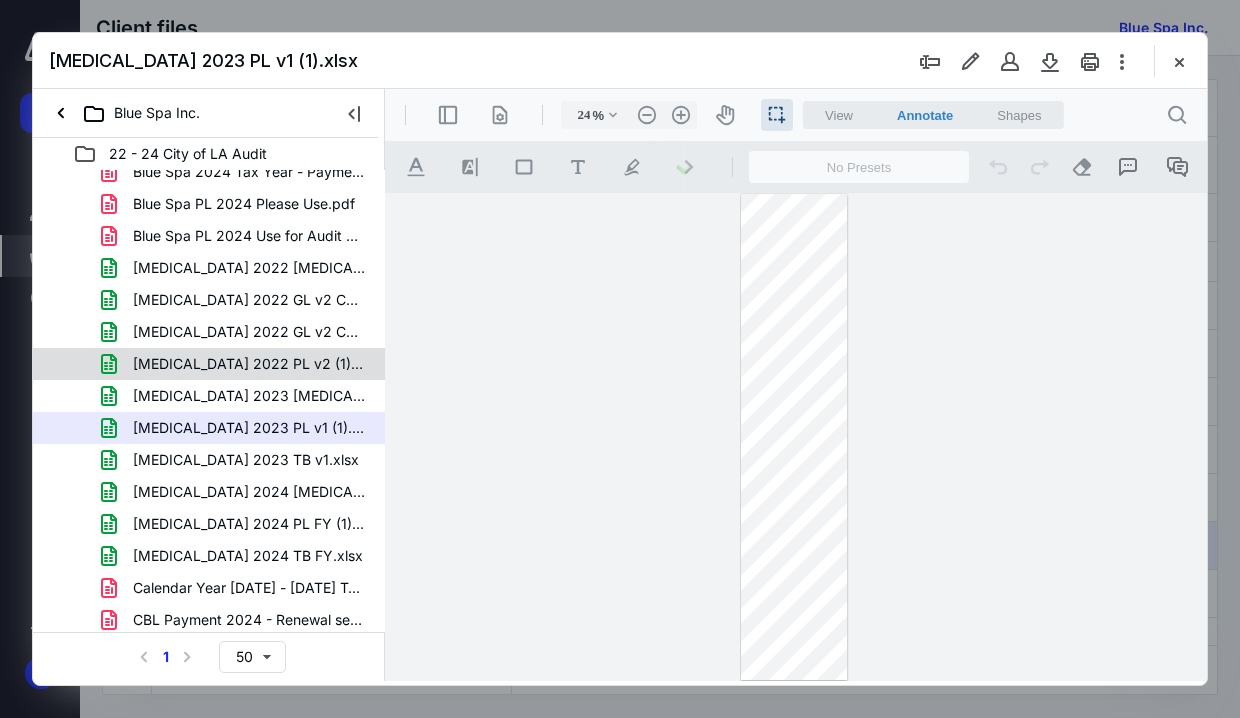 click on "[MEDICAL_DATA] 2022 PL v2 (1).xlsx" at bounding box center (249, 364) 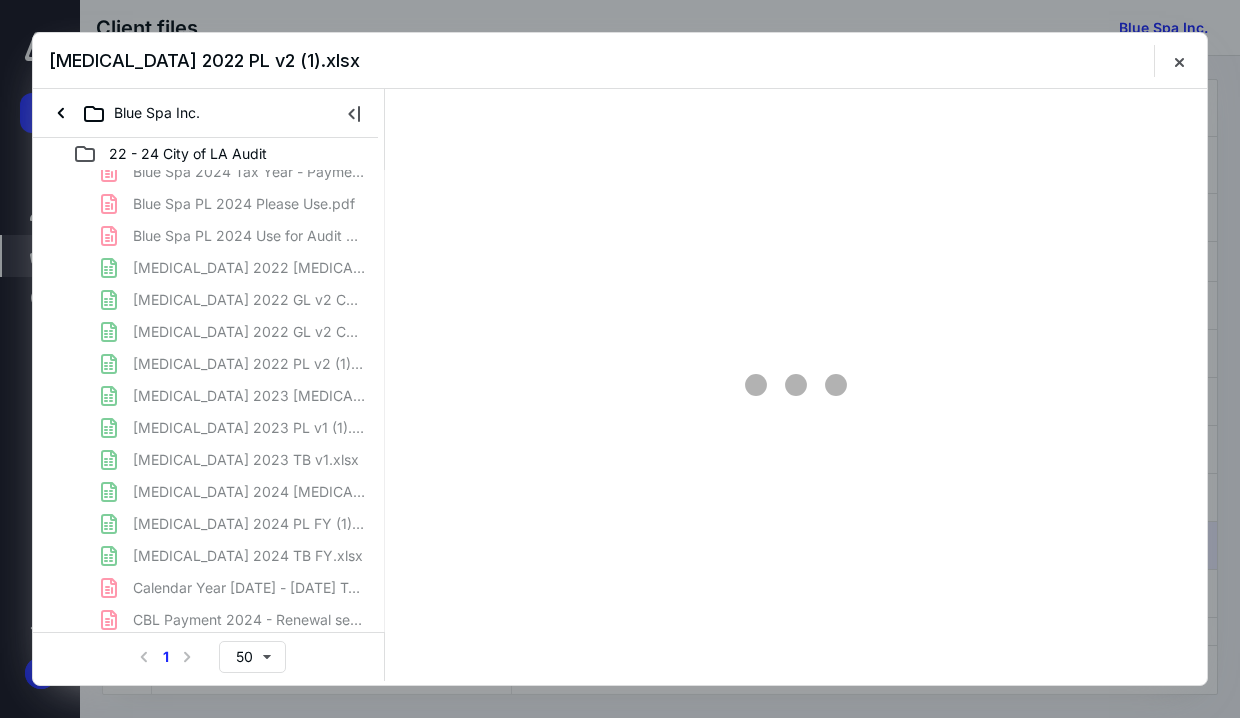 click on "2023 [MEDICAL_DATA] LA City Ann Bus Tax - Calc (1).xlsx 2023 [MEDICAL_DATA] LA City Ann Bus Tax - PL 2022.xlsx 2023 [MEDICAL_DATA] LA City Ann Bus Tax - Renewal.pdf 2025 [MEDICAL_DATA] LA City Ann Bus Tax.pdf Blue Spa 2022 Federal State Income Tax Return.pdf Blue Spa 2022 Tax Year - Payment Confirmation for 2023 CBL.pdf Blue Spa 2023 Federal State Income Tax Return.pdf Blue Spa 2024 Calculation for 2025 Renewal.pdf Blue Spa 2024 Tax Year - Payment Confirmation for 2025 CBL.pdf Blue Spa PL 2024 Please Use.pdf Blue Spa PL 2024 Use for Audit Revised FY.pdf [MEDICAL_DATA] 2022 [MEDICAL_DATA] v2.xlsx [MEDICAL_DATA] 2022 GL v2 Cash Basis (1).xlsx [MEDICAL_DATA] 2022 GL v2 Cash Basis (2).xlsx [MEDICAL_DATA] 2022 PL v2 (1).xlsx [MEDICAL_DATA] 2023 [MEDICAL_DATA] v1.xlsx [MEDICAL_DATA] 2023 PL v1 (1).xlsx [MEDICAL_DATA] 2023 TB v1.xlsx [MEDICAL_DATA] 2024 [MEDICAL_DATA] FY.xlsx [MEDICAL_DATA] 2024 PL FY (1).xlsx [MEDICAL_DATA] 2024 TB FY.xlsx Calendar Year [DATE] - [DATE] Tax CBL Calculation.pdf CBL Payment 2024 - Renewal sent by [PERSON_NAME].pdf CBL Payment 2024- Renewal sent by [PERSON_NAME].pdf City of LA Notice of Tax Audit 20250429.pdf Payment Confirmation (1).pdf" at bounding box center [209, 316] 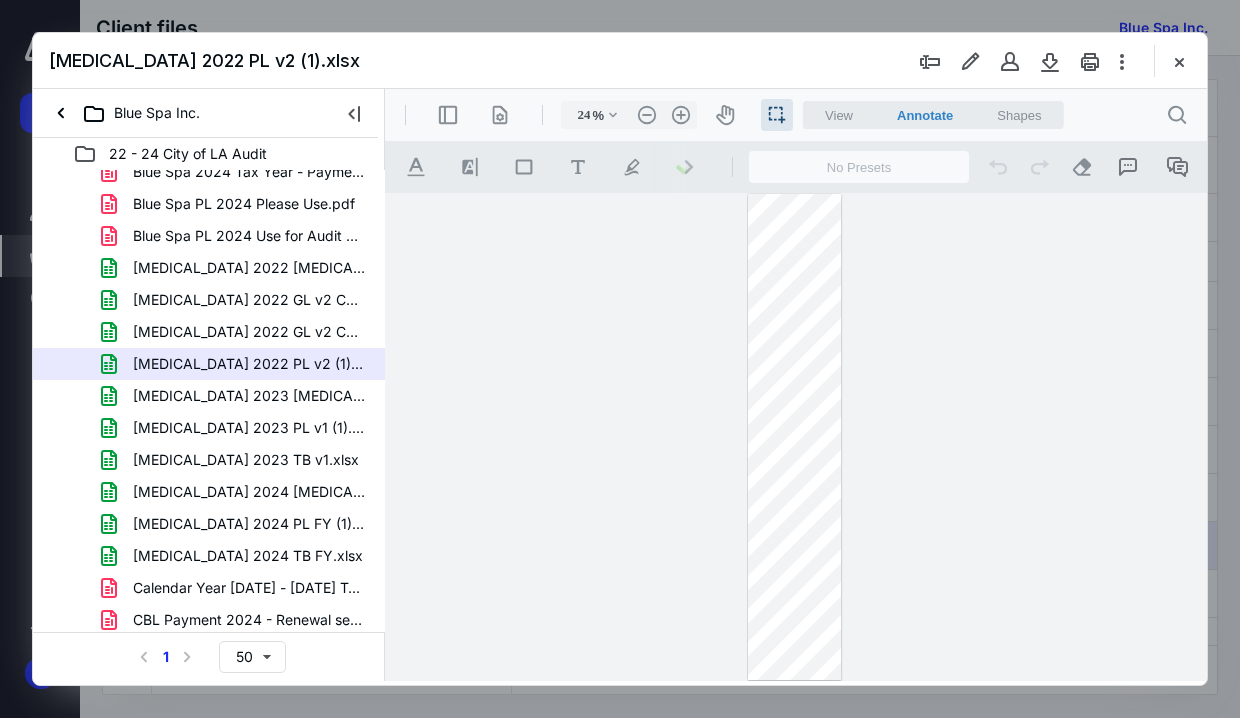 click on "[MEDICAL_DATA] 2022 PL v2 (1).xlsx" at bounding box center [237, 364] 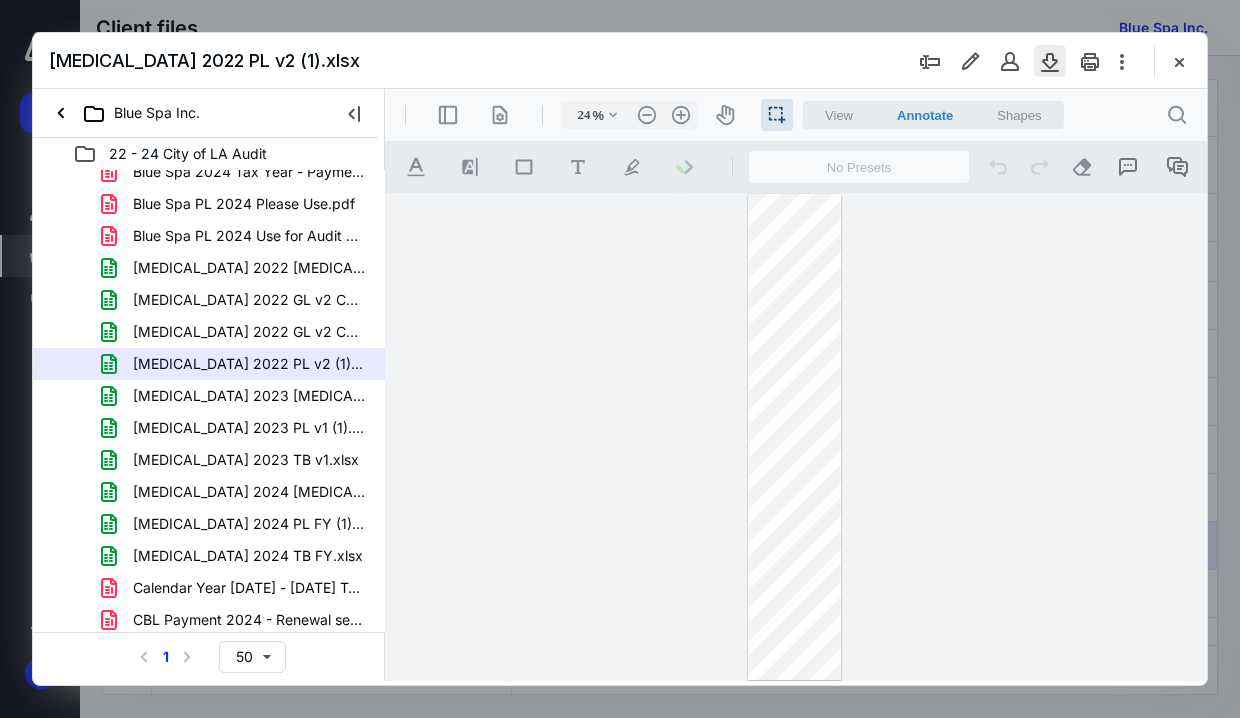 click at bounding box center [1050, 61] 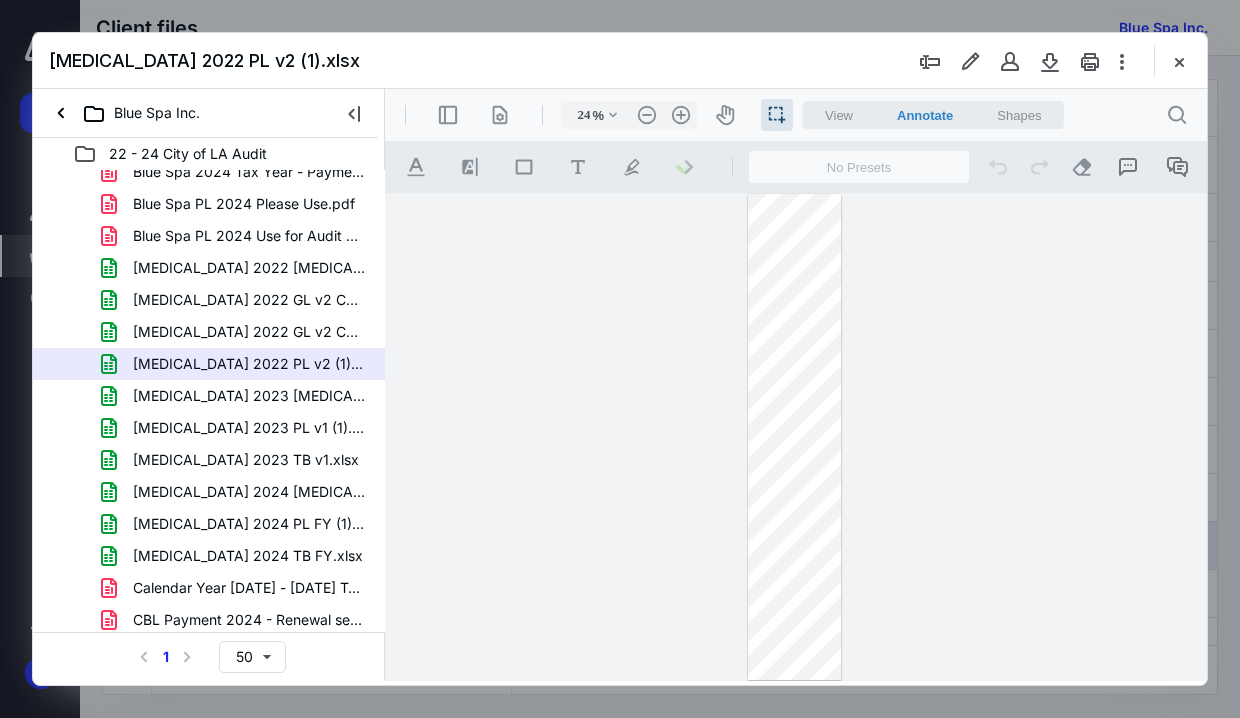 click at bounding box center (796, 437) 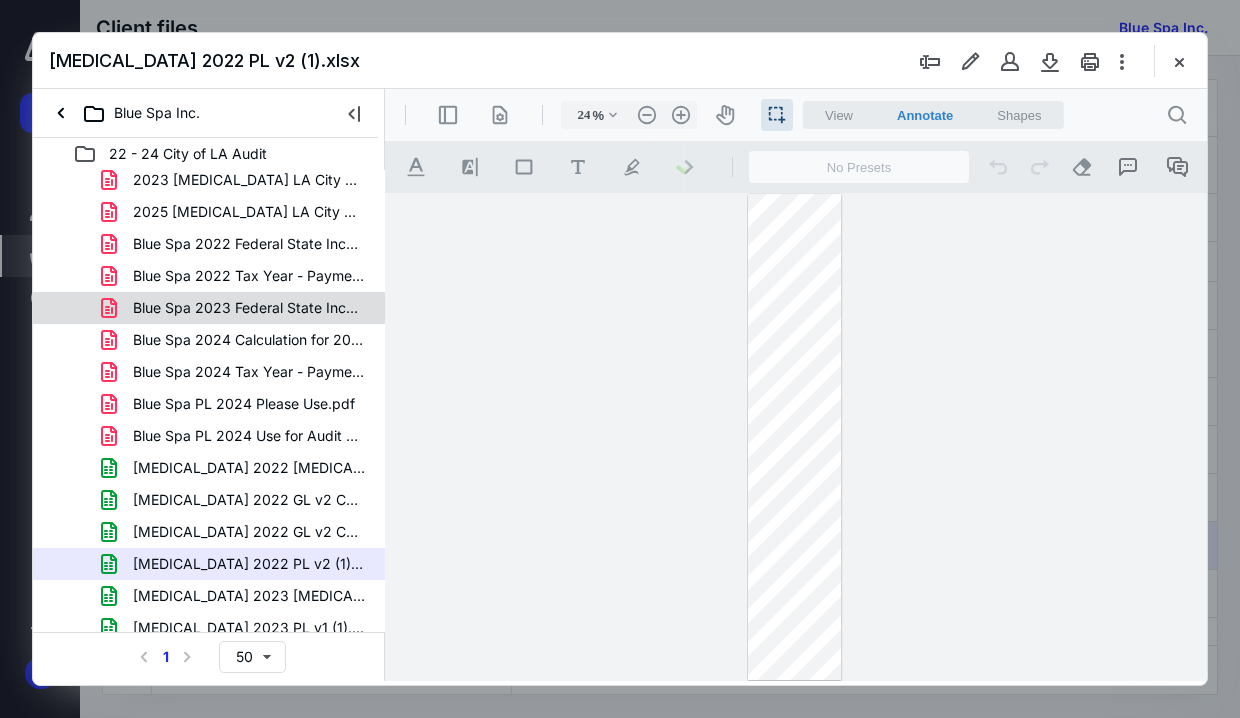 scroll, scrollTop: 0, scrollLeft: 0, axis: both 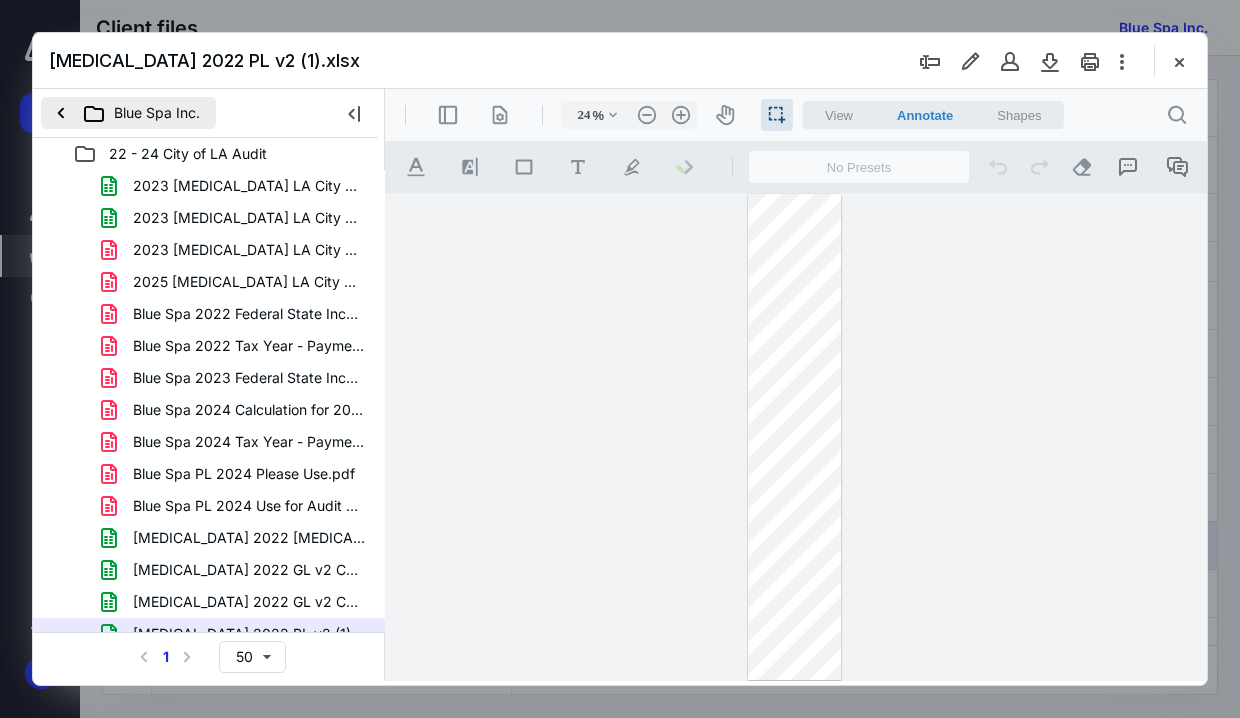 click on "Blue Spa Inc." at bounding box center (128, 113) 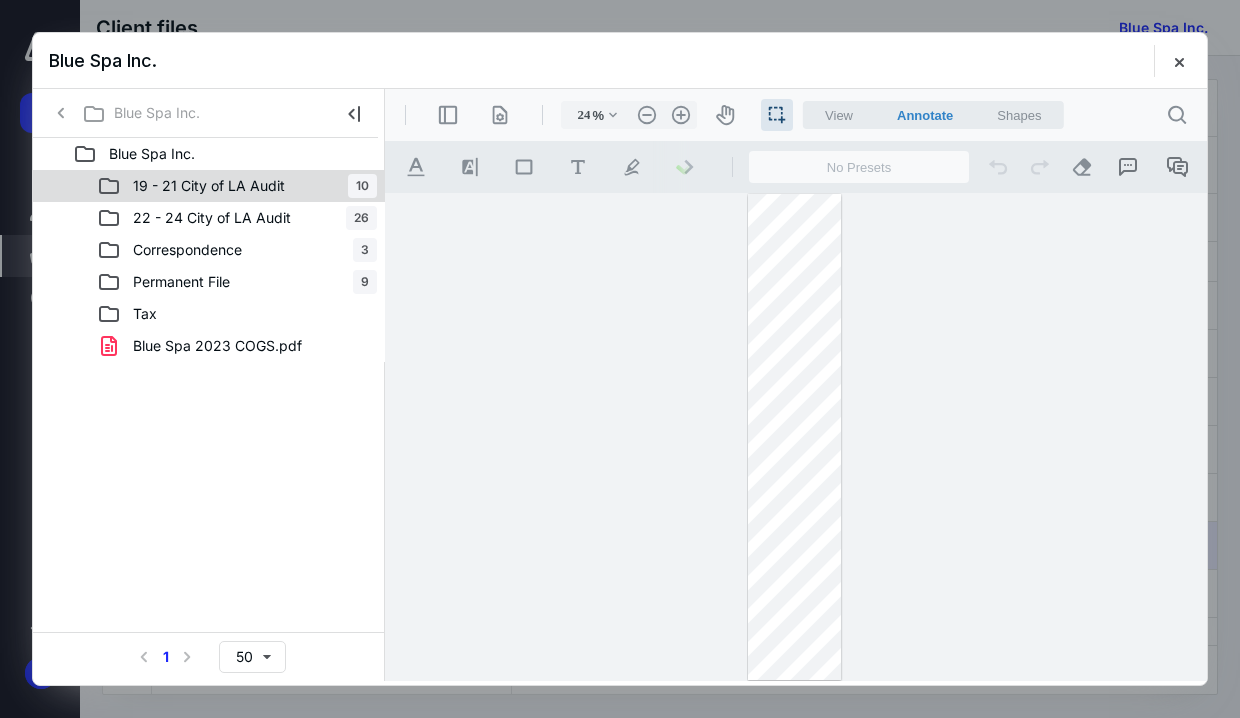 click on "19 - 21 City of LA Audit" at bounding box center [209, 186] 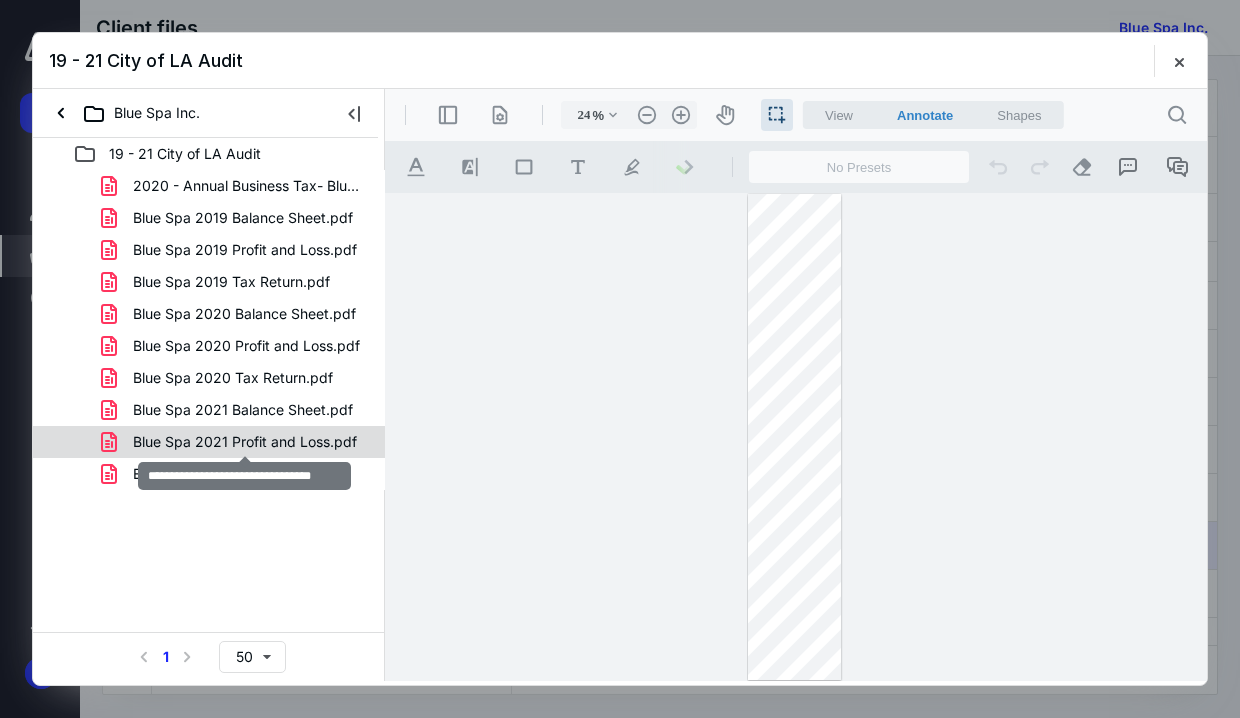 click on "Blue Spa 2021 Profit and Loss.pdf" at bounding box center [245, 442] 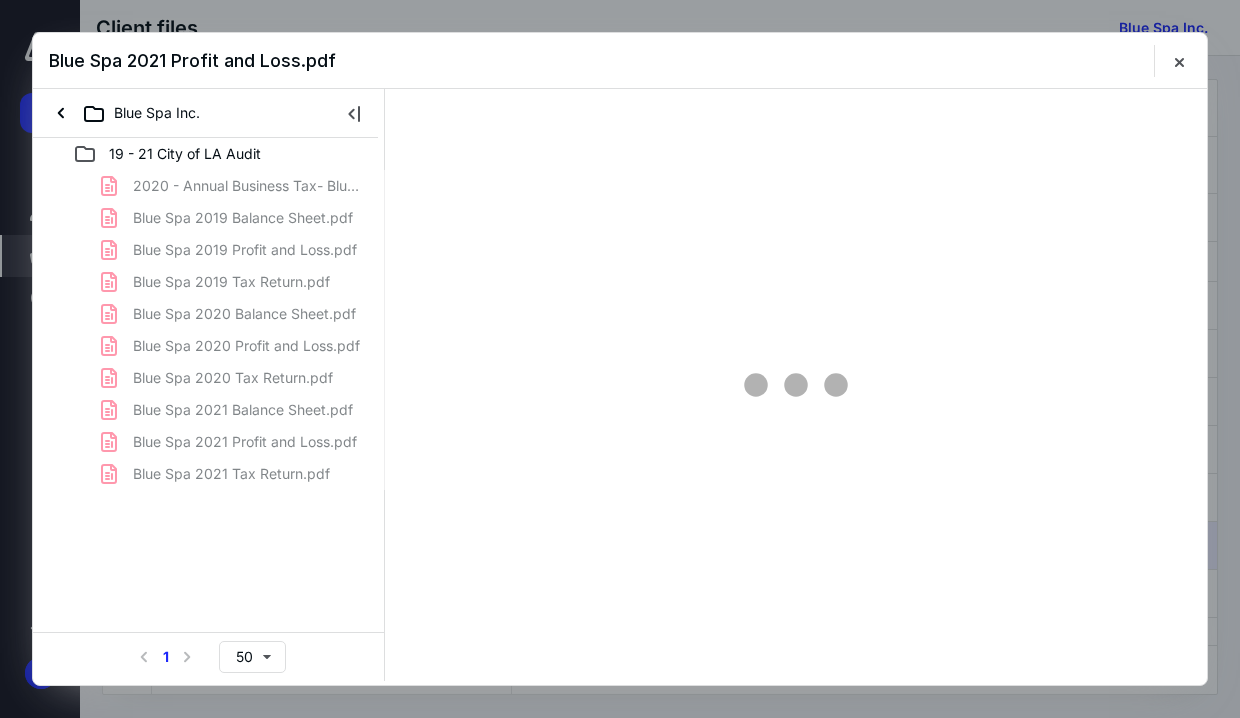 click on "2020 - Annual Business Tax- Blue Spa Inc.pdf Blue Spa 2019 Balance Sheet.pdf Blue Spa 2019 Profit and Loss.pdf Blue Spa 2019 Tax Return.pdf Blue Spa 2020 Balance Sheet.pdf Blue Spa 2020 Profit and Loss.pdf Blue Spa 2020 Tax Return.pdf Blue Spa 2021 Balance Sheet.pdf Blue Spa 2021 Profit and Loss.pdf Blue Spa 2021 Tax Return.pdf" at bounding box center [209, 330] 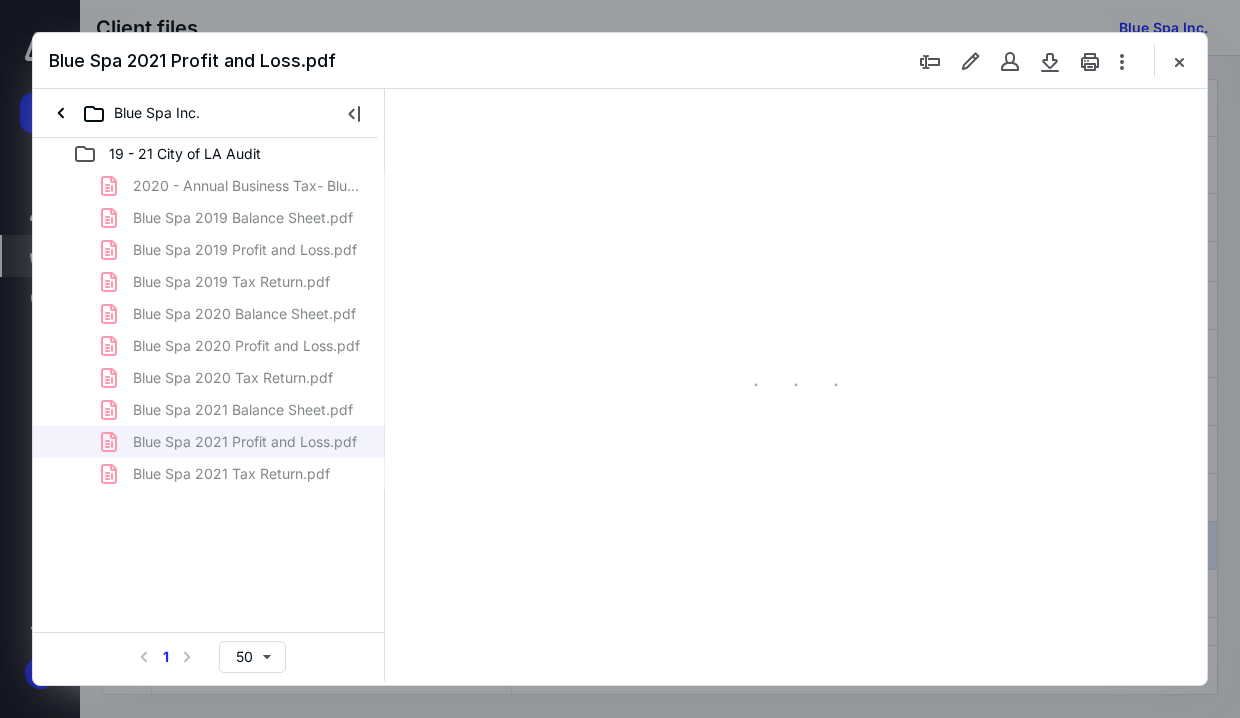 type on "61" 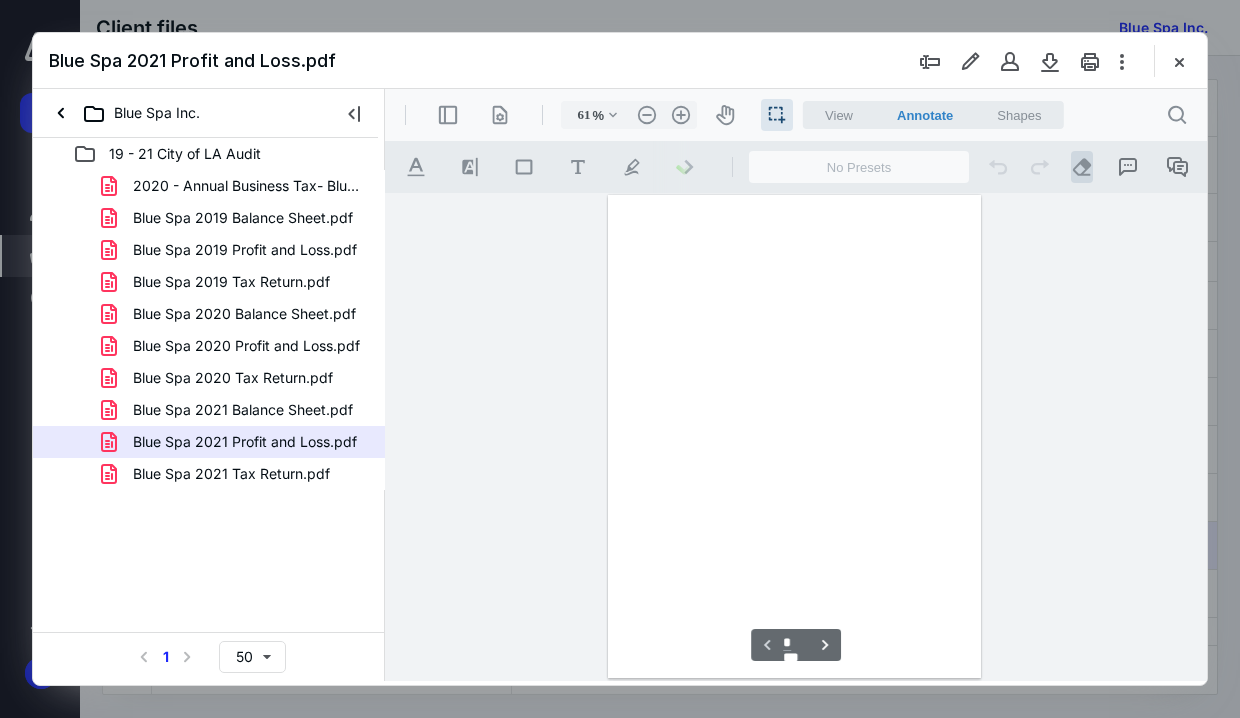 scroll, scrollTop: 106, scrollLeft: 0, axis: vertical 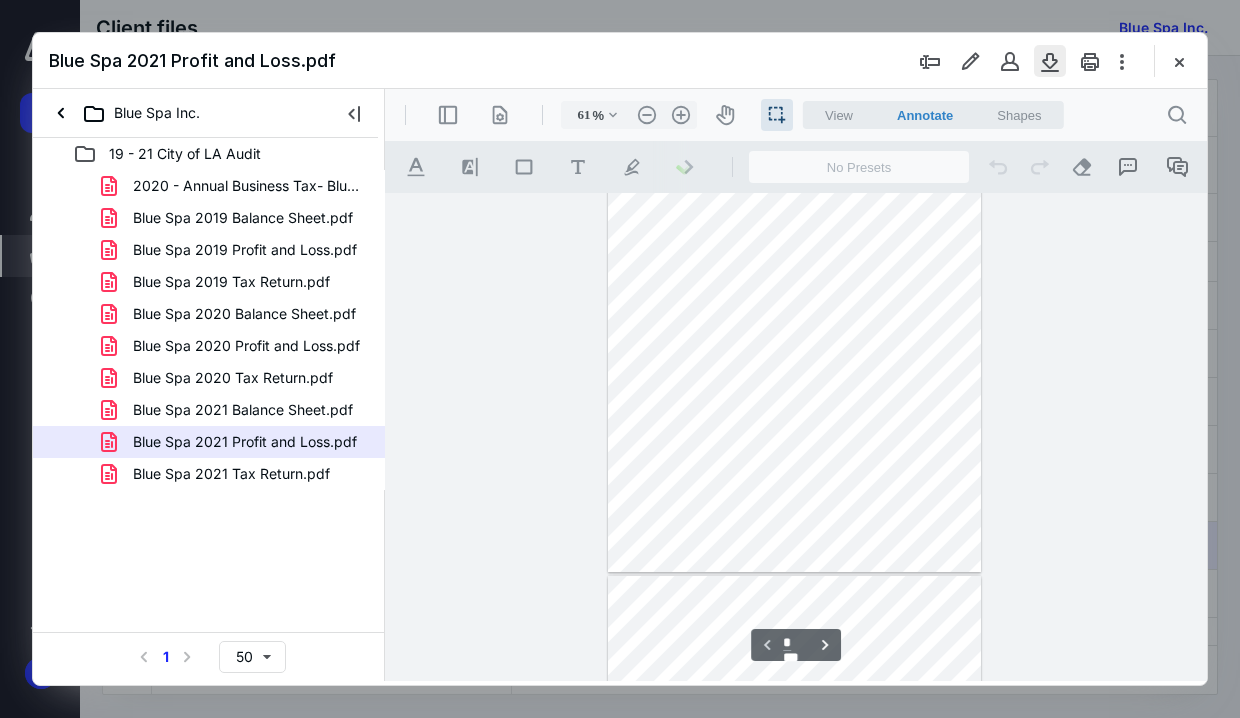 click at bounding box center (1050, 61) 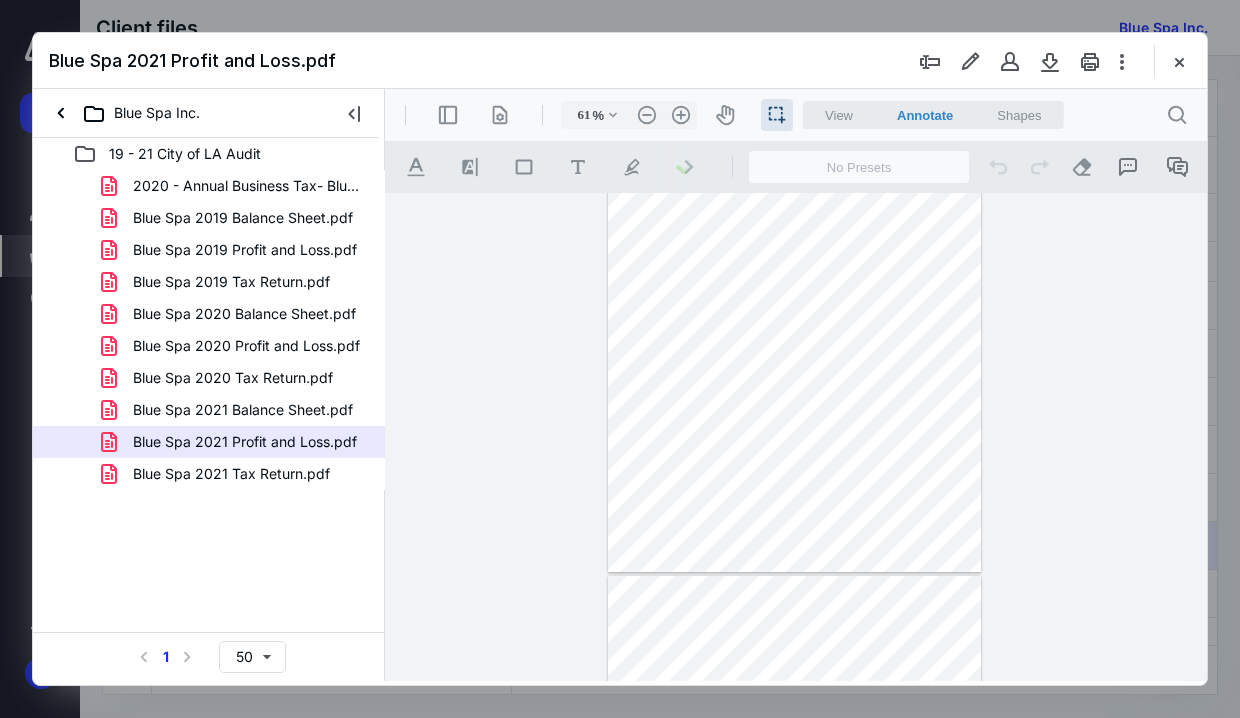 click at bounding box center [794, 330] 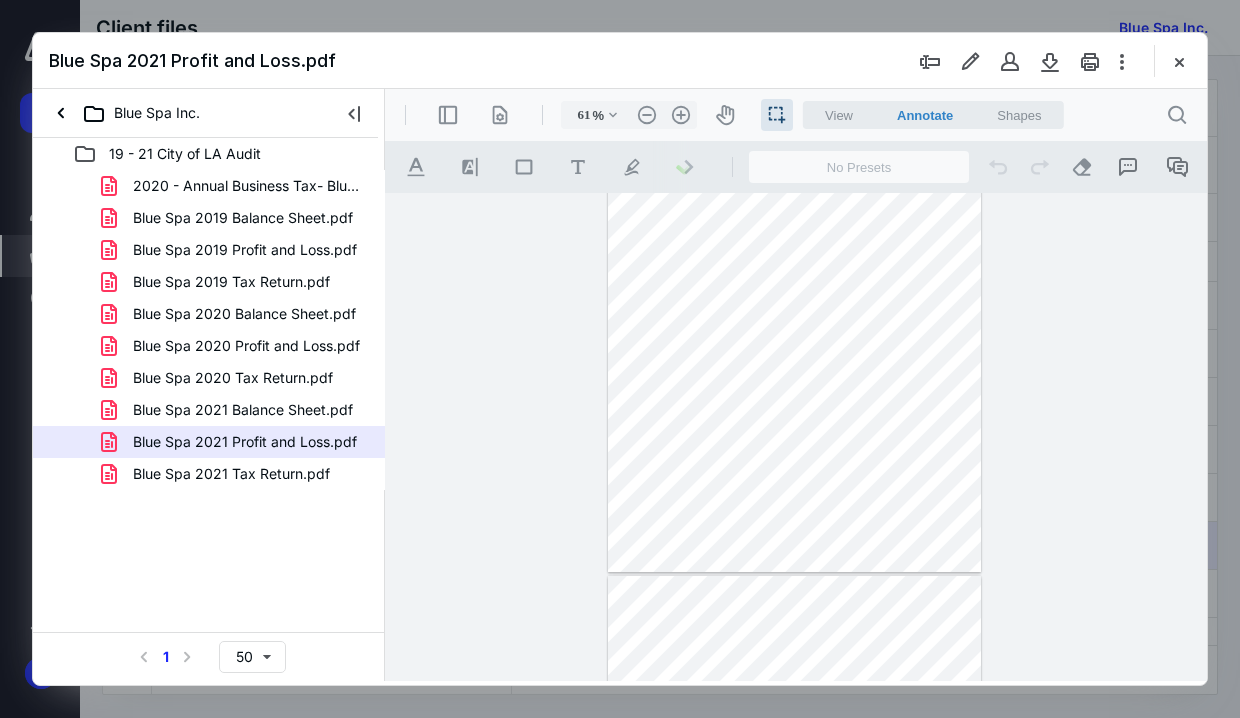 click at bounding box center (1179, 61) 